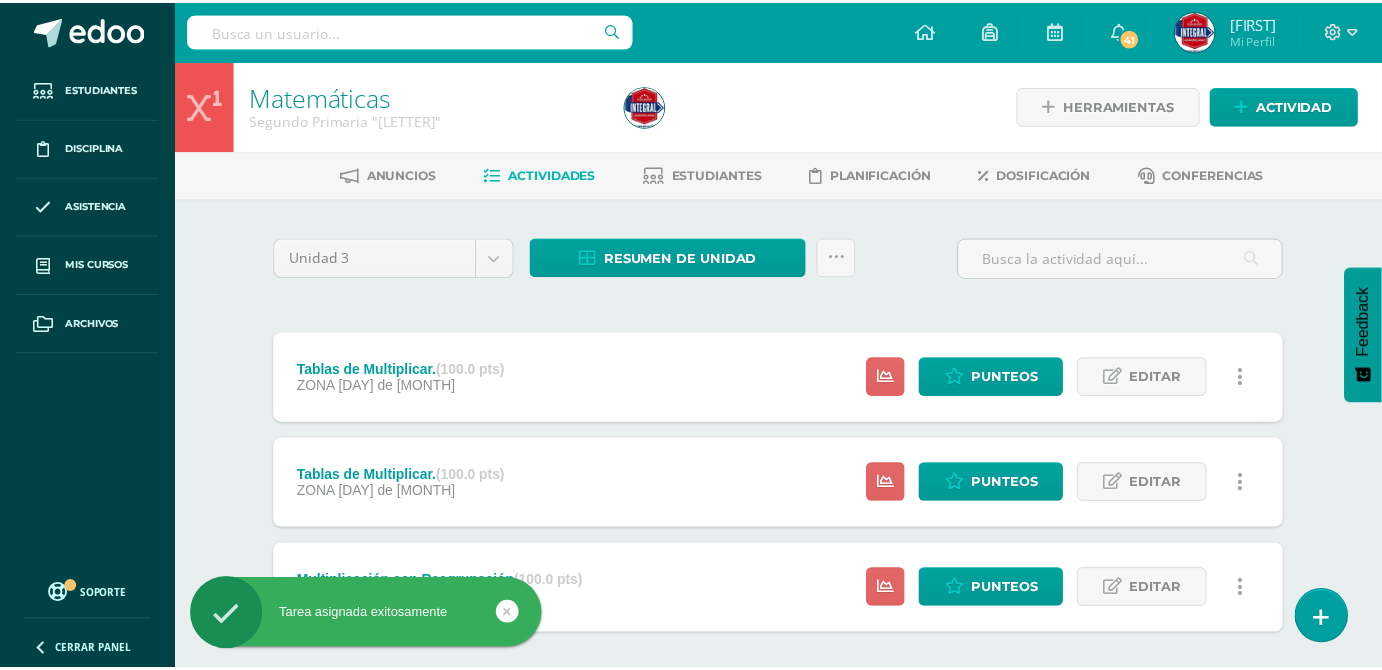 scroll, scrollTop: 0, scrollLeft: 0, axis: both 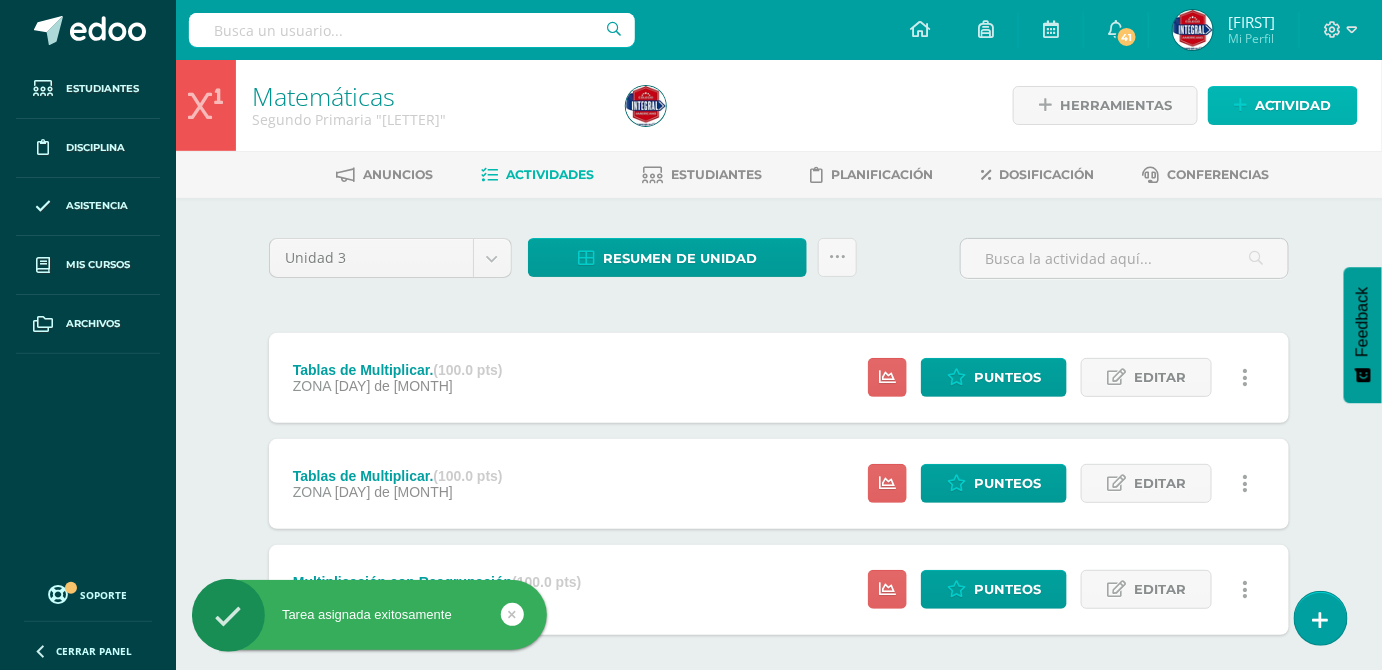 click on "Actividad" at bounding box center [1293, 105] 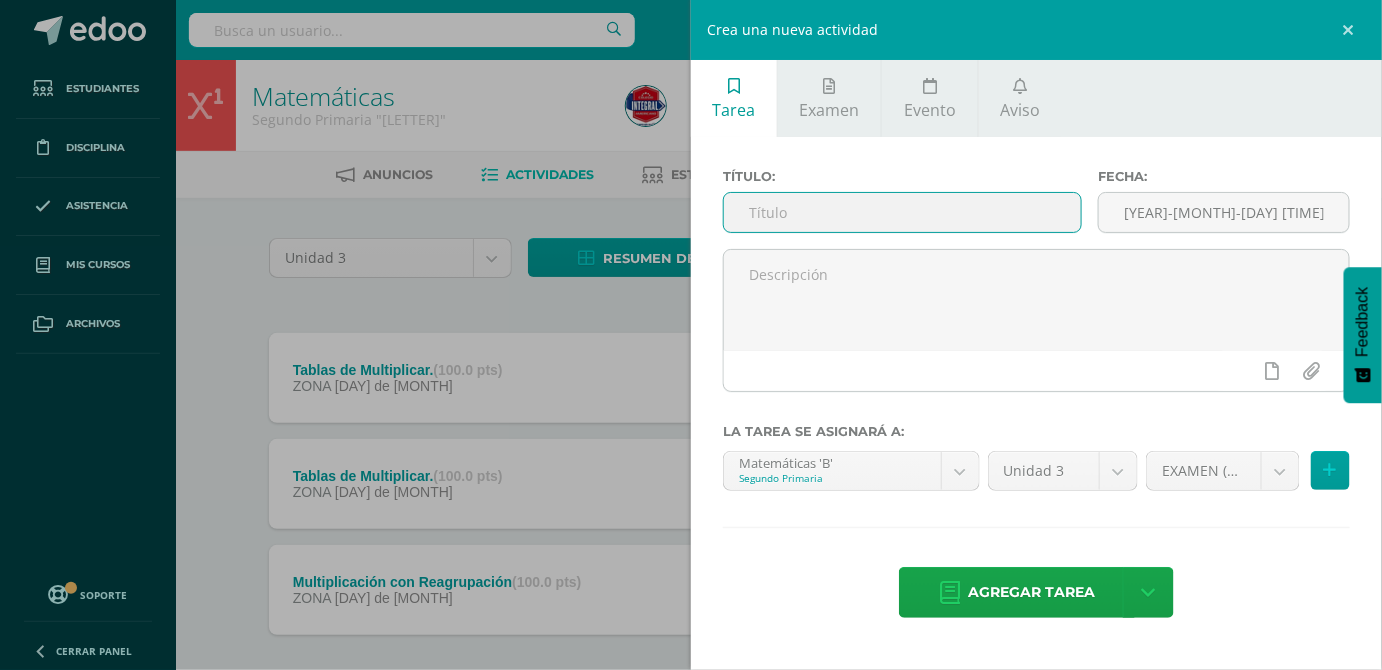 click at bounding box center (902, 212) 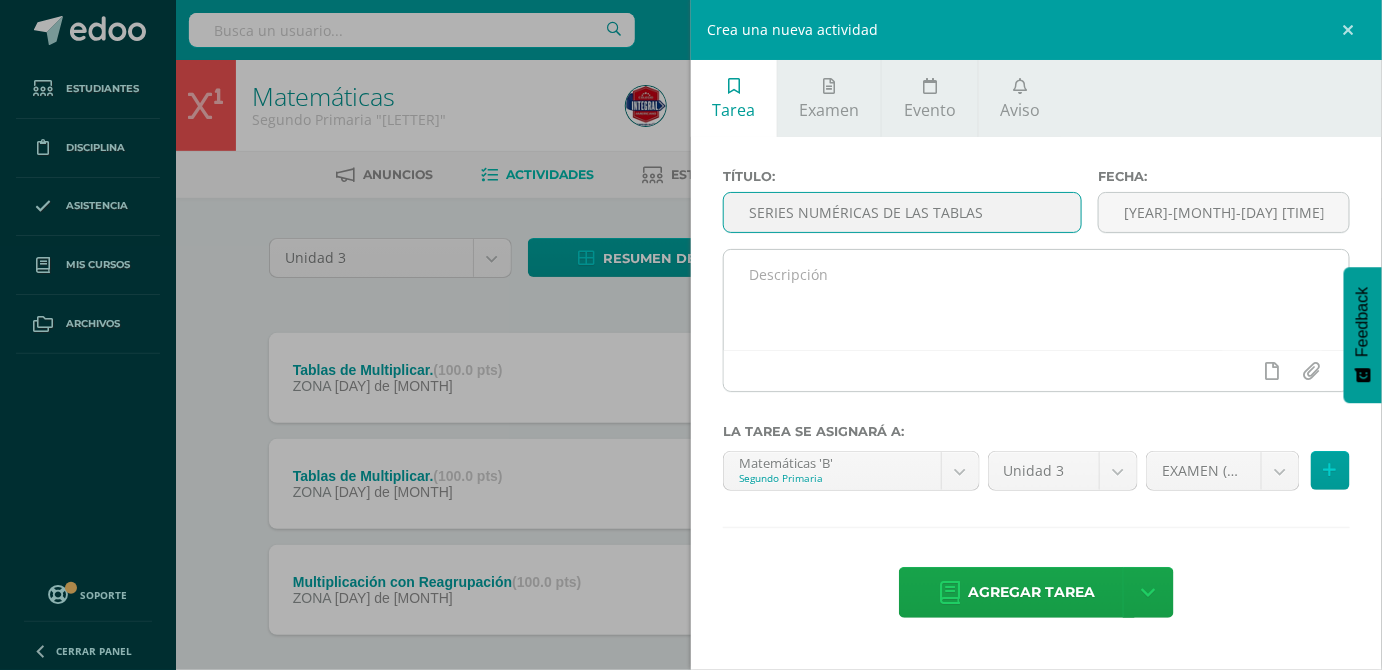 type on "SERIES NUMÉRICAS DE LAS TABLAS" 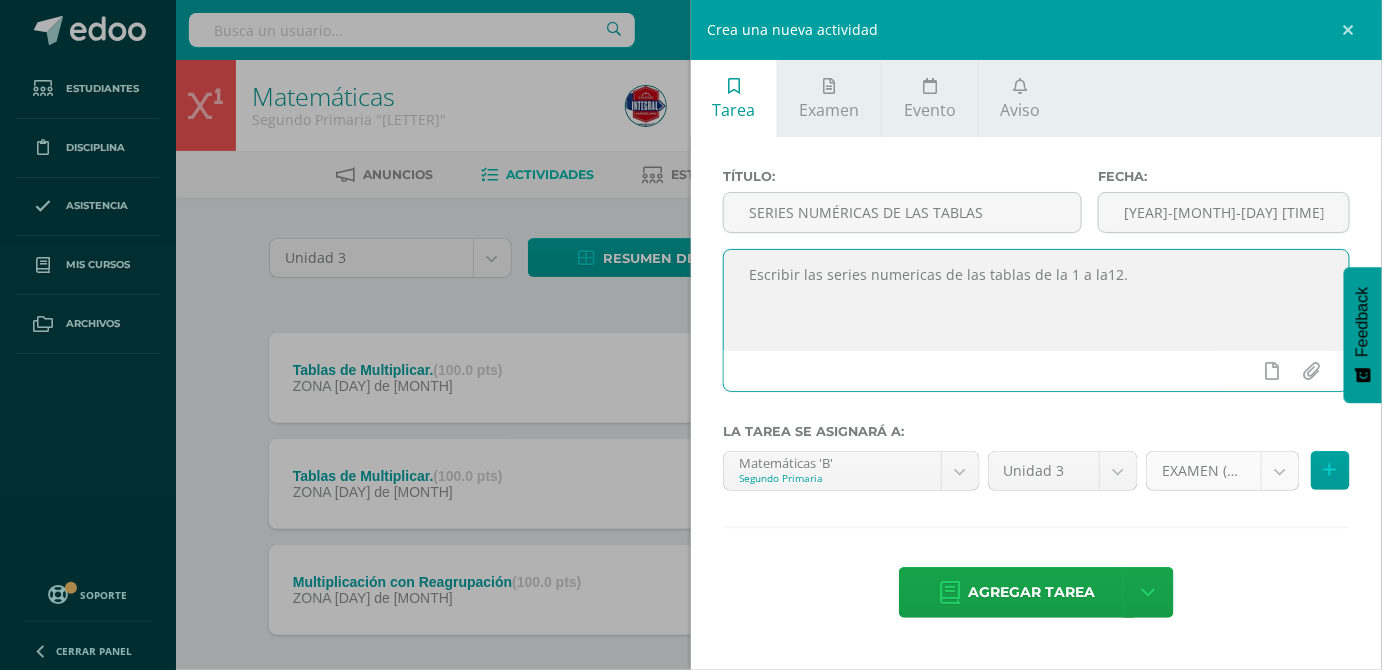 type on "Escribir las series numericas de las tablas de la 1 a la12." 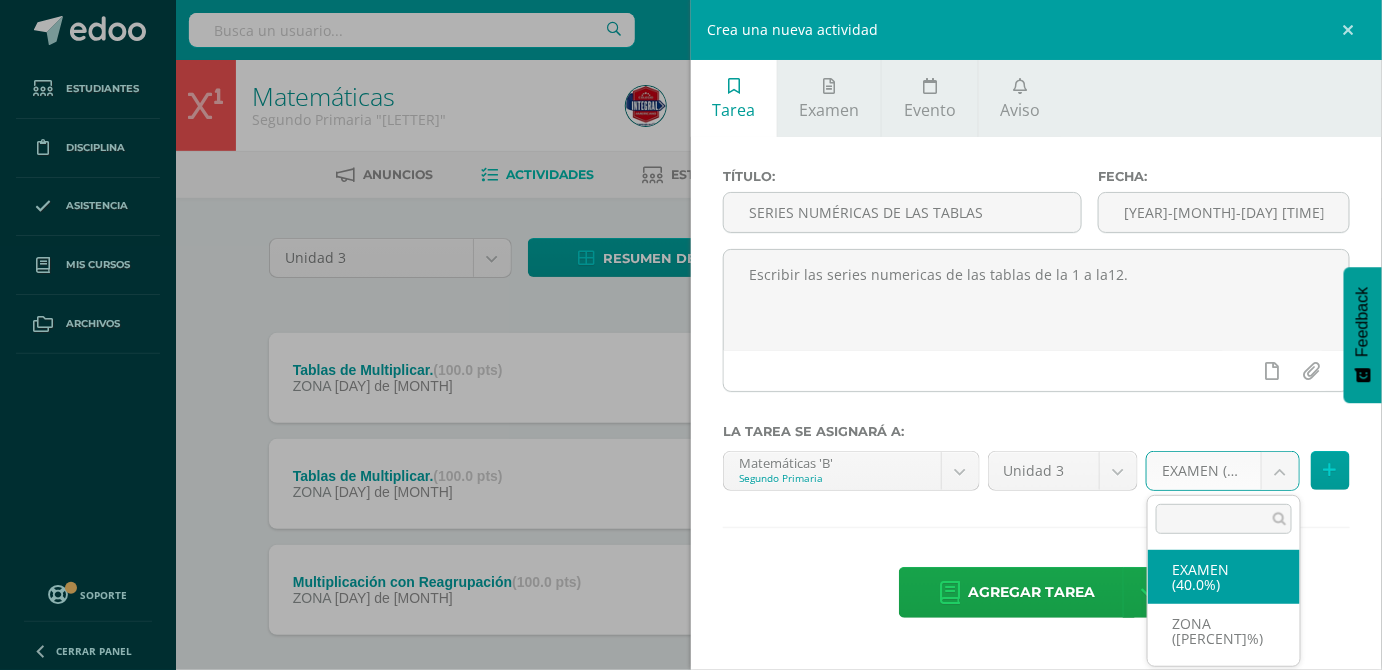 click on "Tarea asignada exitosamente         Estudiantes Disciplina Asistencia Mis cursos Archivos Soporte
Centro de ayuda
Últimas actualizaciones
10+ Cerrar panel
Administración Financiera
Segundo
Primaria
"B"
Actividades Estudiantes Planificación Dosificación
Ciencias Naturales
Segundo
Primaria
"B"
Actividades Estudiantes Planificación Dosificación
Ciencias Sociales
Segundo
Primaria
"B"
Actividades Estudiantes Planificación Dosificación Actividades Estudiantes Planificación Dosificación Actividades 0" at bounding box center (691, 384) 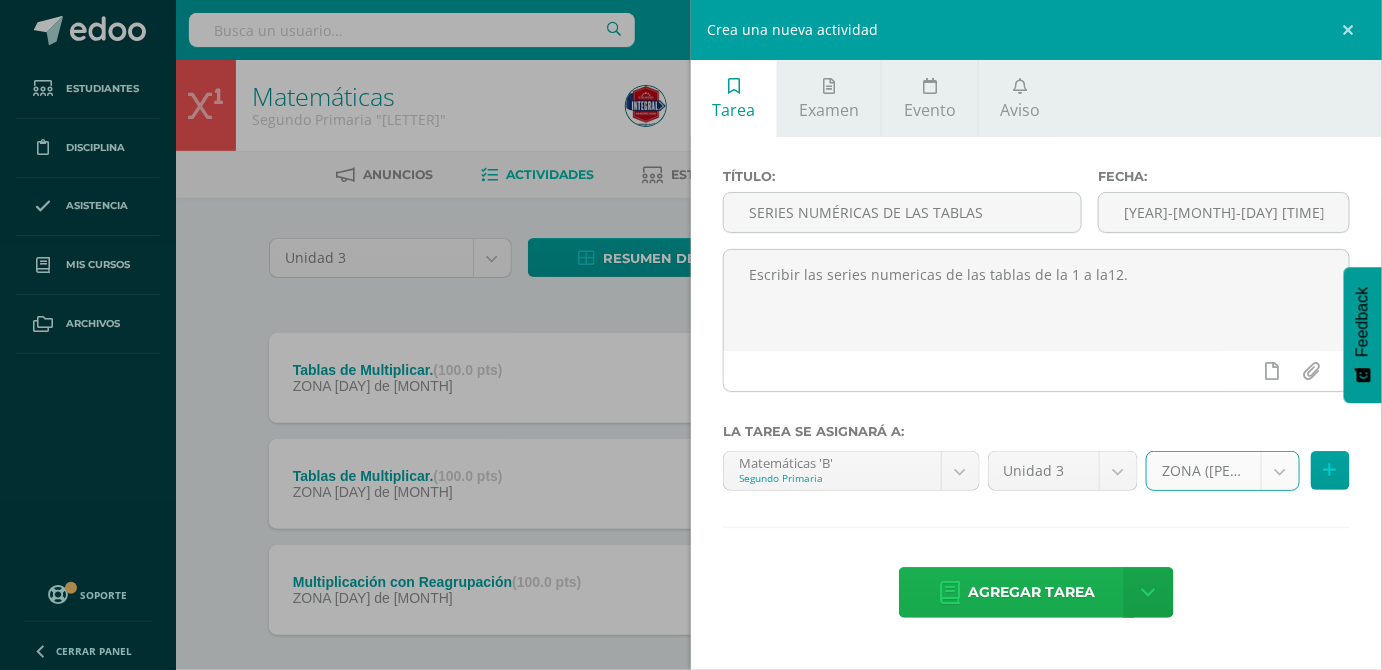 click on "Agregar tarea" at bounding box center (1031, 592) 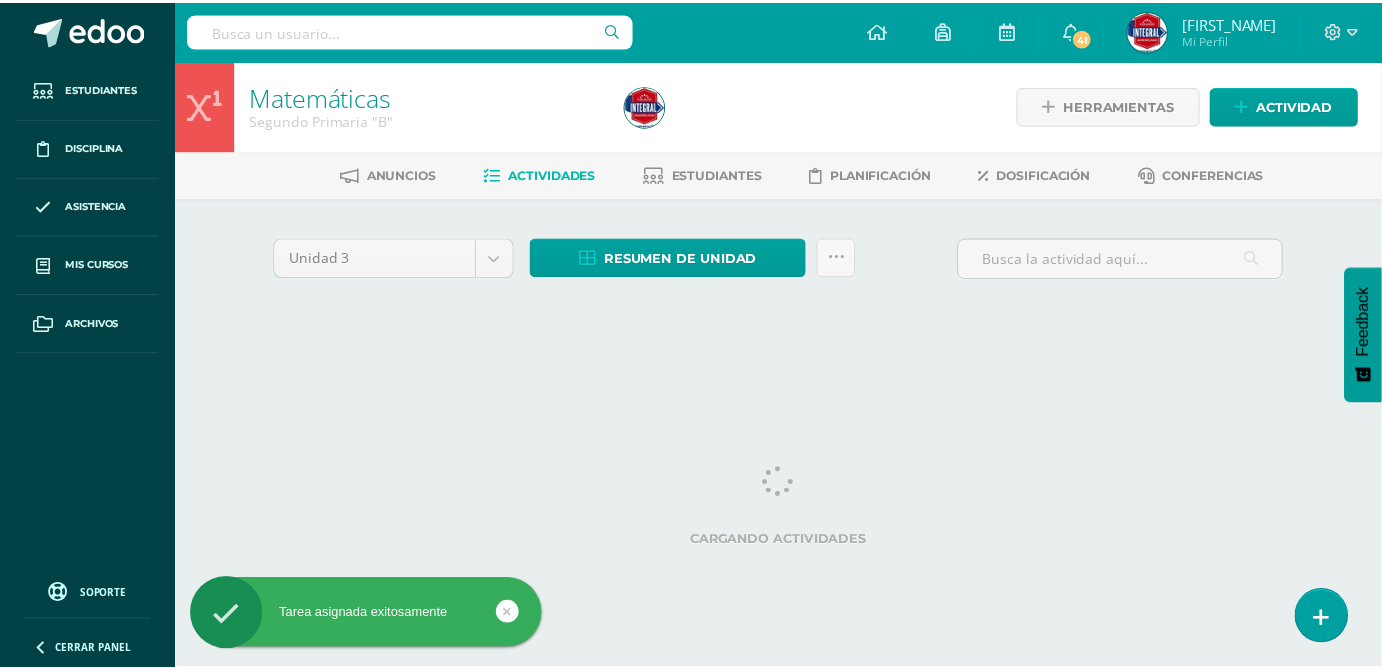 scroll, scrollTop: 0, scrollLeft: 0, axis: both 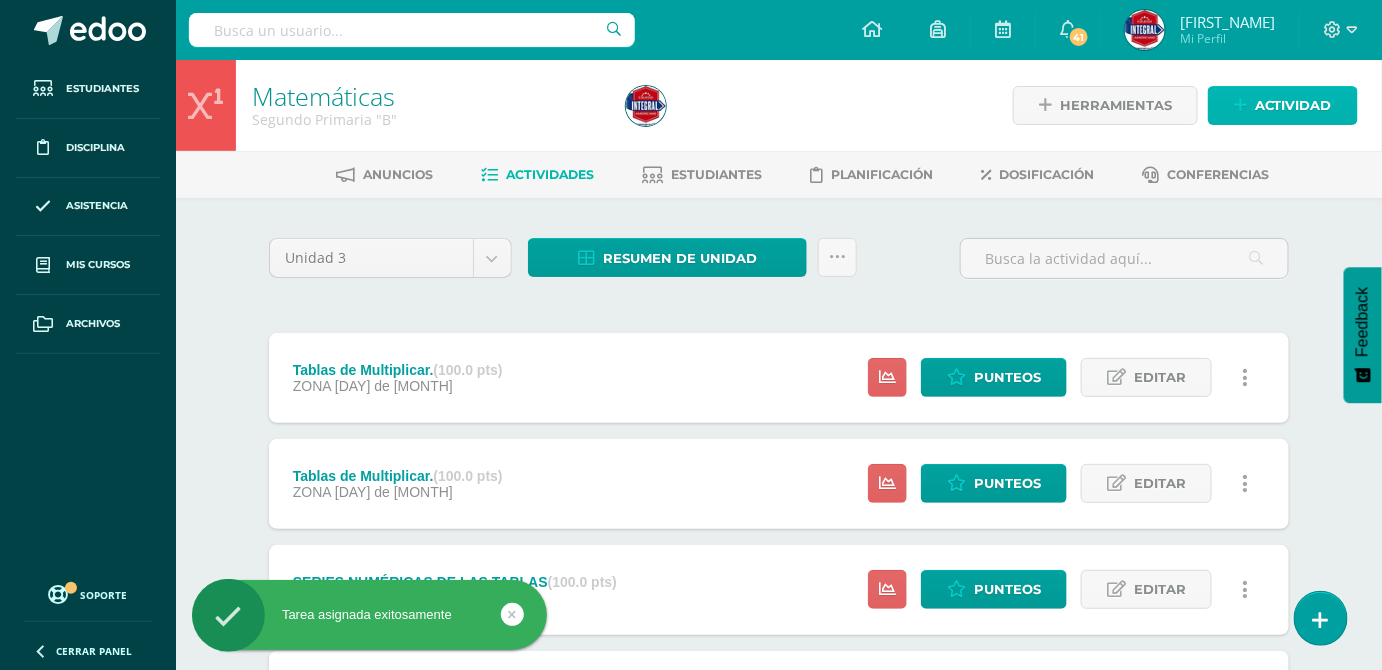 click on "Actividad" at bounding box center (1293, 105) 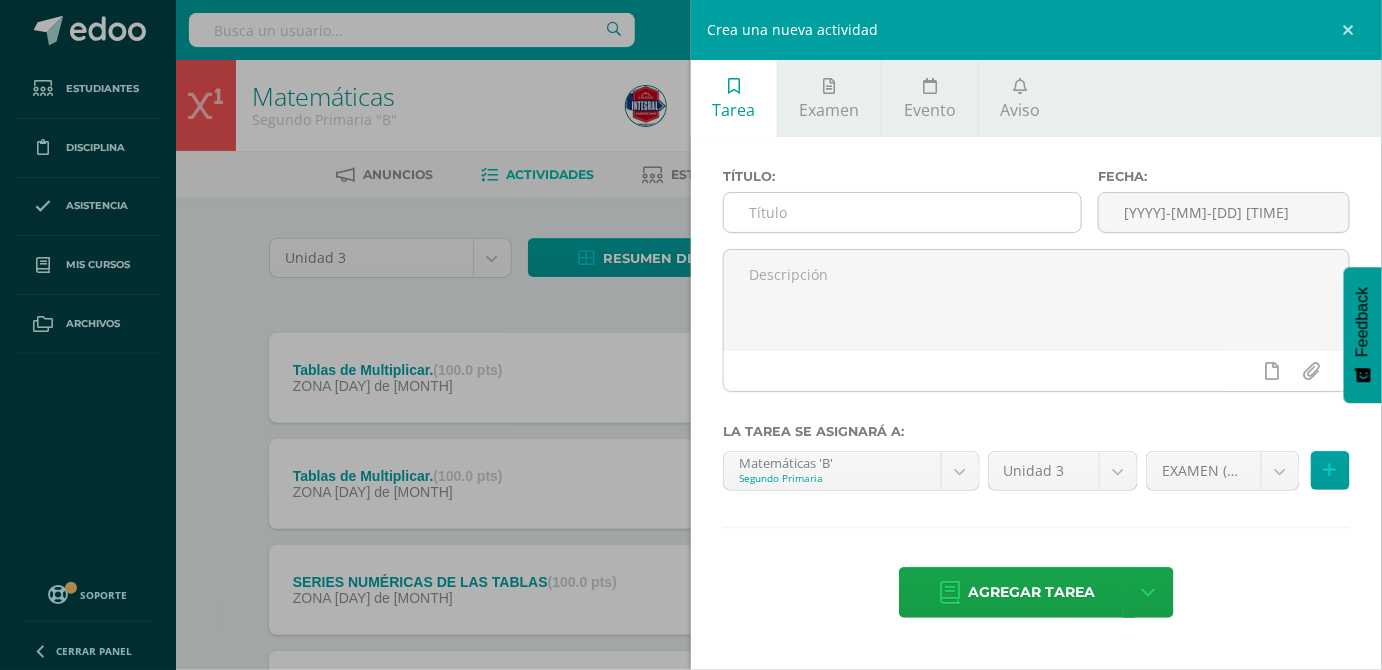 click at bounding box center (902, 212) 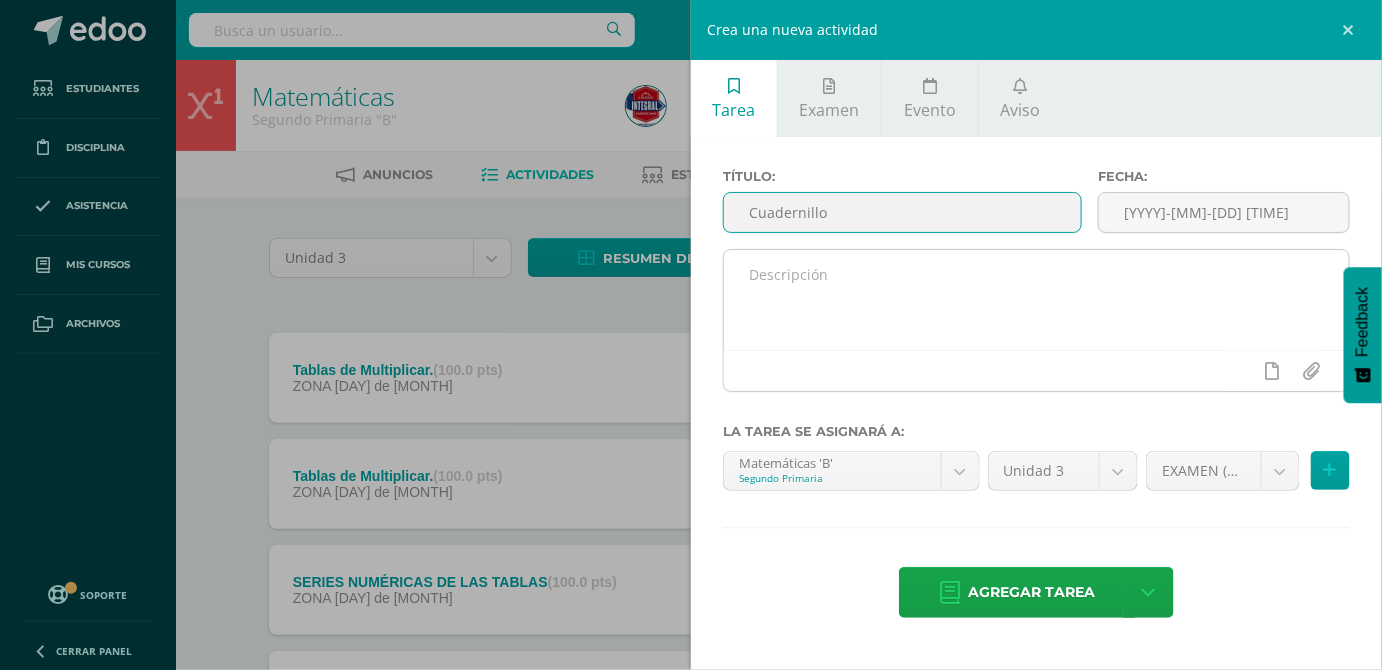 type on "Cuadernillo" 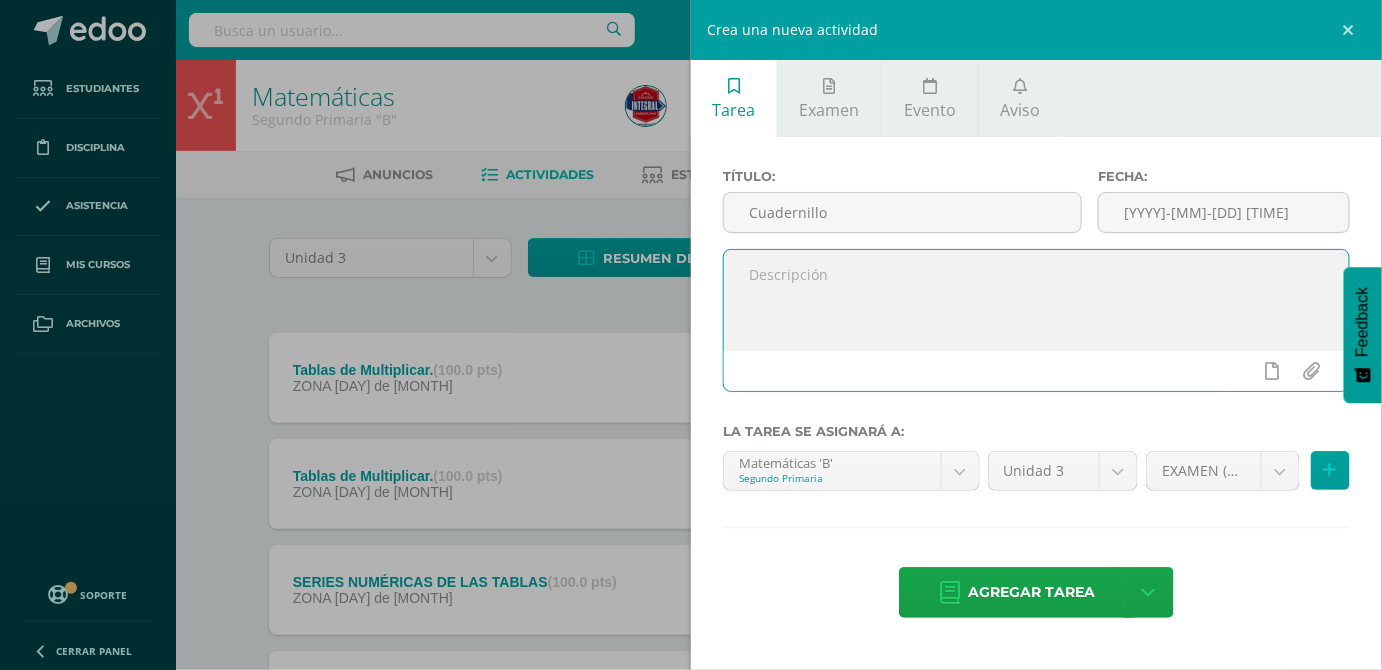 click at bounding box center [1036, 300] 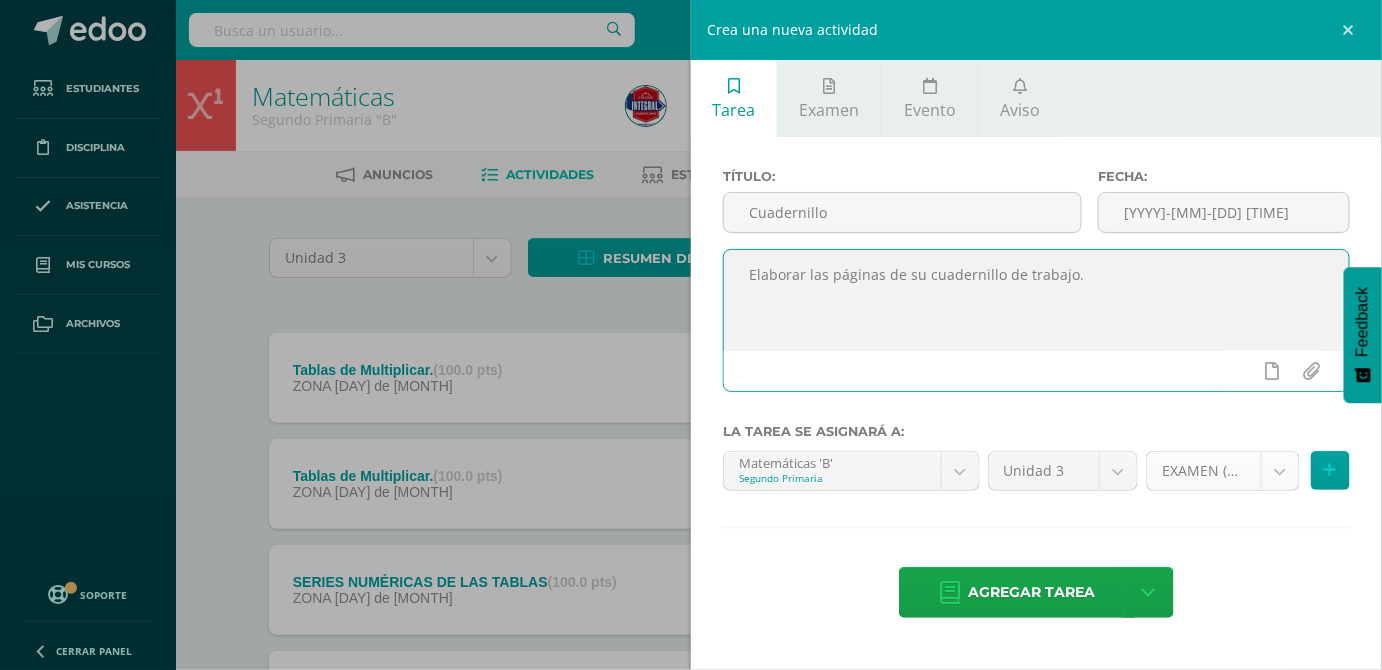 type on "Elaborar las páginas de su cuadernillo de trabajo." 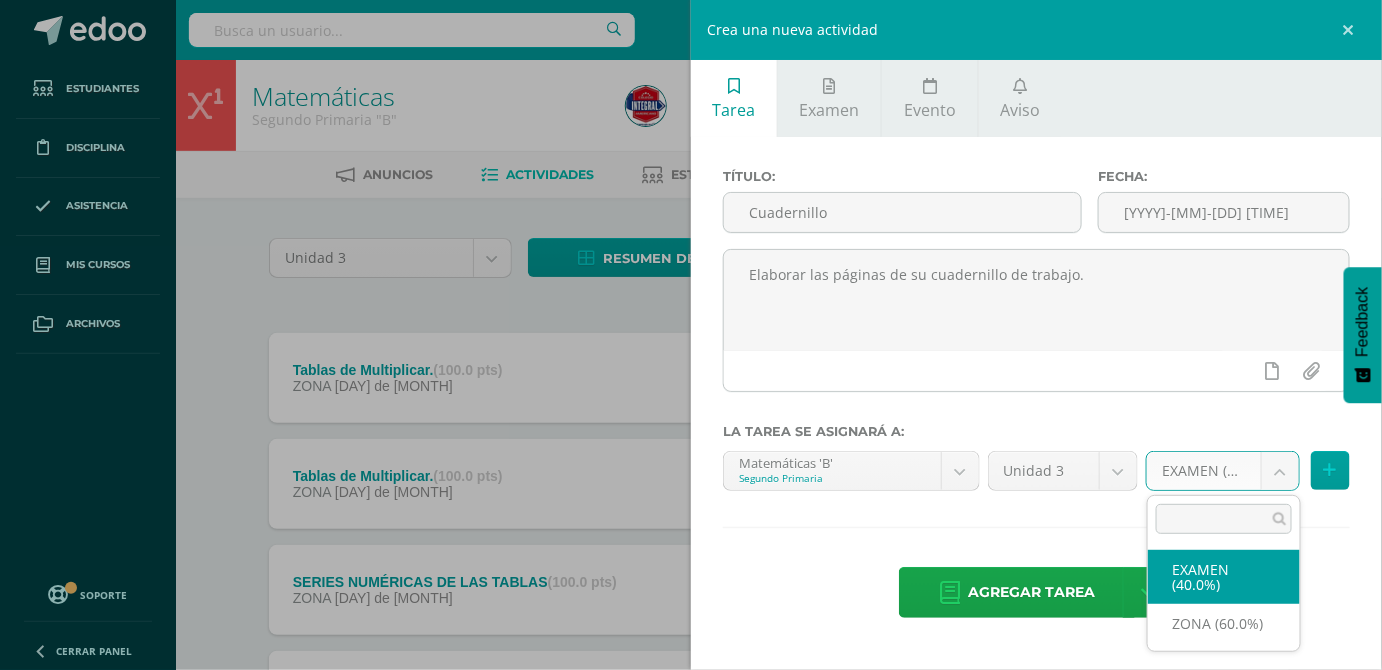 click on "Tarea asignada exitosamente         Estudiantes Disciplina Asistencia Mis cursos Archivos Soporte
Centro de ayuda
Últimas actualizaciones
10+ Cerrar panel
Administración Financiera
Segundo
Primaria
"B"
Actividades Estudiantes Planificación Dosificación
Ciencias Naturales
Segundo
Primaria
"B"
Actividades Estudiantes Planificación Dosificación
Ciencias Sociales
Segundo
Primaria
"B"
Actividades Estudiantes Planificación Dosificación Actividades Estudiantes Planificación Dosificación Actividades 0" at bounding box center (691, 437) 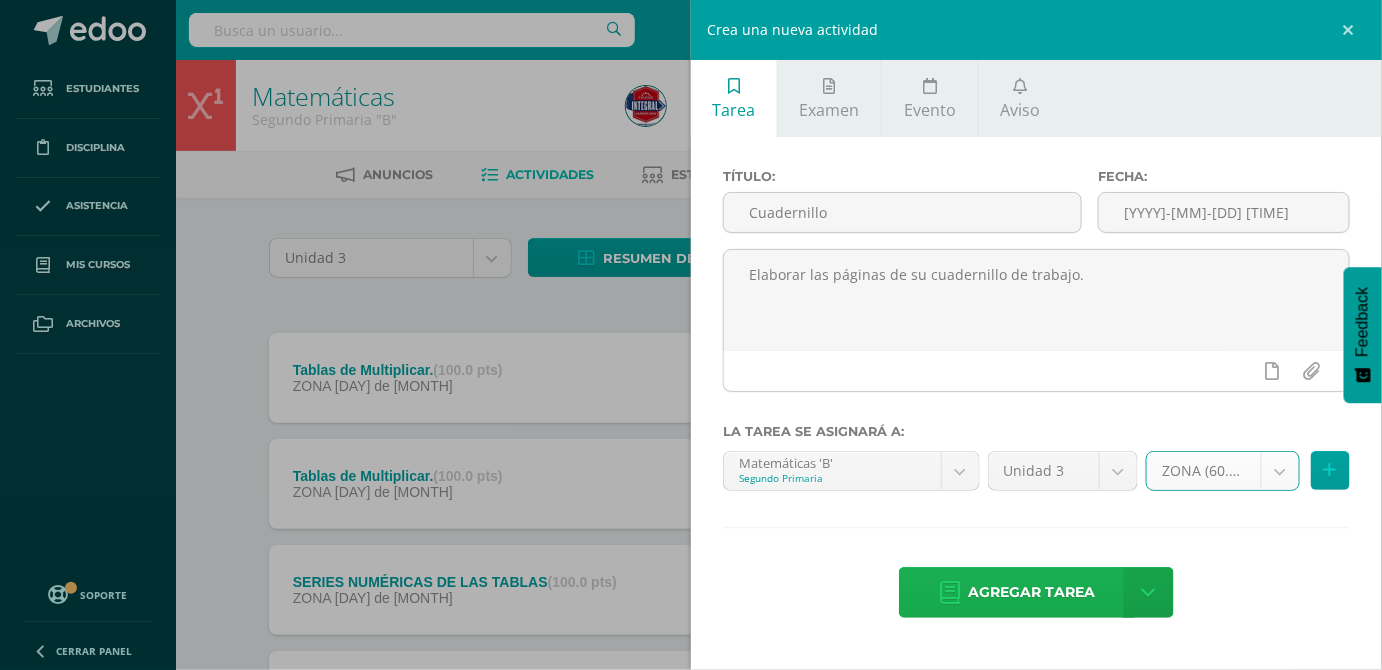 click on "Agregar tarea" at bounding box center [1031, 592] 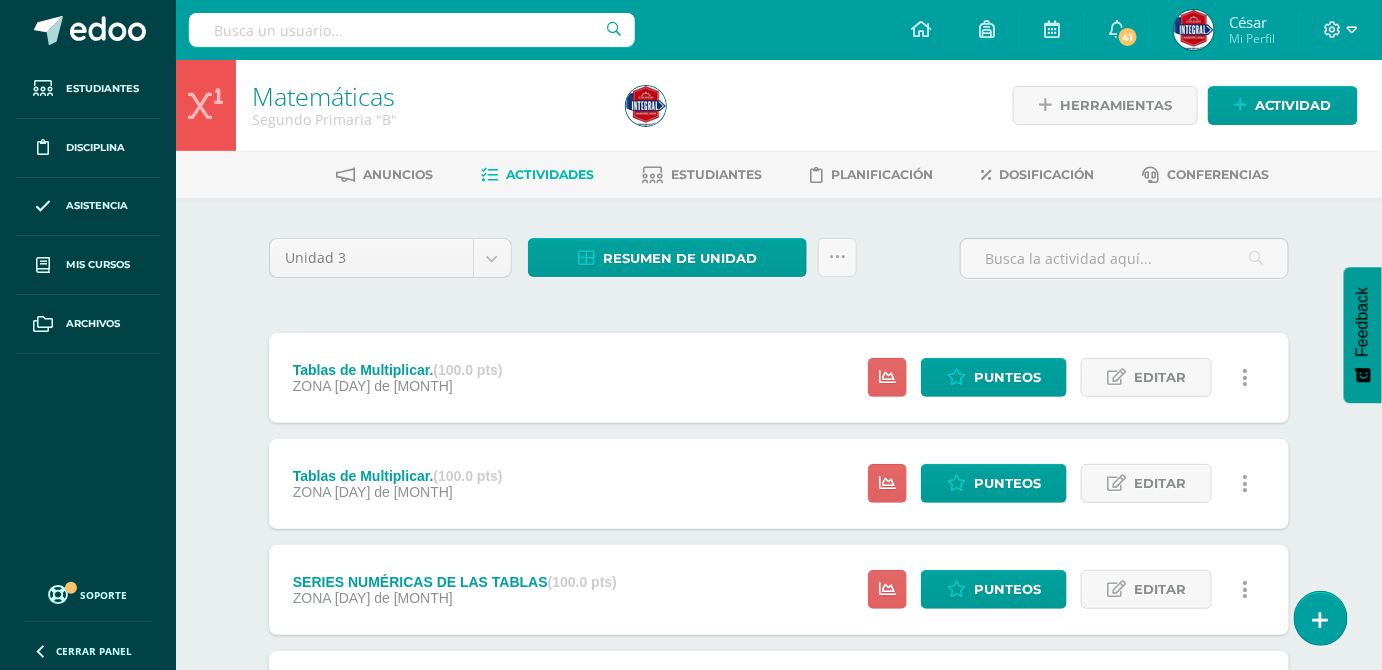 scroll, scrollTop: 0, scrollLeft: 0, axis: both 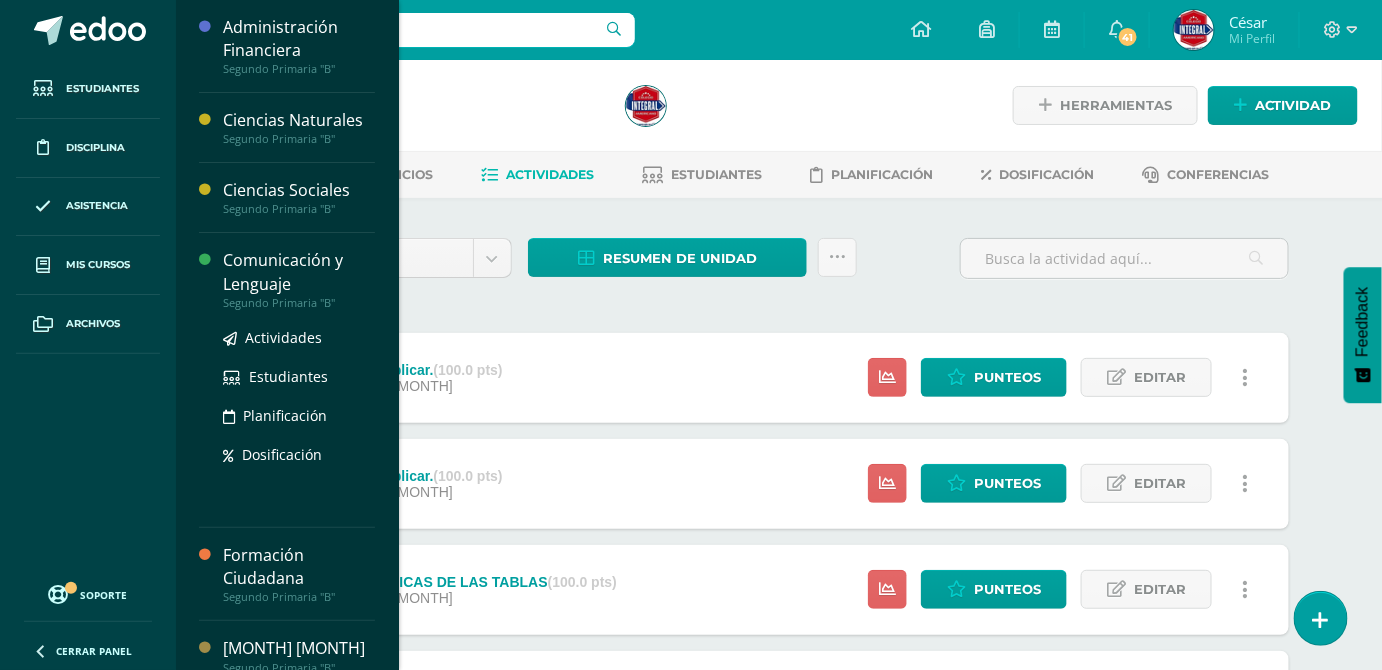click on "Comunicación y Lenguaje" at bounding box center (299, 272) 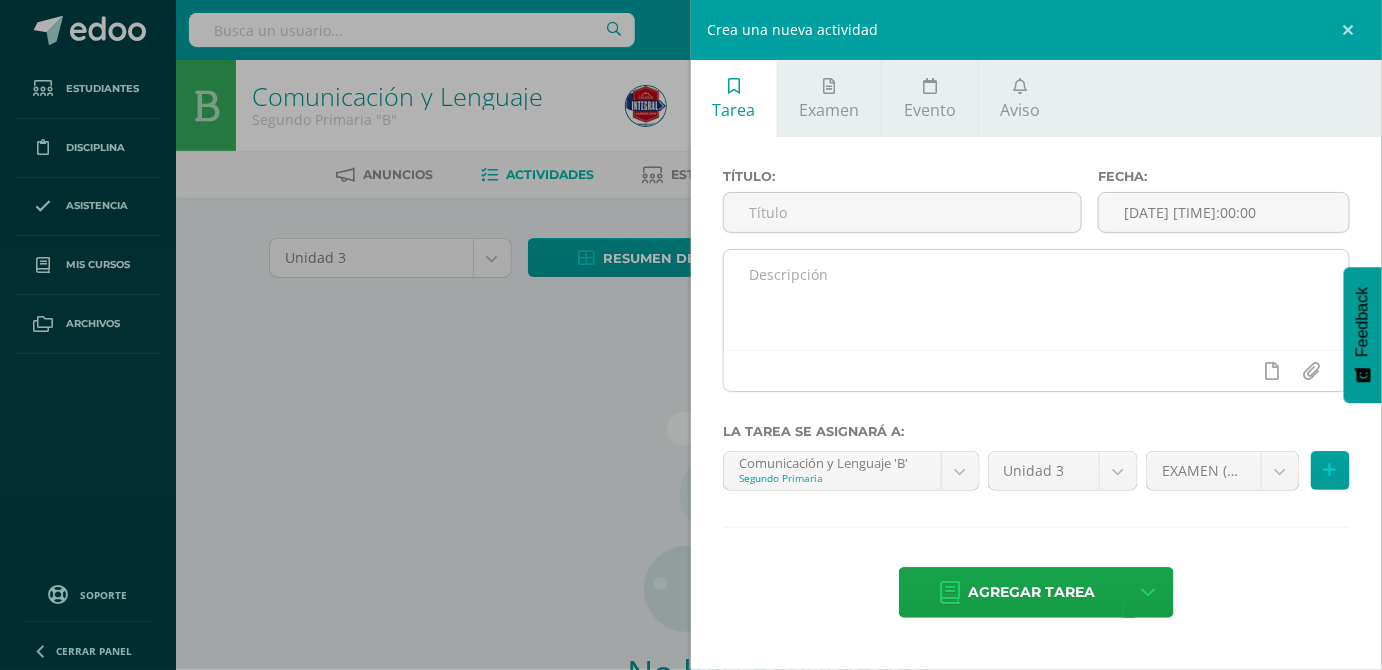scroll, scrollTop: 0, scrollLeft: 0, axis: both 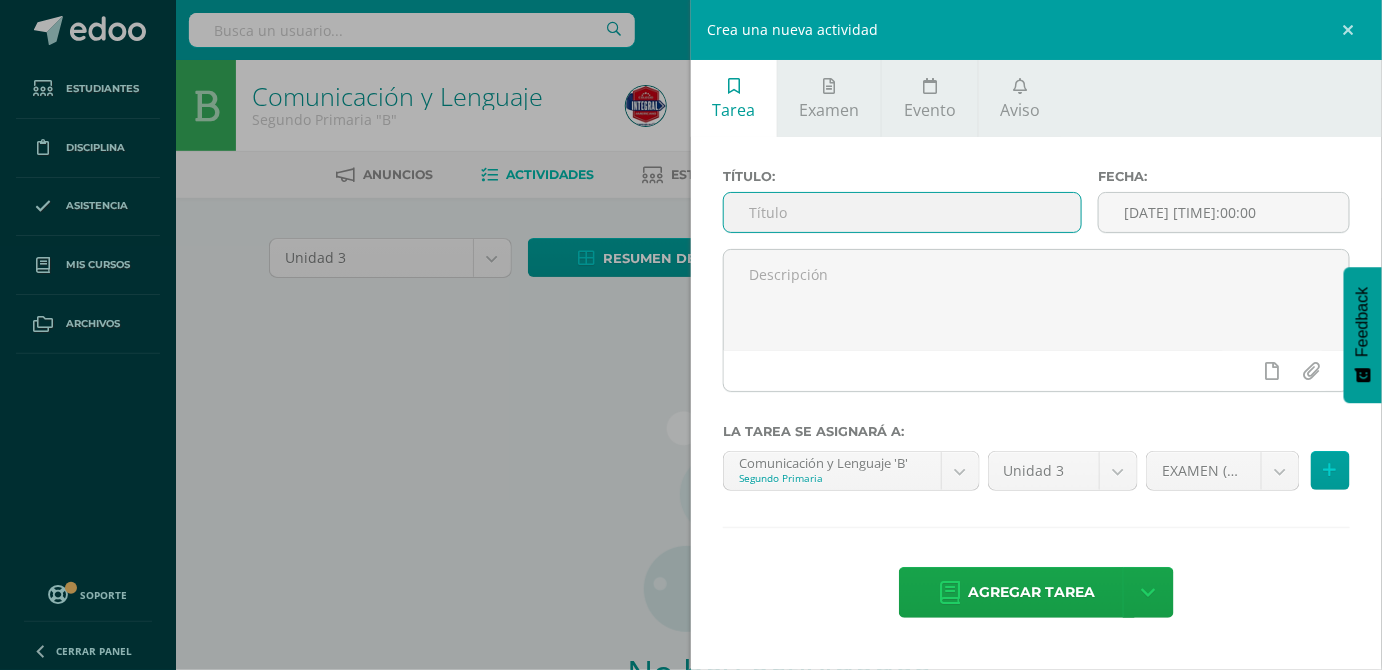 click at bounding box center [902, 212] 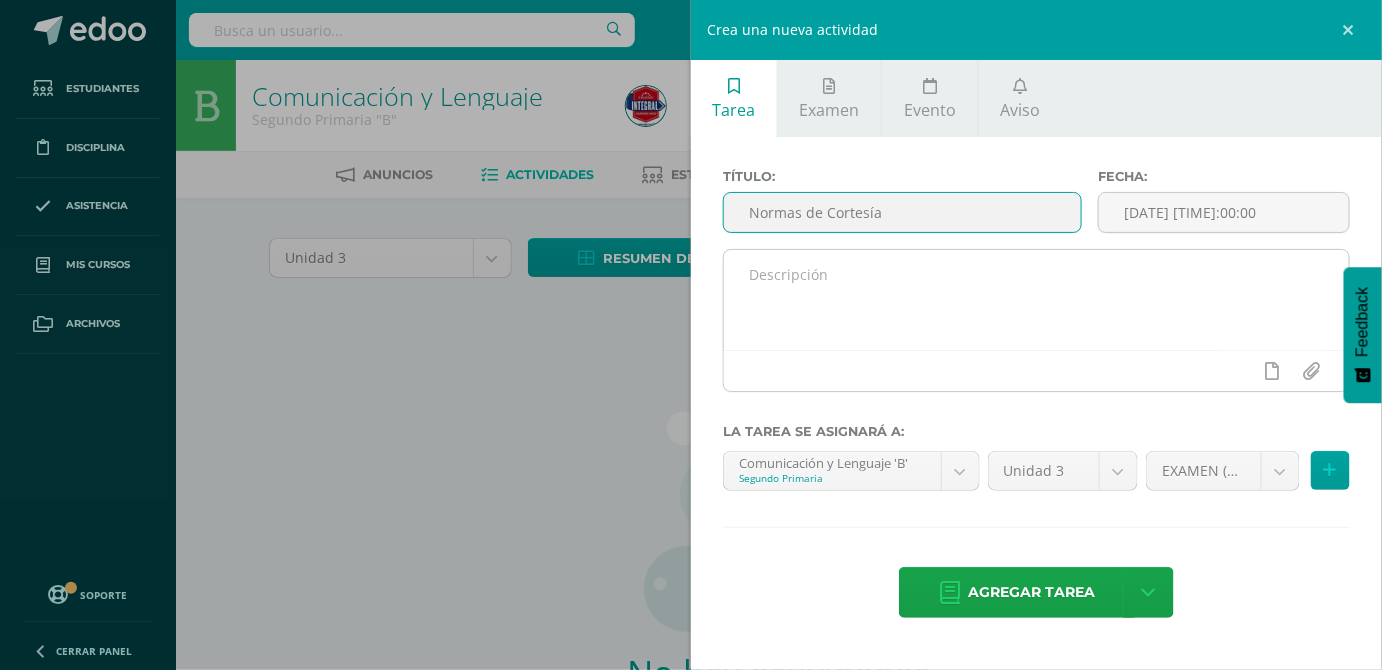 type on "Normas de Cortesía" 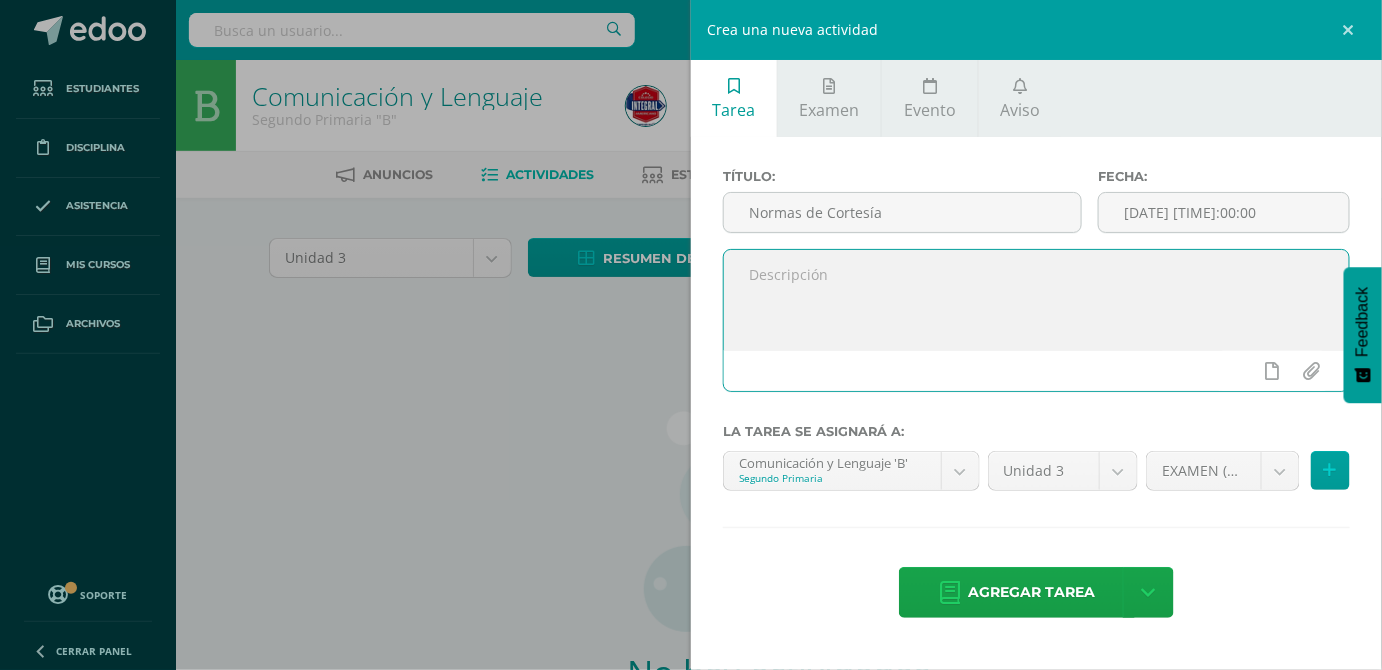 click at bounding box center (1036, 300) 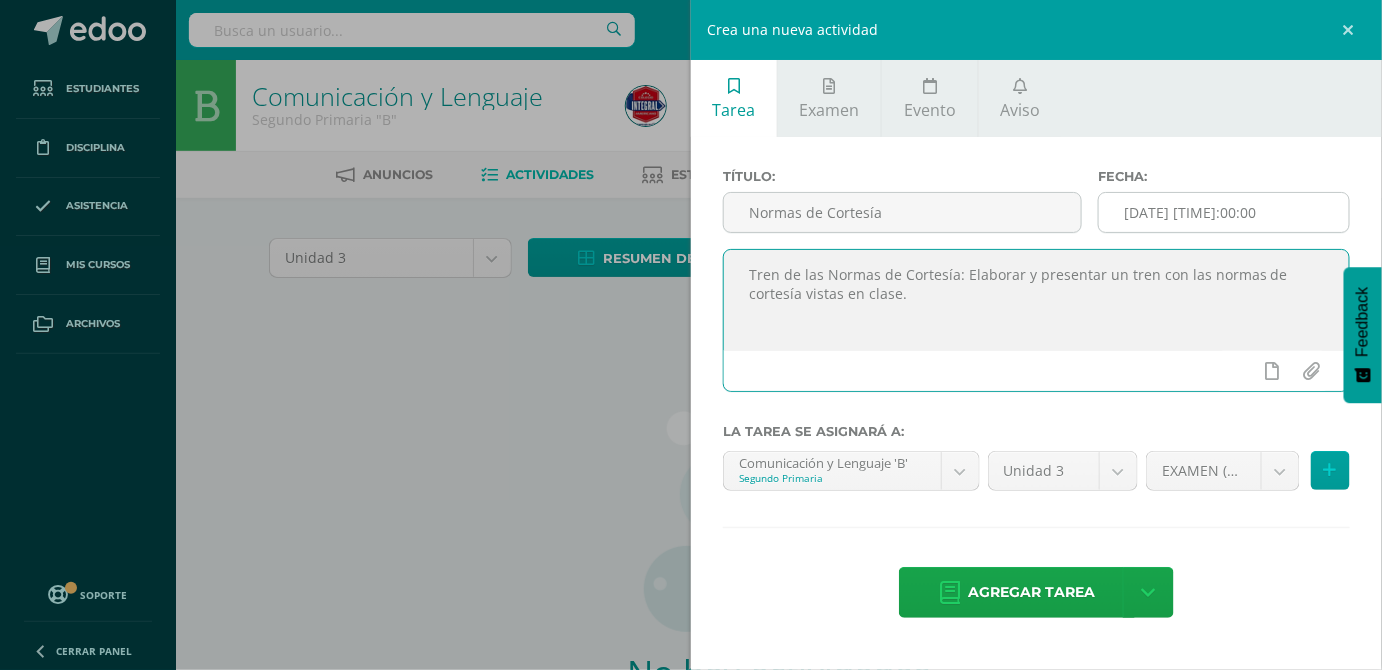 type on "Tren de las Normas de Cortesía: Elaborar y presentar un tren con las normas de cortesía vistas en clase." 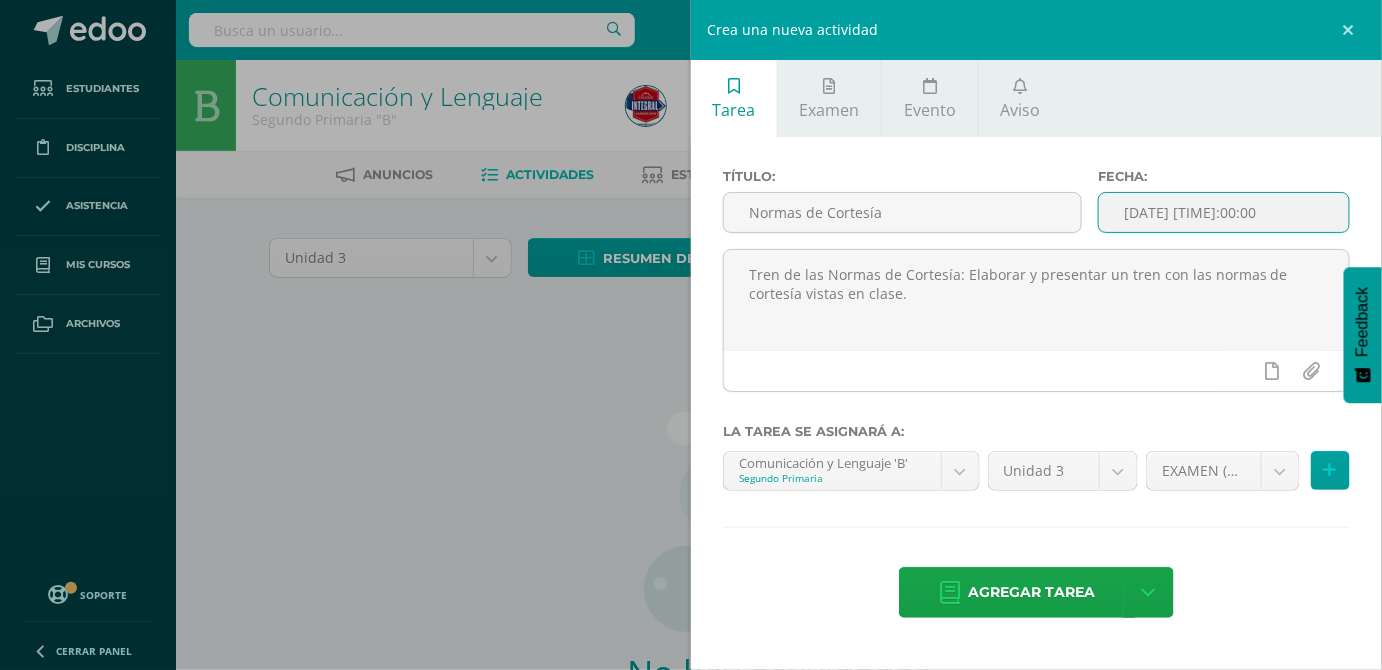 click on "[DATE] [TIME]" at bounding box center (1224, 212) 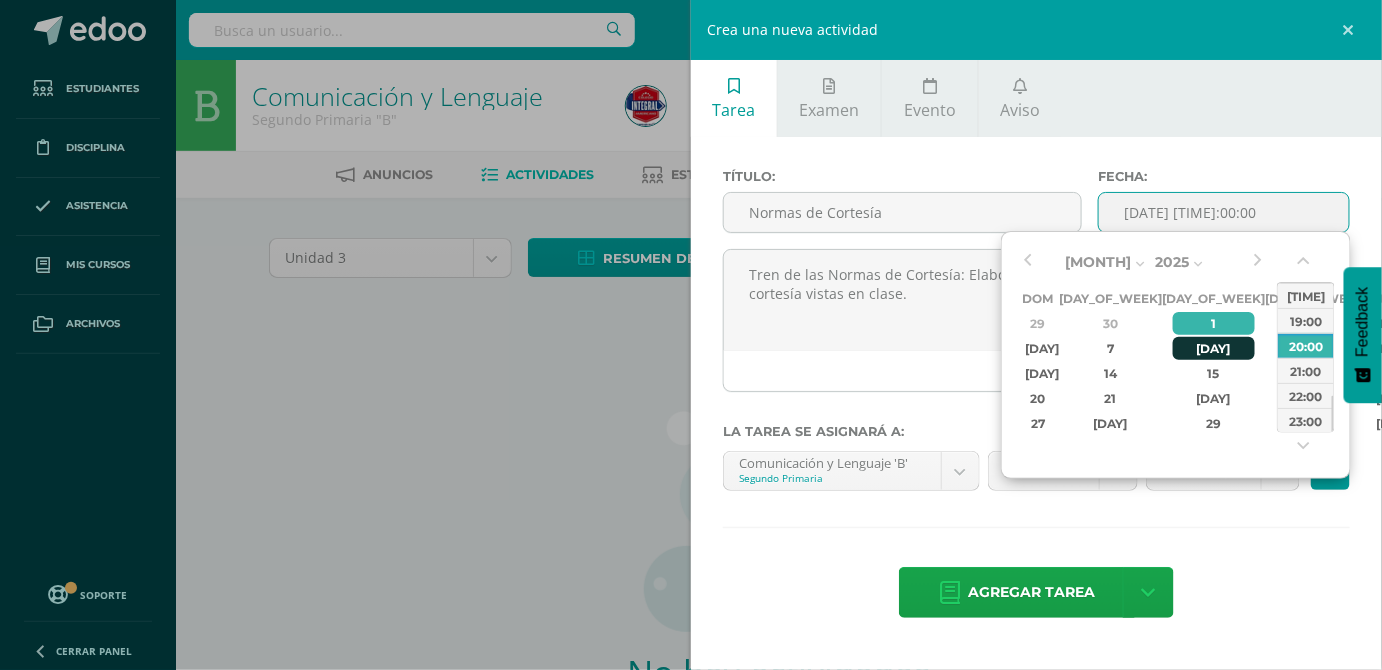 click on "8" at bounding box center (1214, 323) 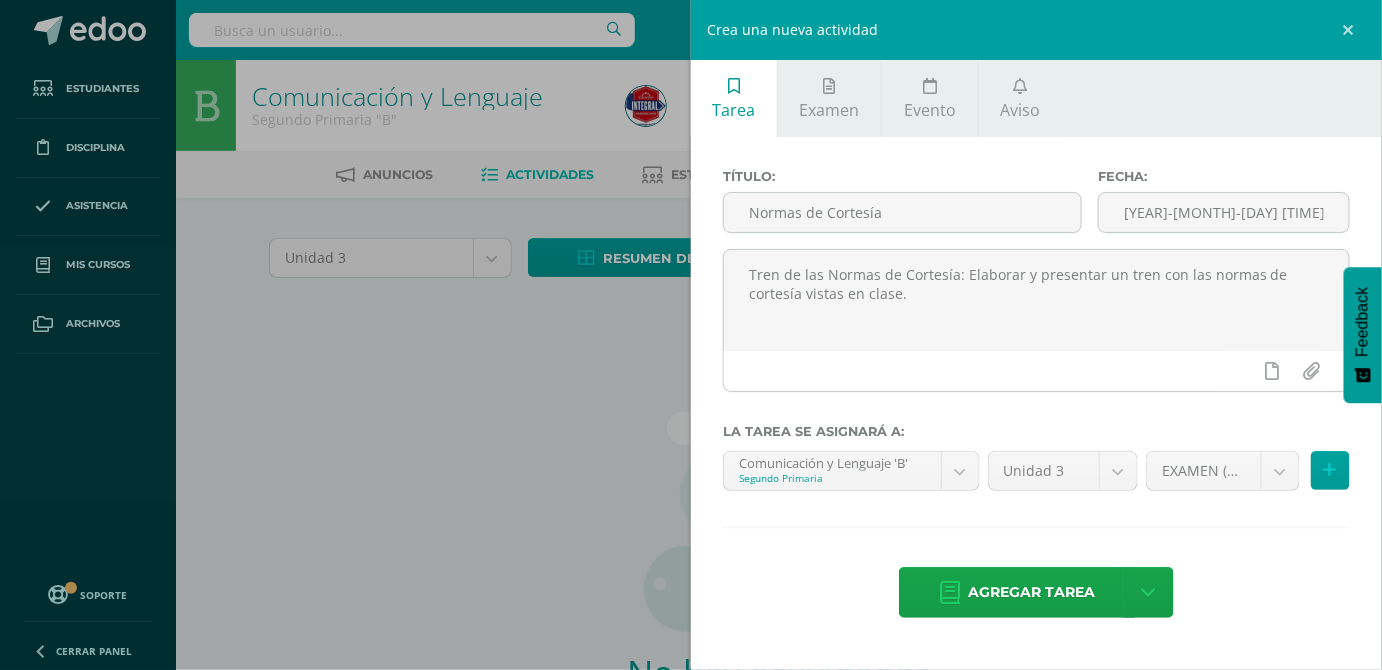 click on "Título: Normas de Cortesía Fecha: 2025-07-08 20:00 Tren de las Normas de Cortesía: Elaborar y presentar un tren con las normas de cortesía vistas en clase. La tarea se asignará a:
Comunicación y Lenguaje 'B'
Segundo Primaria
Administración Financiera 'B'
Ciencias Naturales 'B'
Ciencias Sociales 'B'
Comunicación y Lenguaje 'B'
Formación Ciudadana 'B'
Idioma Maya 'B'
Matemáticas 'B'
Unidad 3
Unidad 1
Unidad 3
Unidad 4
EXAMEN (40.0%)
Agregar tarea" at bounding box center (1036, 395) 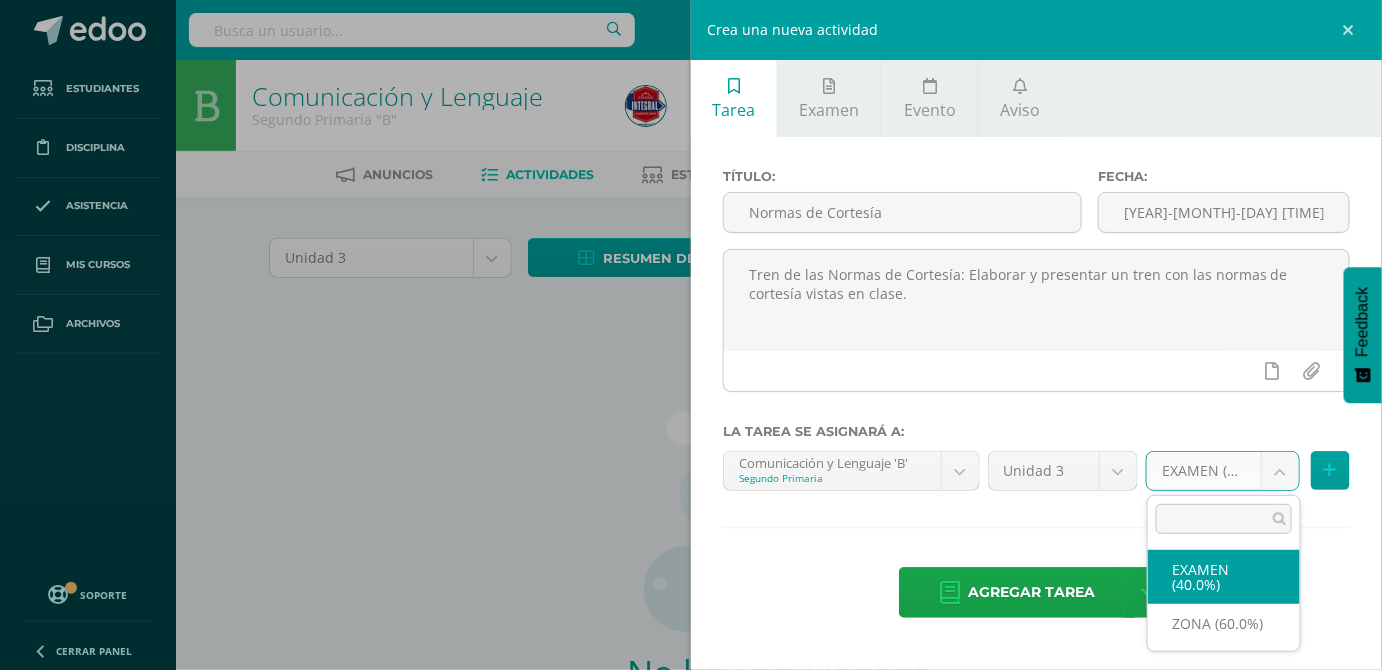 click on "Estudiantes Disciplina Asistencia Mis cursos Archivos Soporte
Centro de ayuda
Últimas actualizaciones
10+ Cerrar panel
Administración Financiera
Segundo
Primaria
"B"
Actividades Estudiantes Planificación Dosificación
Ciencias Naturales
Segundo
Primaria
"B"
Actividades Estudiantes Planificación Dosificación
Ciencias Sociales
Segundo
Primaria
"B"
Actividades Estudiantes Planificación Dosificación
Comunicación y Lenguaje
Actividades Estudiantes Actividades" at bounding box center [691, 429] 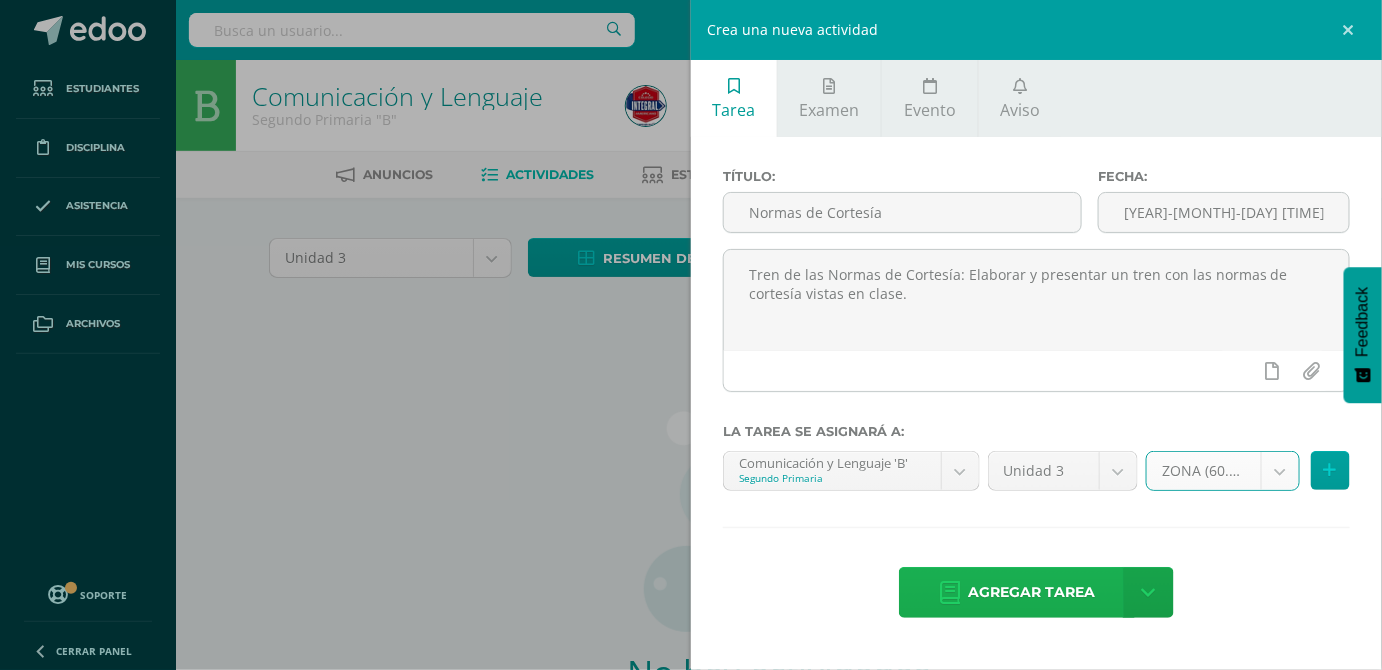 click on "Agregar tarea" at bounding box center [1031, 592] 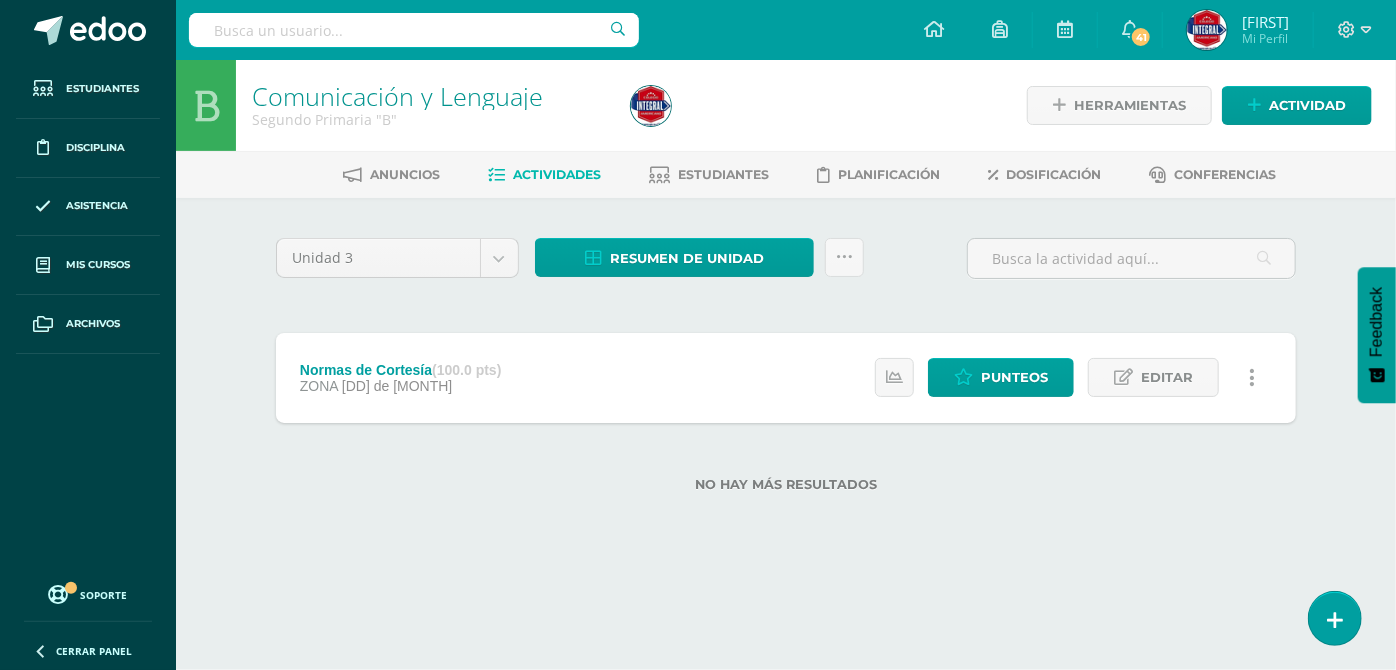 scroll, scrollTop: 0, scrollLeft: 0, axis: both 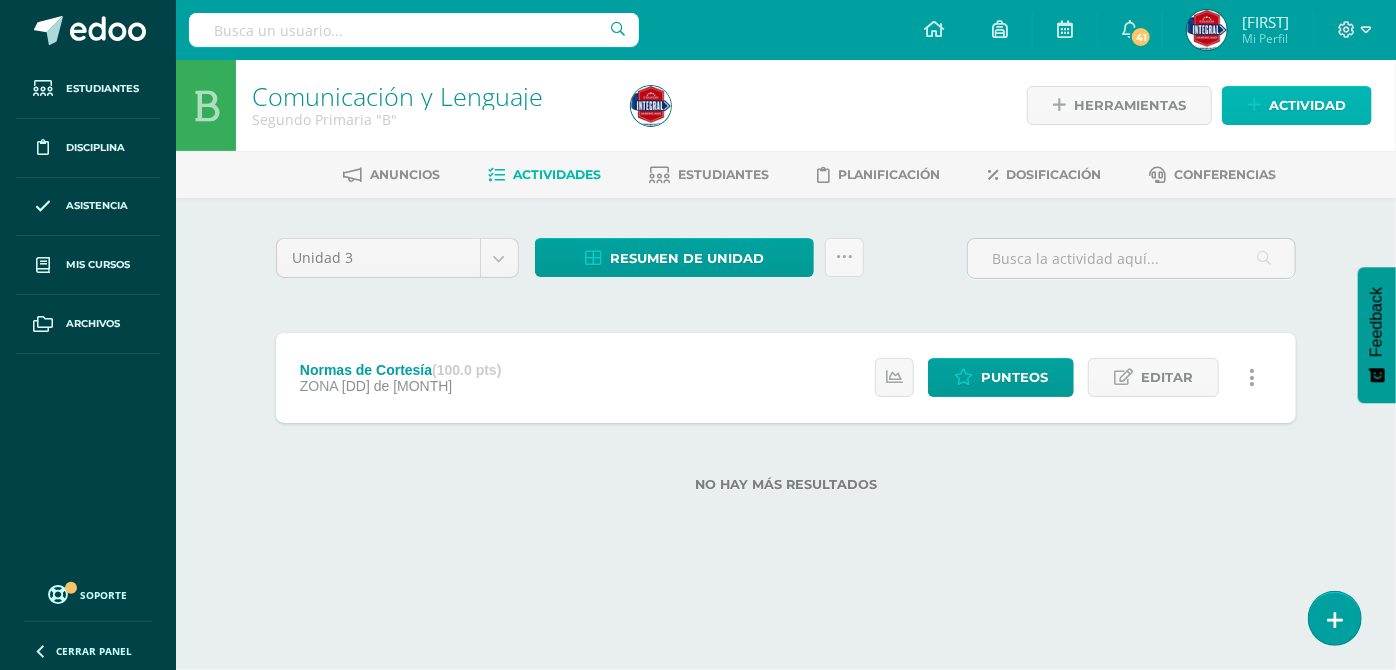 click on "Actividad" at bounding box center [1307, 105] 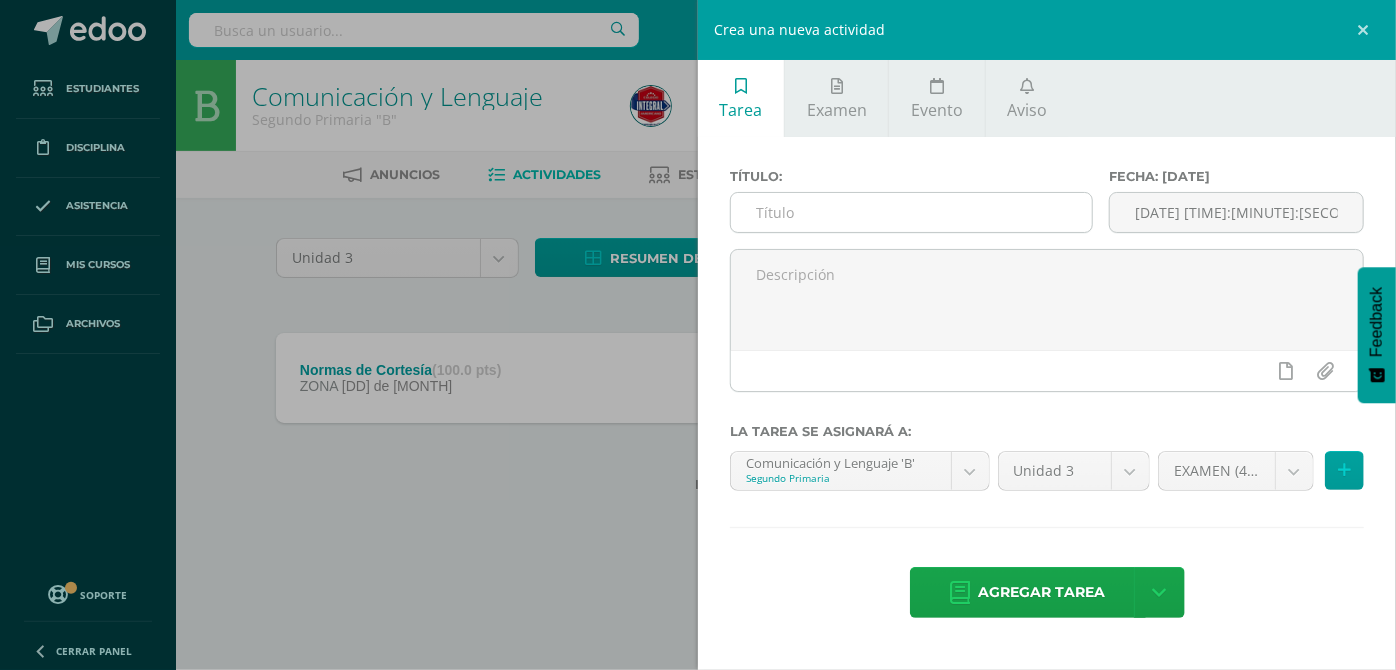 click at bounding box center (911, 212) 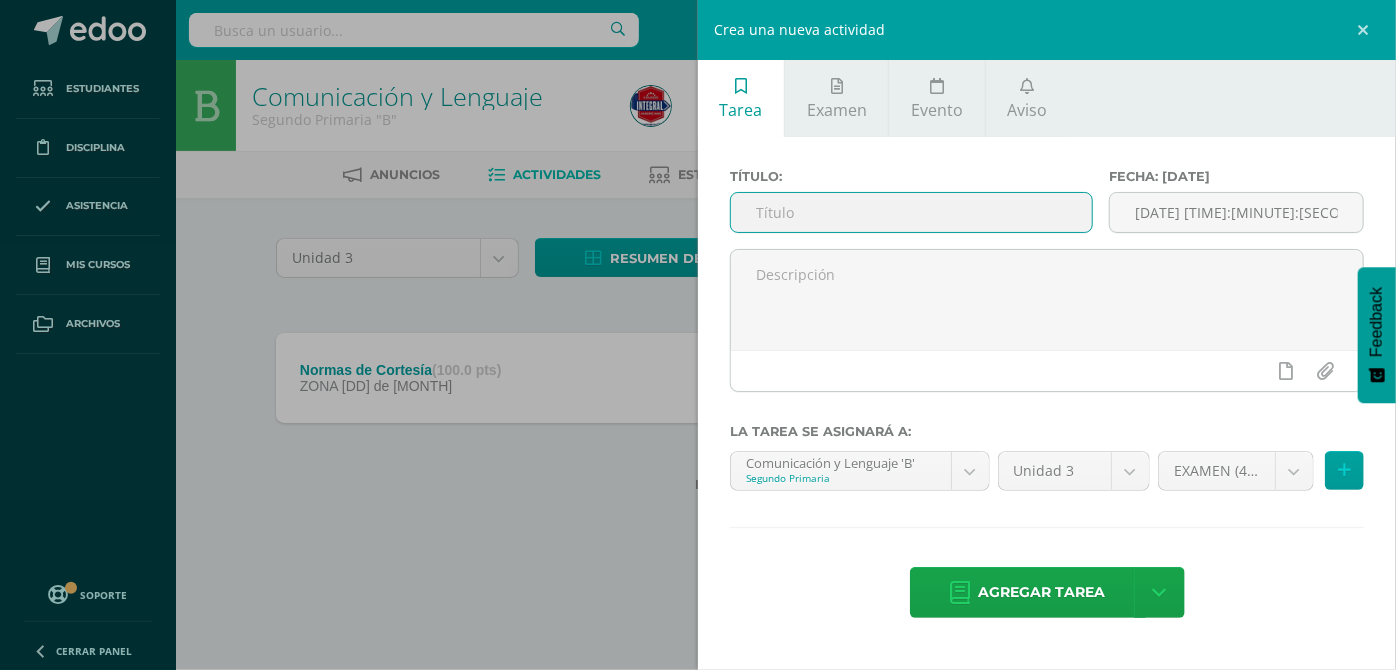 paste on "Acentuación" 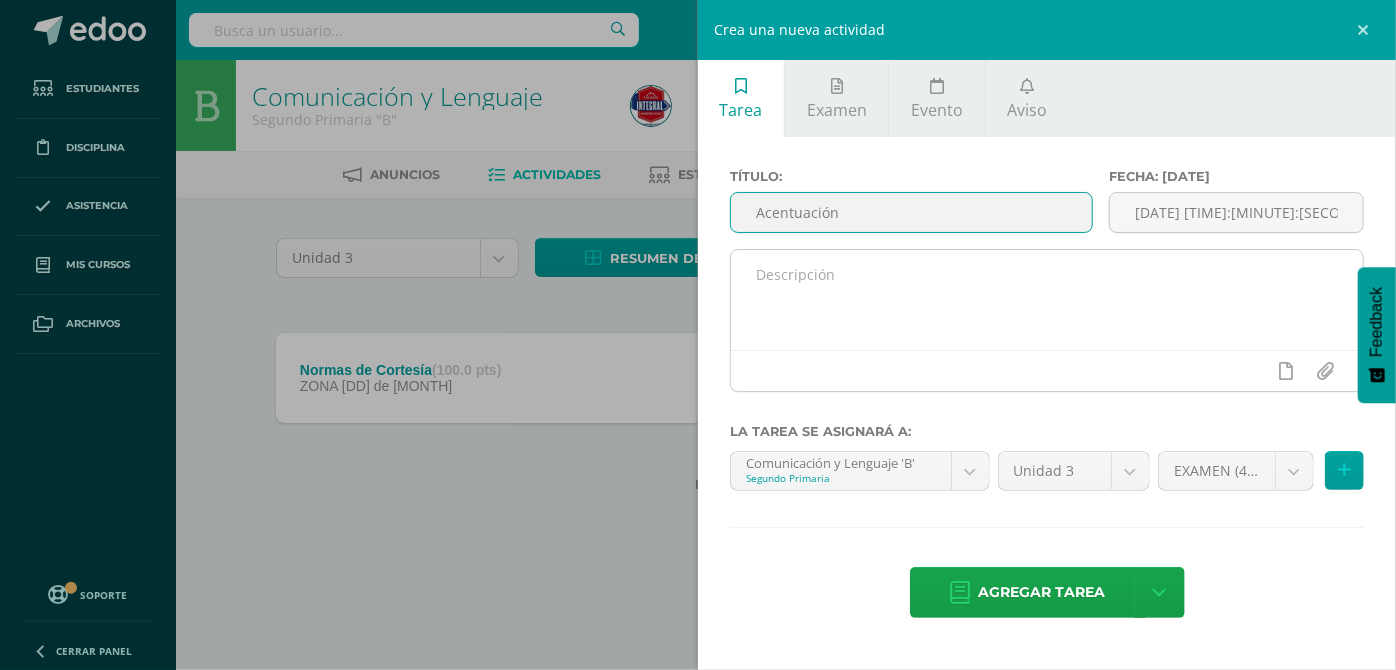 type on "Acentuación" 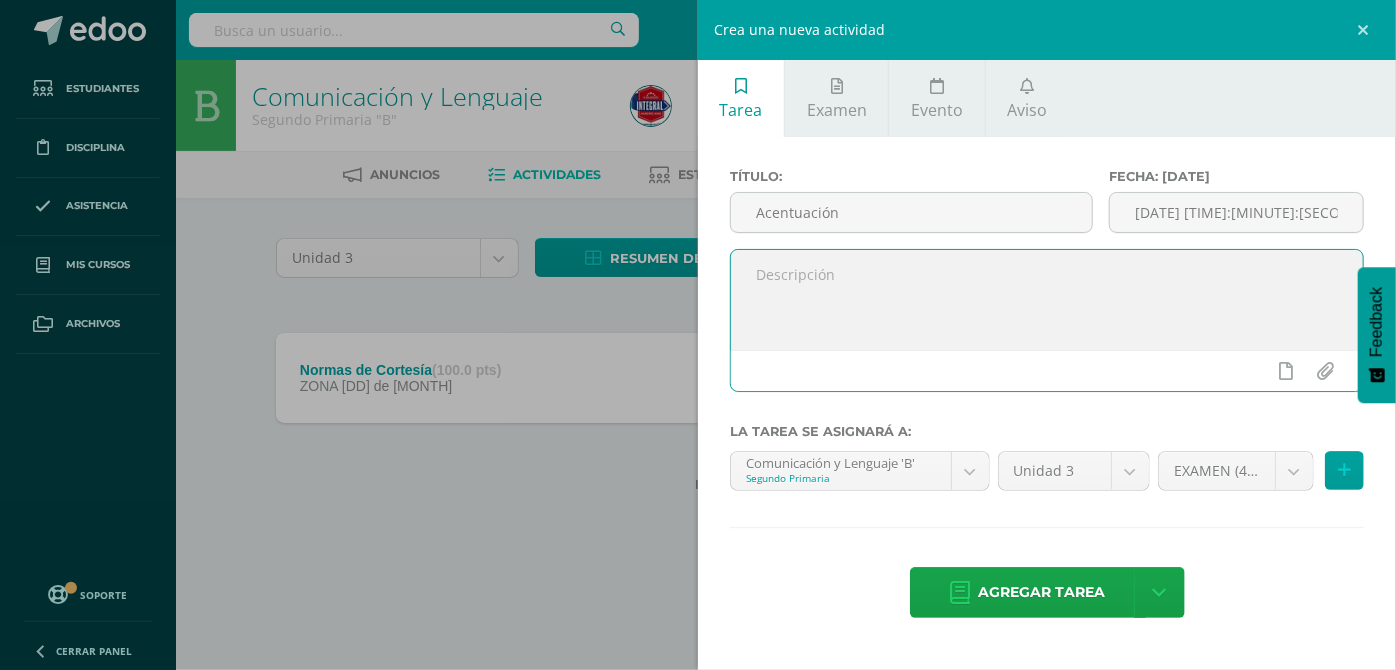 paste on "Máquina de Acentuación:  Se enviará la hoja de la máquina en agenda, deben pegarla en cartón y emplasticarla, por favor enviar un marcador de pizarra para utilizarla." 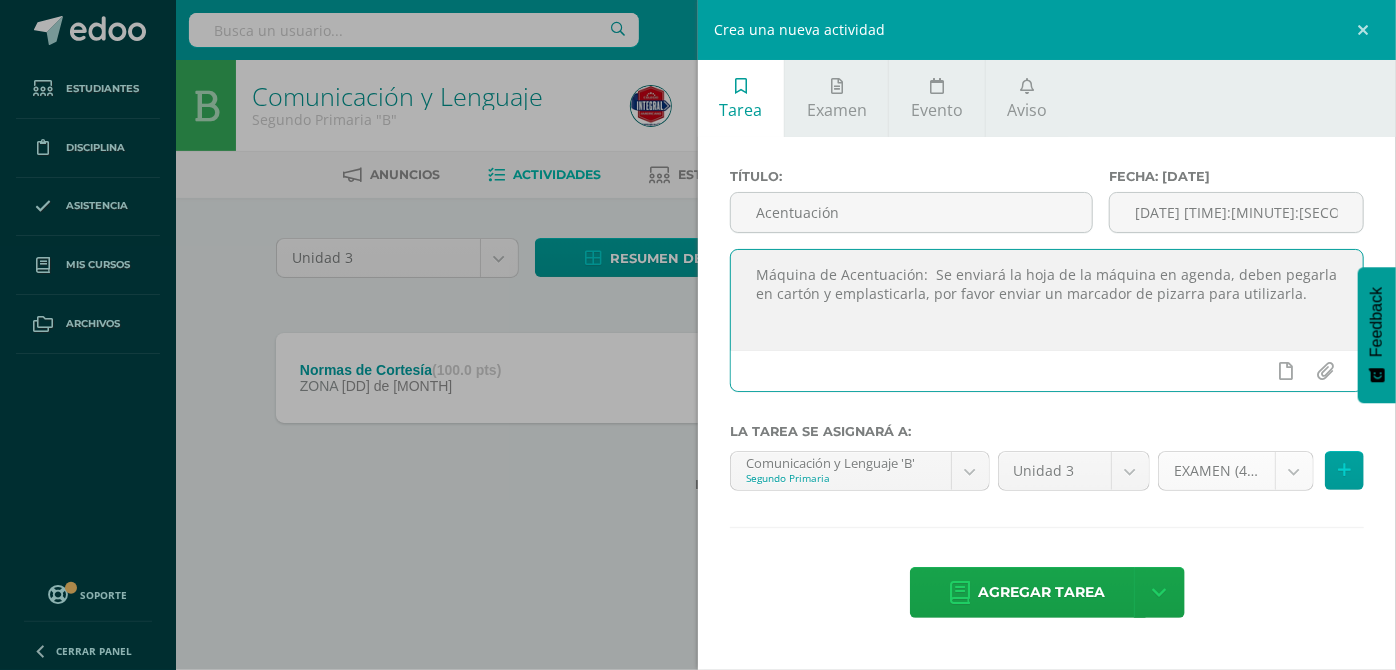 type on "Máquina de Acentuación:  Se enviará la hoja de la máquina en agenda, deben pegarla en cartón y emplasticarla, por favor enviar un marcador de pizarra para utilizarla." 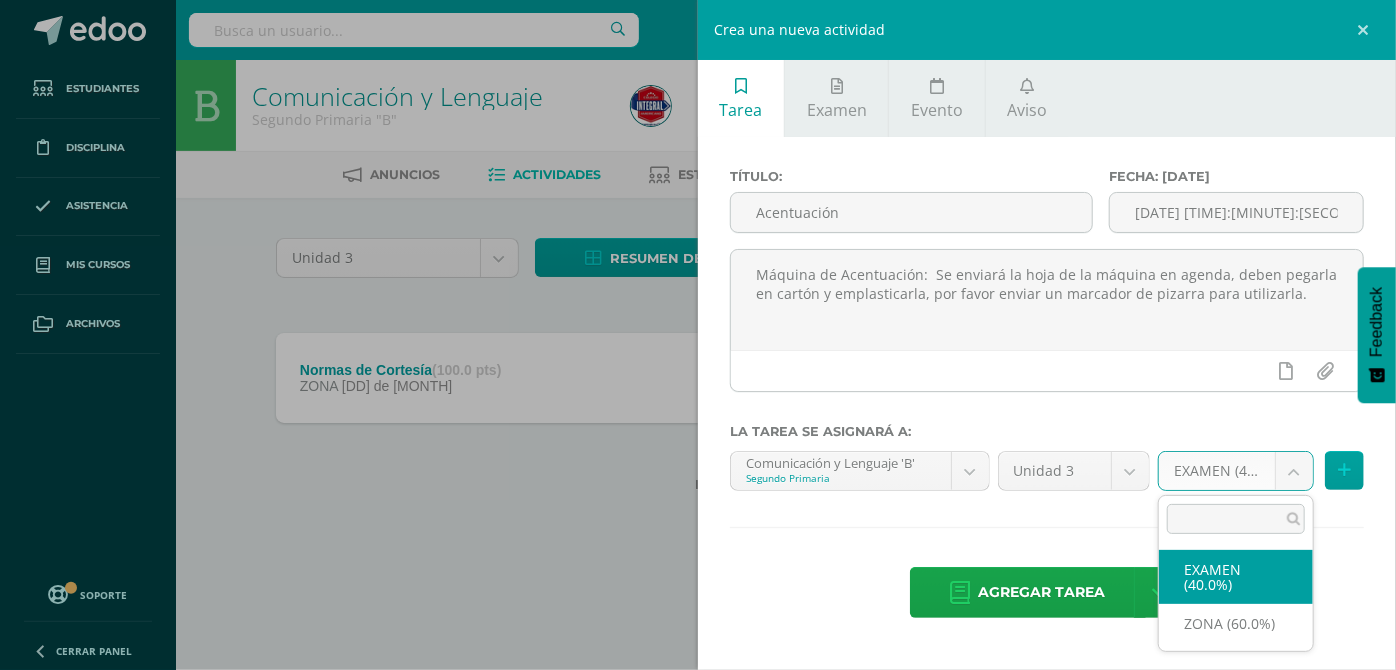 click on "Tarea asignada exitosamente         Estudiantes Disciplina Asistencia Mis cursos Archivos Soporte
Centro de ayuda
Últimas actualizaciones
10+ Cerrar panel
Administración Financiera
Segundo
Primaria
"B"
Actividades Estudiantes Planificación Dosificación
Ciencias Naturales
Segundo
Primaria
"B"
Actividades Estudiantes Planificación Dosificación
Ciencias Sociales
Segundo
Primaria
"B"
Actividades Estudiantes Planificación Dosificación Actividades Estudiantes Planificación Dosificación Actividades 0" at bounding box center [698, 278] 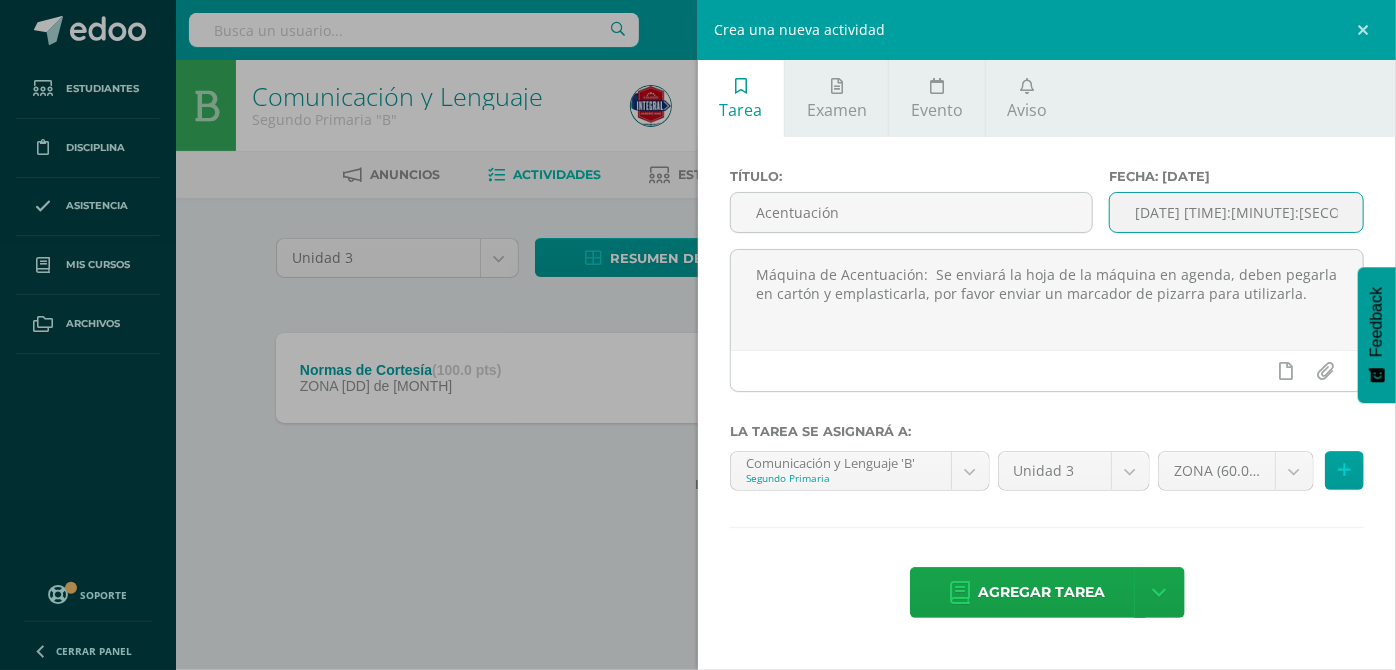 click on "[DATE] [TIME]" at bounding box center [1236, 212] 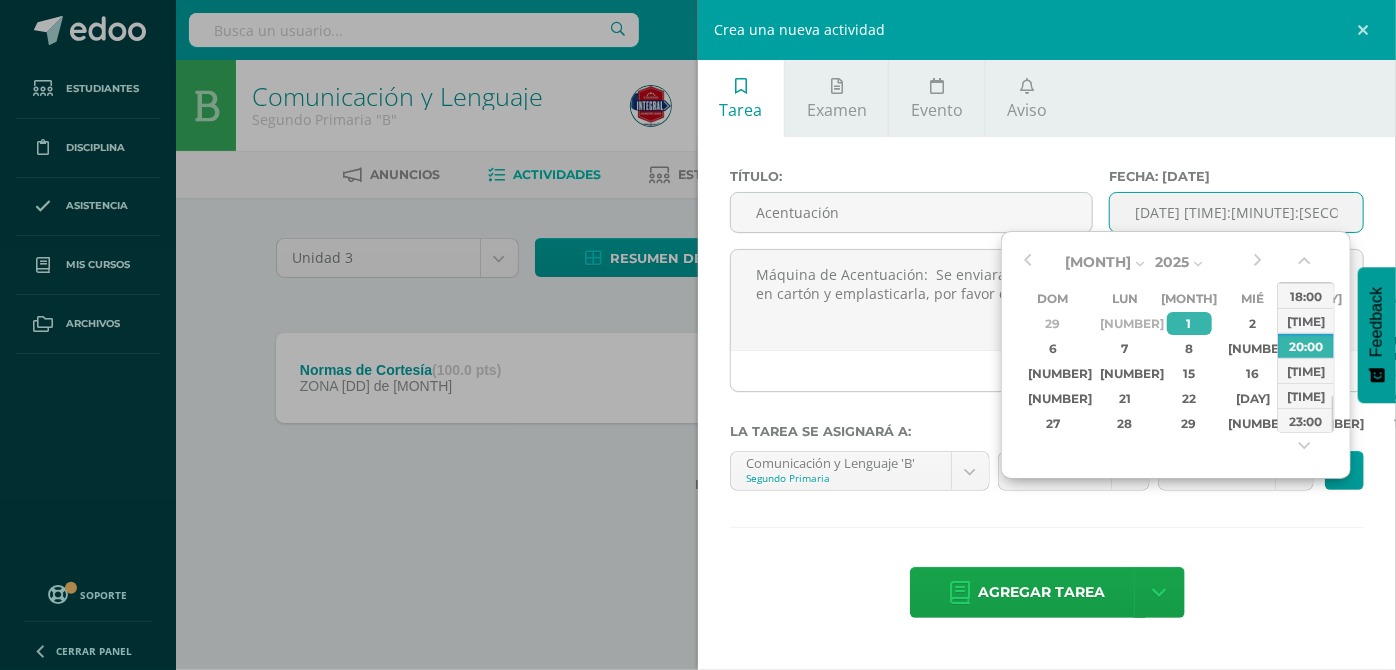 click on "11" at bounding box center (1397, 323) 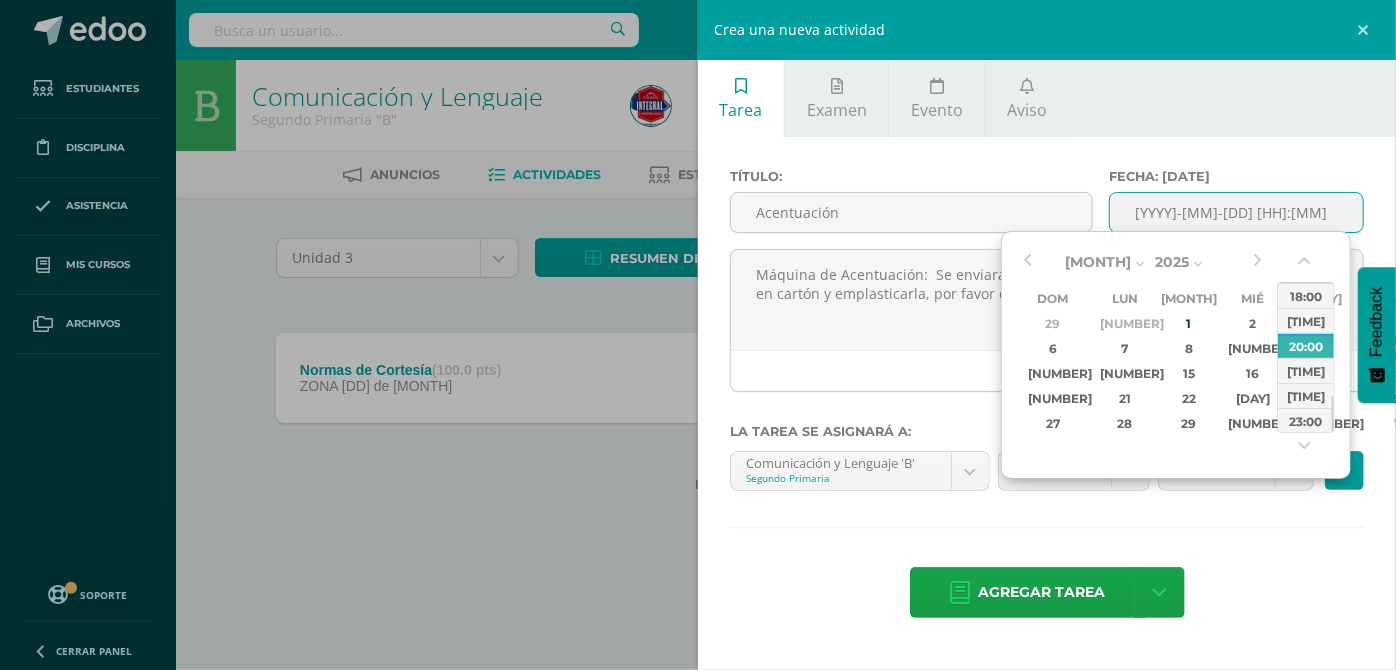 click on "Título: Acentuación Fecha: 2025-07-11 20:00 Máquina de Acentuación:  Se enviará la hoja de la máquina en agenda, deben pegarla en cartón y emplasticarla, por favor enviar un marcador de pizarra para utilizarla. La tarea se asignará a:
Comunicación y Lenguaje 'B'
Segundo Primaria
Administración Financiera 'B'
Ciencias Naturales 'B'
Ciencias Sociales 'B'
Comunicación y Lenguaje 'B'
Formación Ciudadana 'B'
Idioma Maya 'B'
Matemáticas 'B'
Unidad 3
Unidad 1
Unidad 3
Unidad 4
Agregar tarea" at bounding box center [1047, 395] 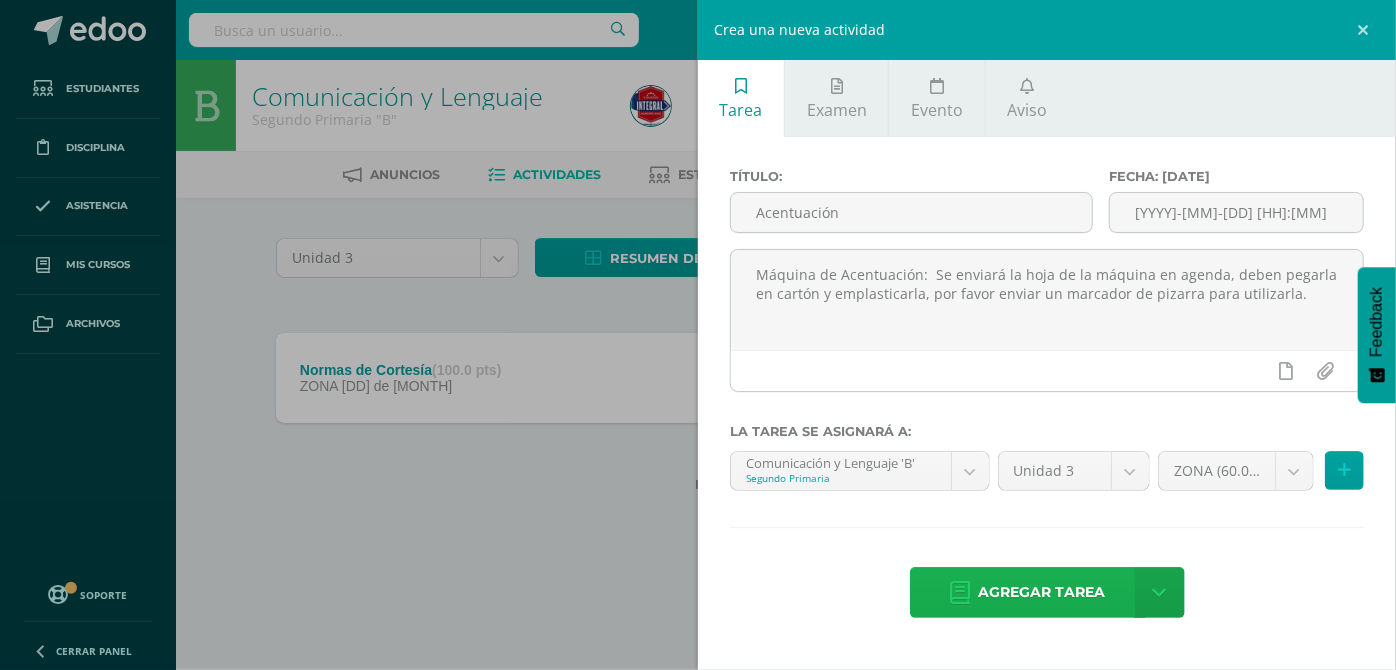 click on "Agregar tarea" at bounding box center [1042, 592] 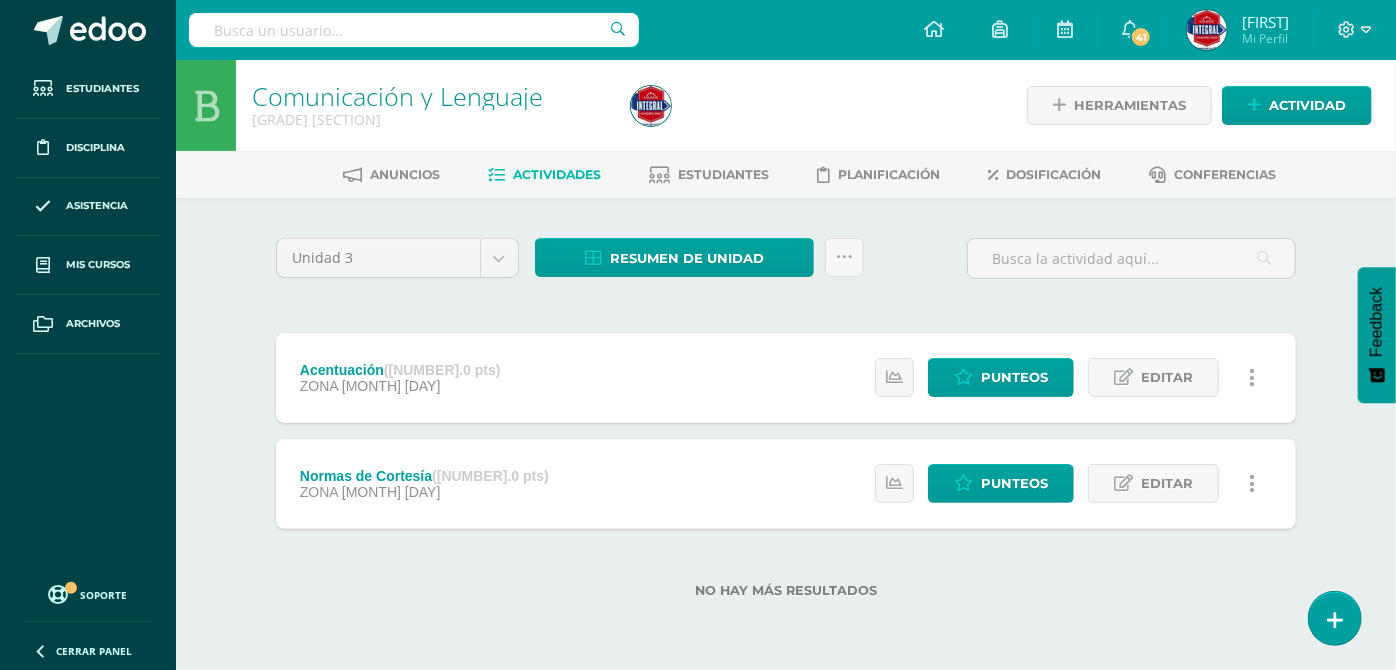 scroll, scrollTop: 0, scrollLeft: 0, axis: both 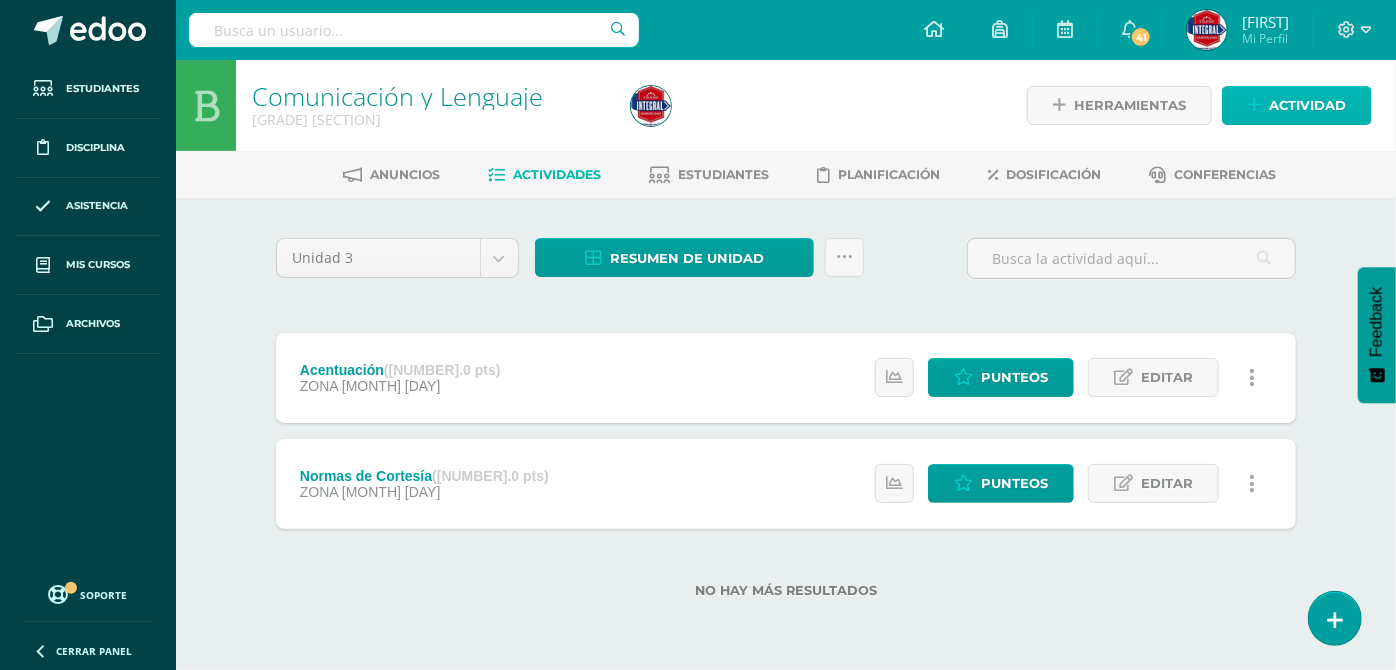 click on "Actividad" at bounding box center (1297, 105) 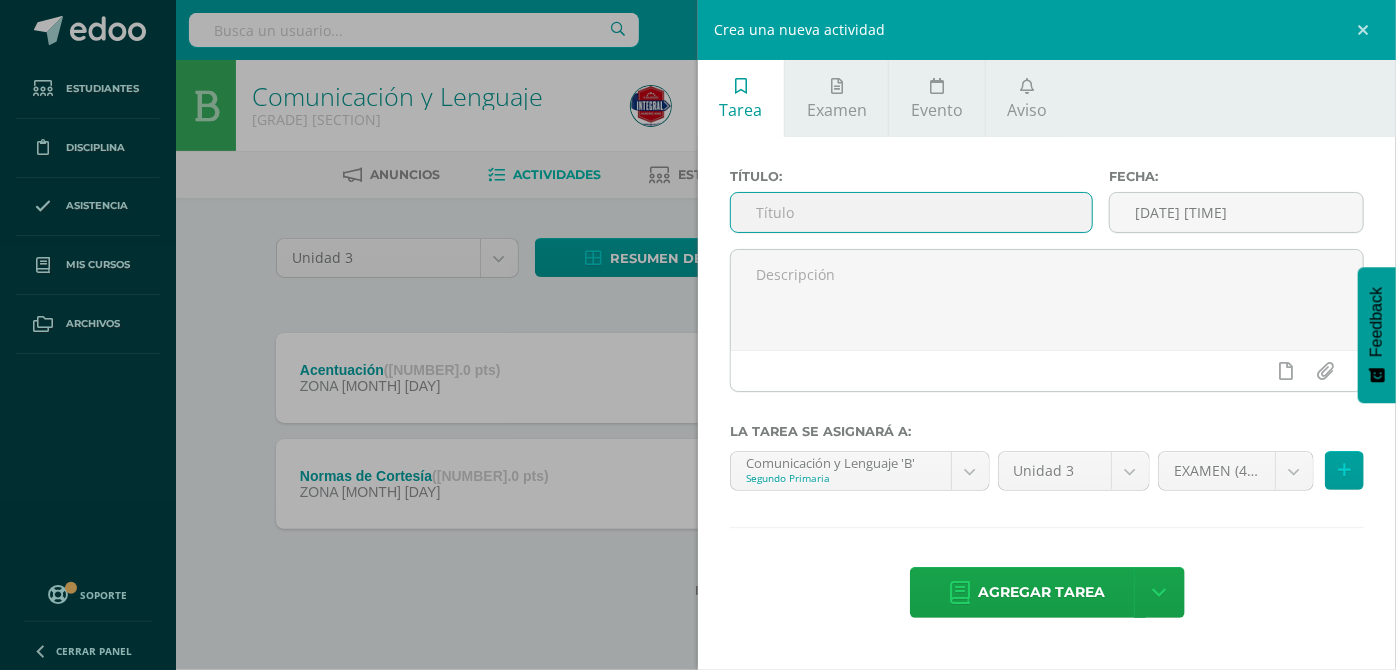 click at bounding box center [911, 212] 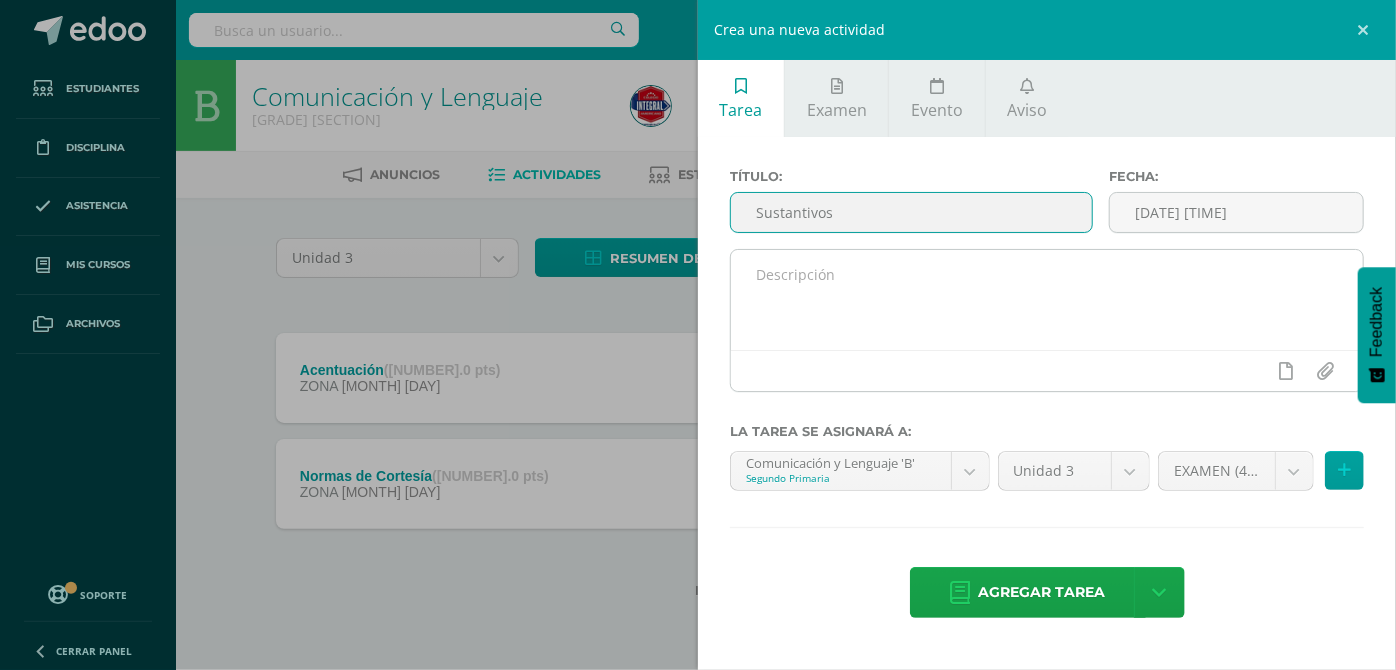 type on "Sustantivos" 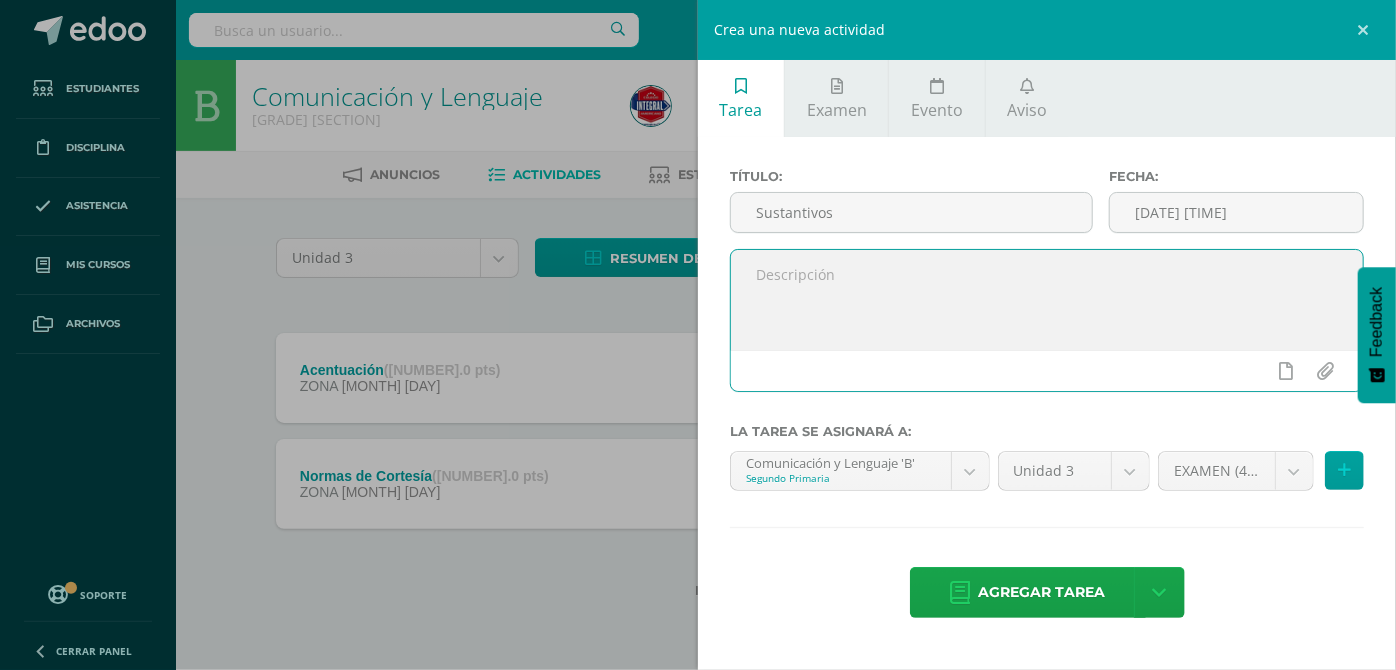 paste on "Pesca de Sustantivos:
Los estudiantes saldrán a buscar los sustantivos y al encontrarlo deberán clasificar que clase de sustantivo son.
Tendrán un tiempo indicado.
Trabajo Grupal." 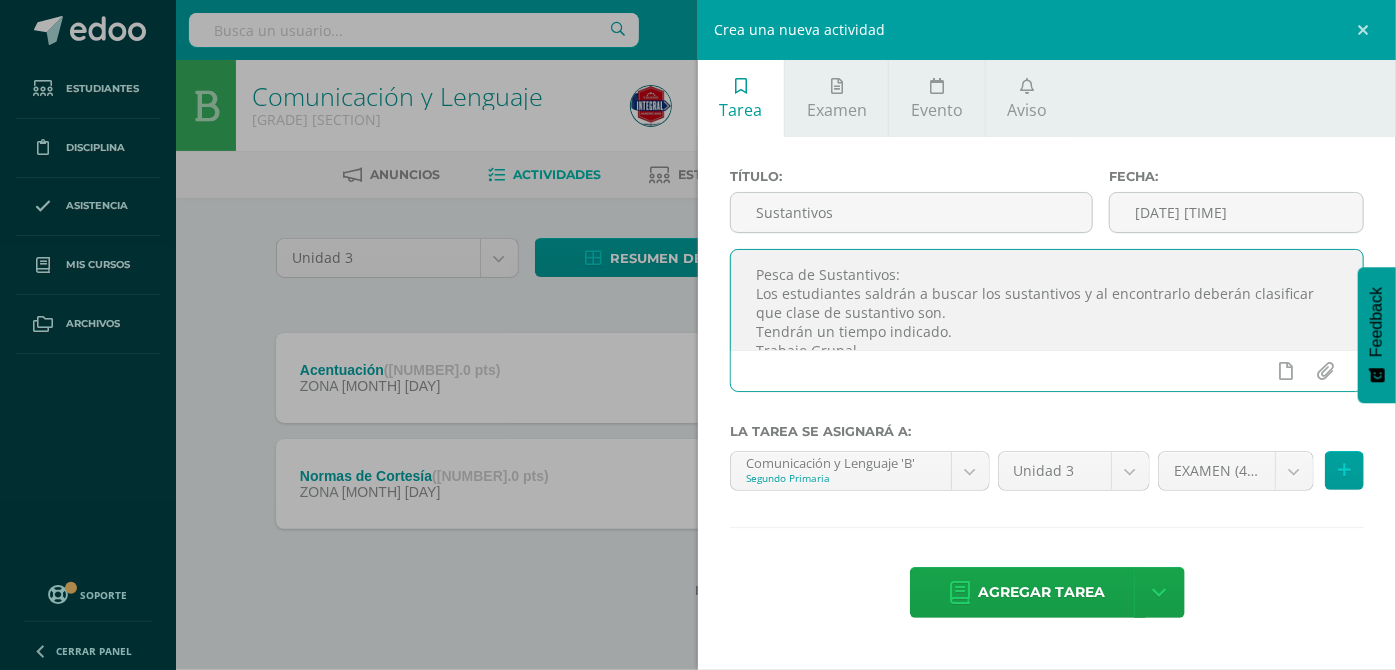 scroll, scrollTop: 33, scrollLeft: 0, axis: vertical 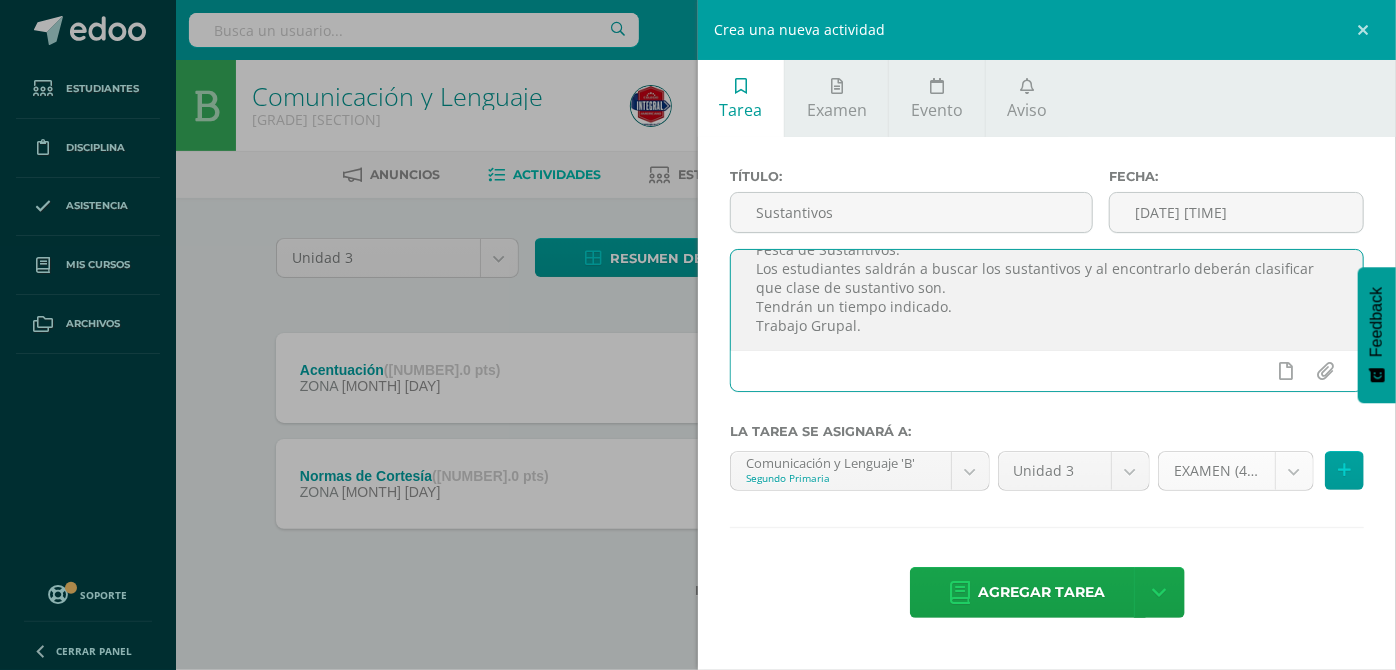 type on "Pesca de Sustantivos:
Los estudiantes saldrán a buscar los sustantivos y al encontrarlo deberán clasificar que clase de sustantivo son.
Tendrán un tiempo indicado.
Trabajo Grupal." 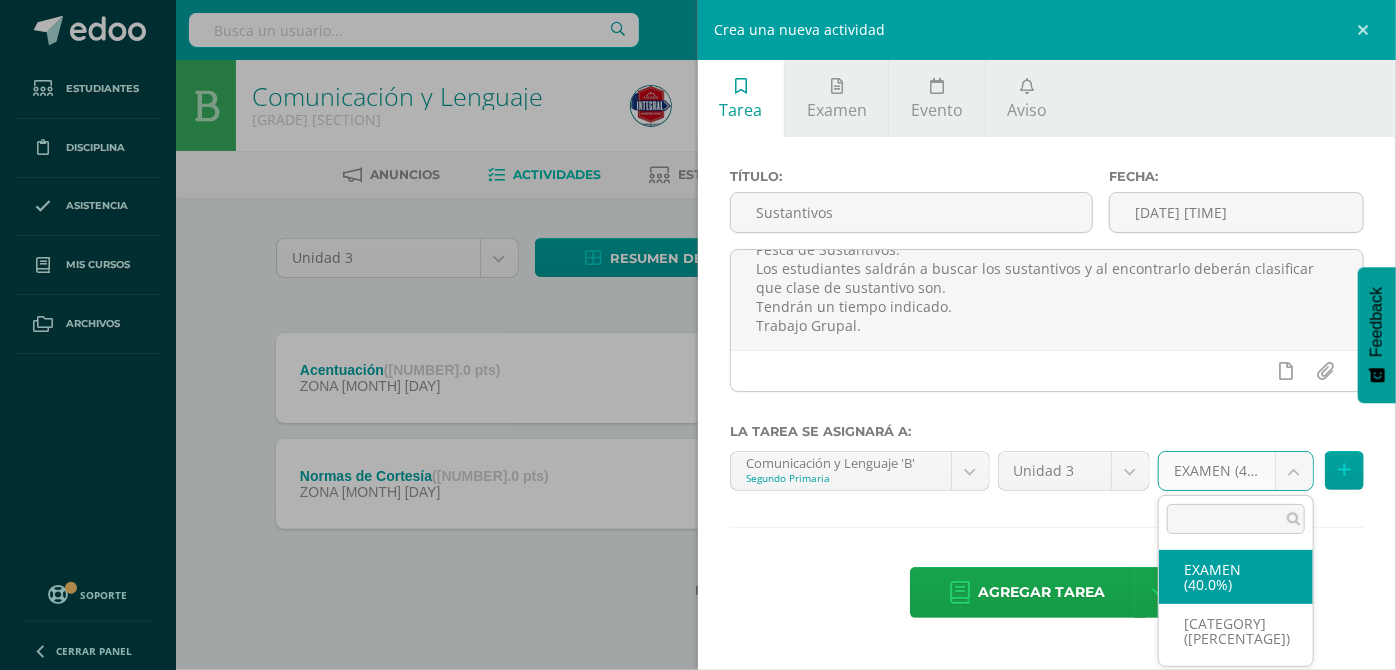 click on "Tarea asignada exitosamente         Estudiantes Disciplina Asistencia Mis cursos Archivos Soporte
Centro de ayuda
Últimas actualizaciones
10+ Cerrar panel
Administración Financiera
Segundo
Primaria
"B"
Actividades Estudiantes Planificación Dosificación
Ciencias Naturales
Segundo
Primaria
"B"
Actividades Estudiantes Planificación Dosificación
Ciencias Sociales
Segundo
Primaria
"B"
Actividades Estudiantes Planificación Dosificación Actividades Estudiantes Planificación Dosificación Actividades 0" at bounding box center [698, 331] 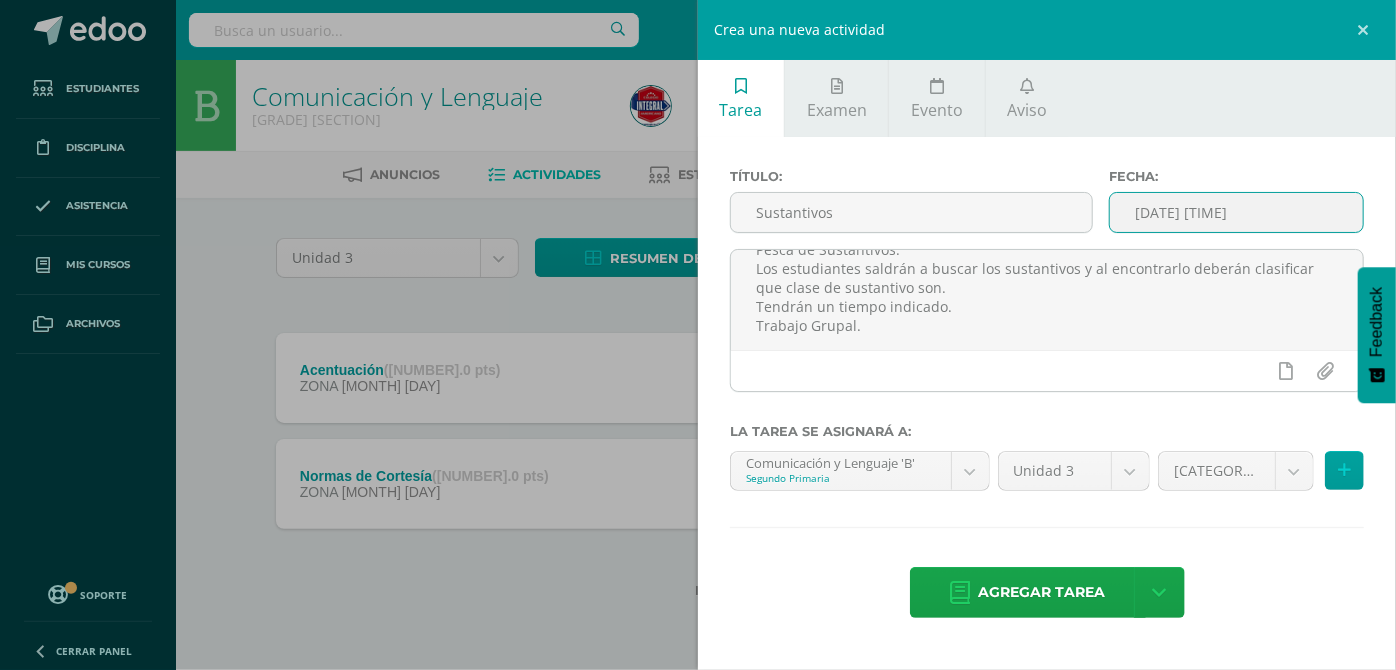 click on "2025-07-01 20:00:00" at bounding box center (1236, 212) 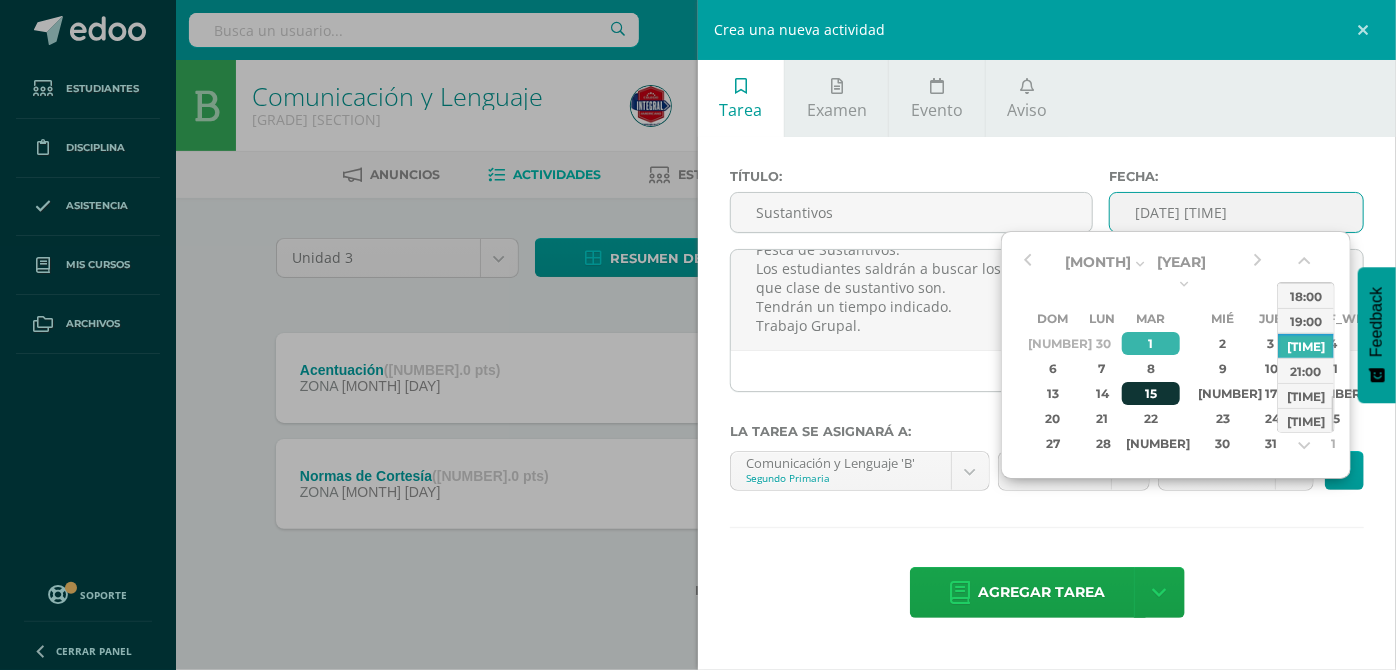 click on "15" at bounding box center [1151, 343] 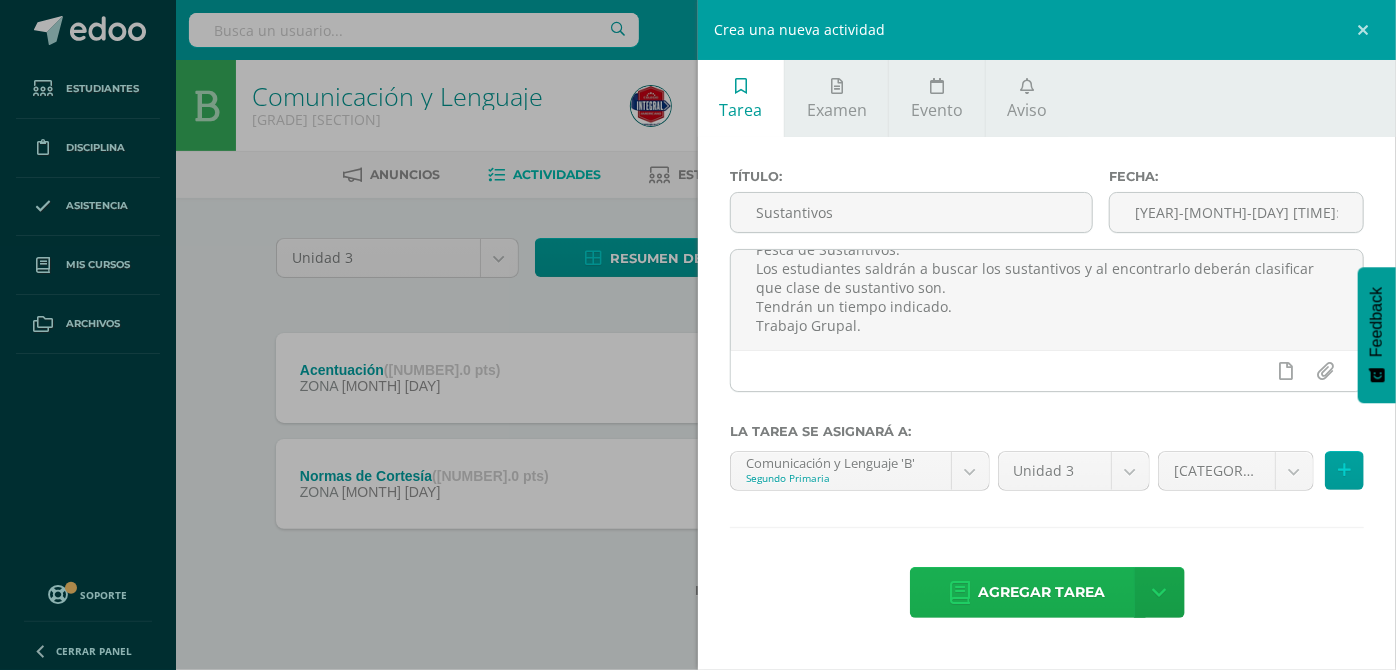 click on "Agregar tarea" at bounding box center [1042, 592] 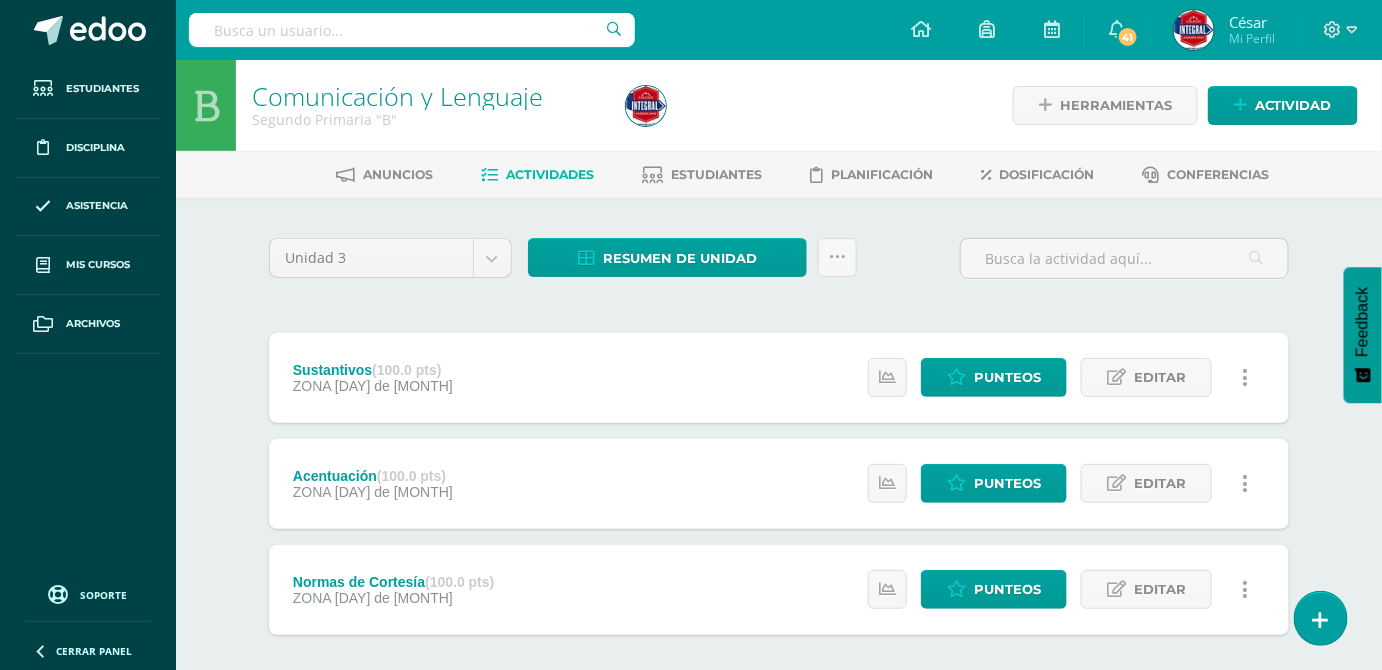scroll, scrollTop: 0, scrollLeft: 0, axis: both 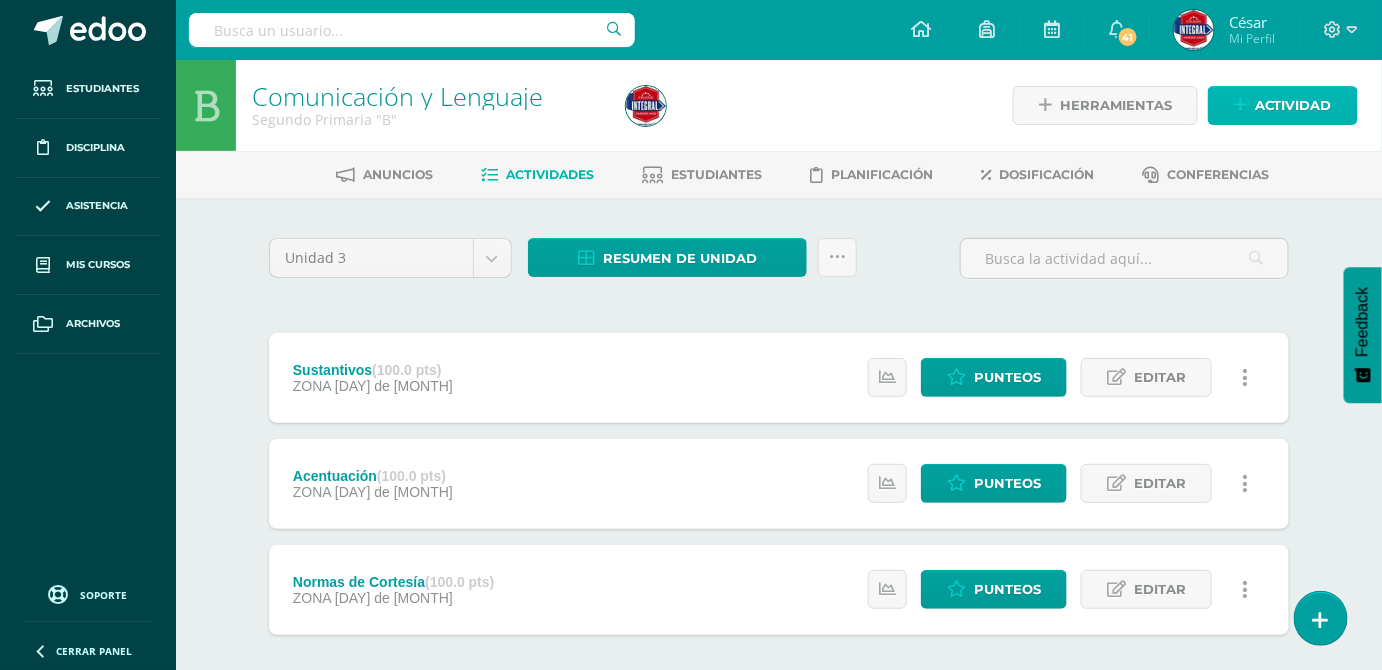 click on "Actividad" at bounding box center (1293, 105) 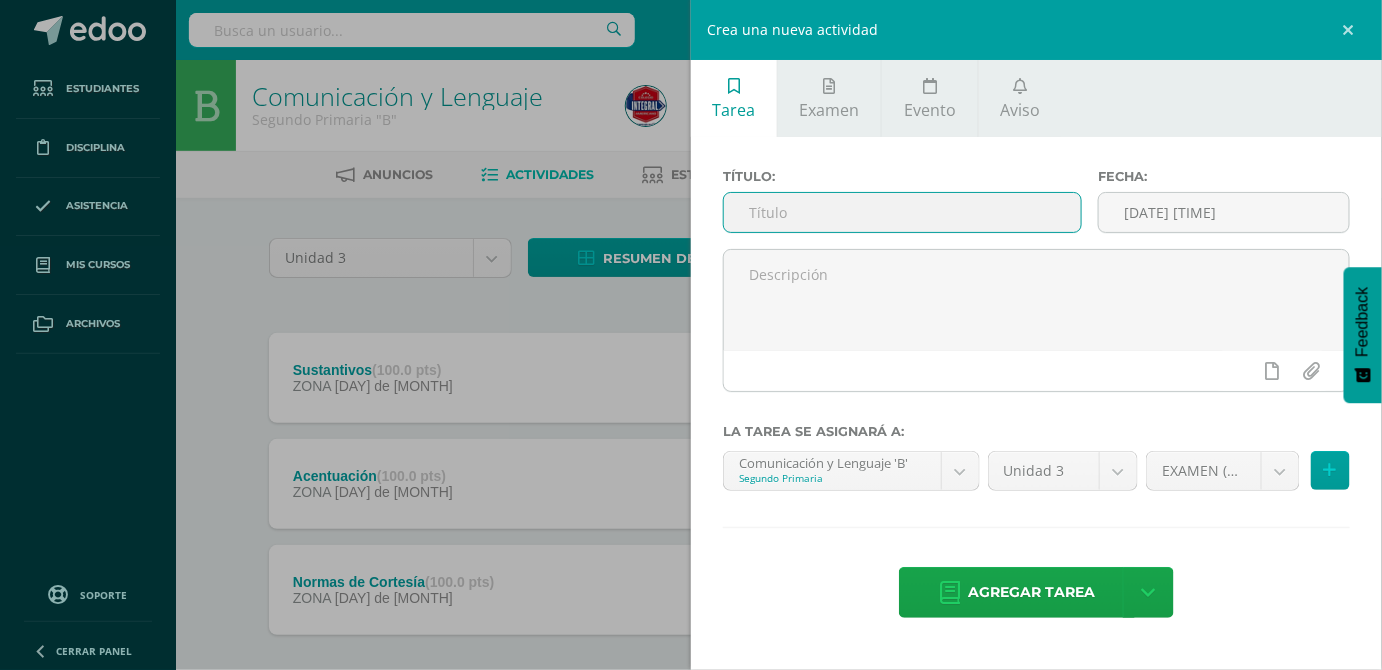 click at bounding box center (902, 212) 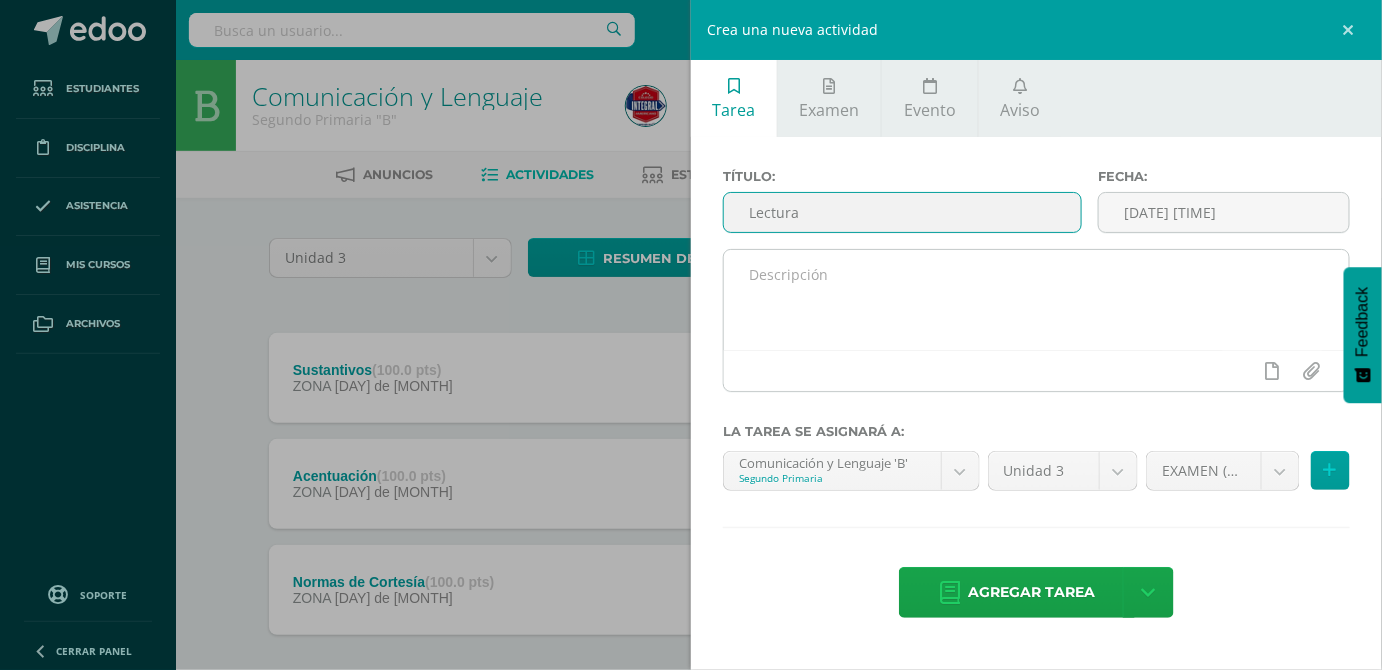 type on "Lectura" 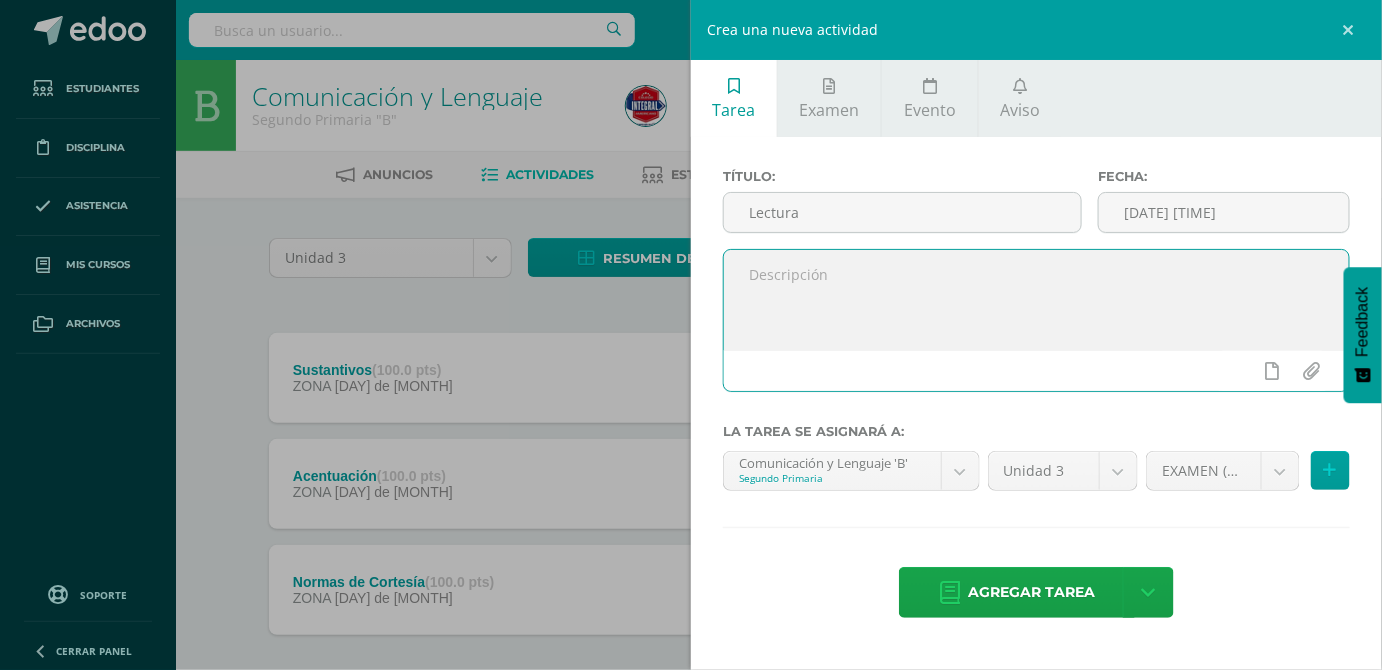 click at bounding box center (1036, 300) 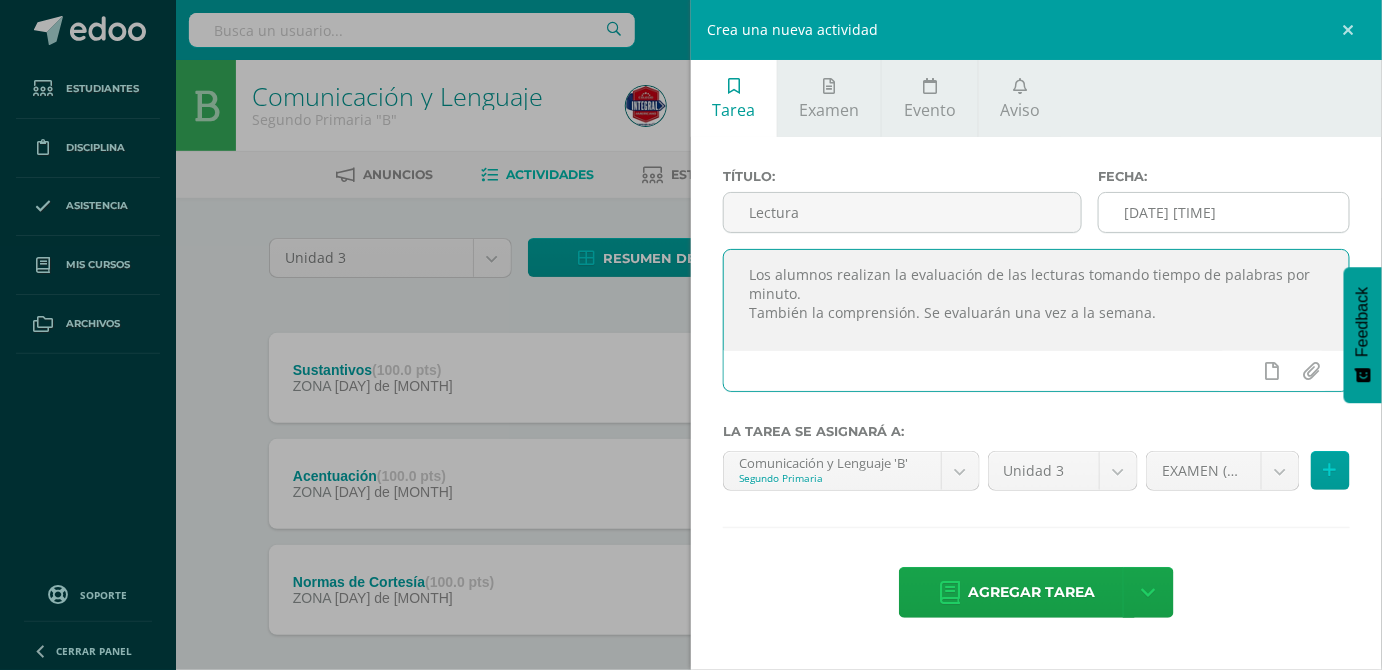 type on "Los alumnos realizan la evaluación de las lecturas tomando tiempo de palabras por minuto.
También la comprensión. Se evaluarán una vez a la semana." 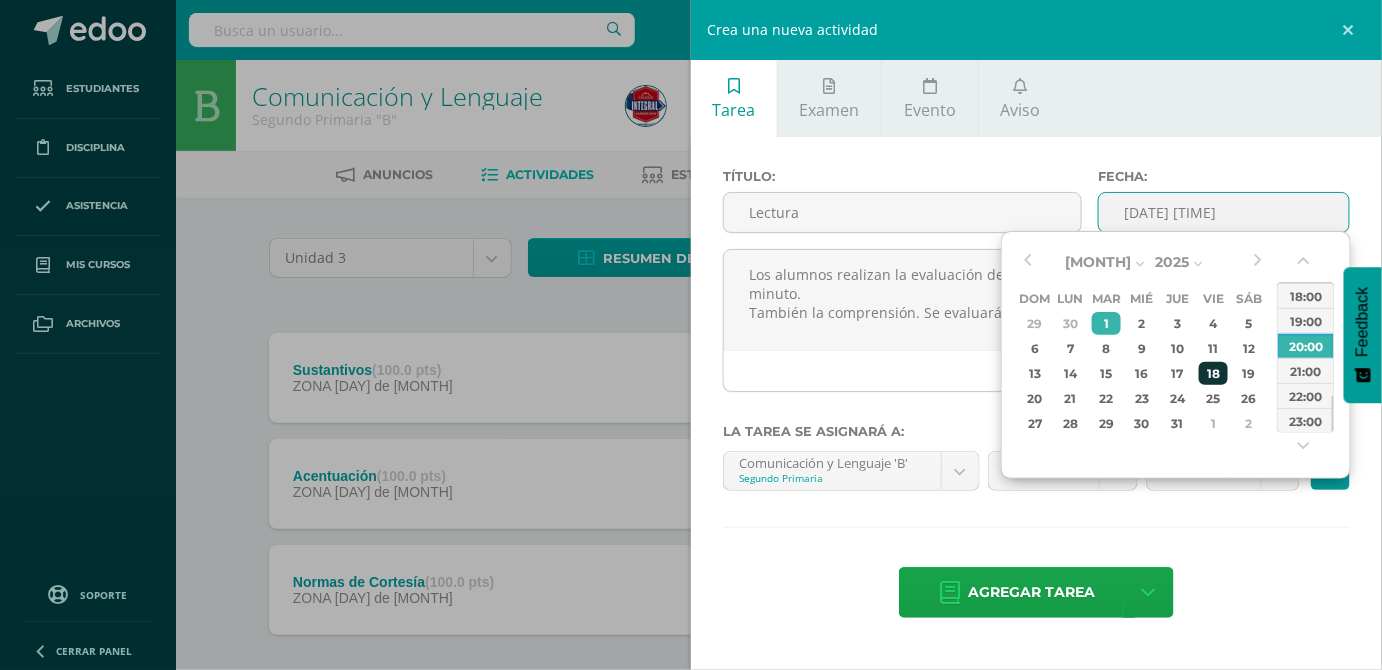click on "18" at bounding box center (1213, 323) 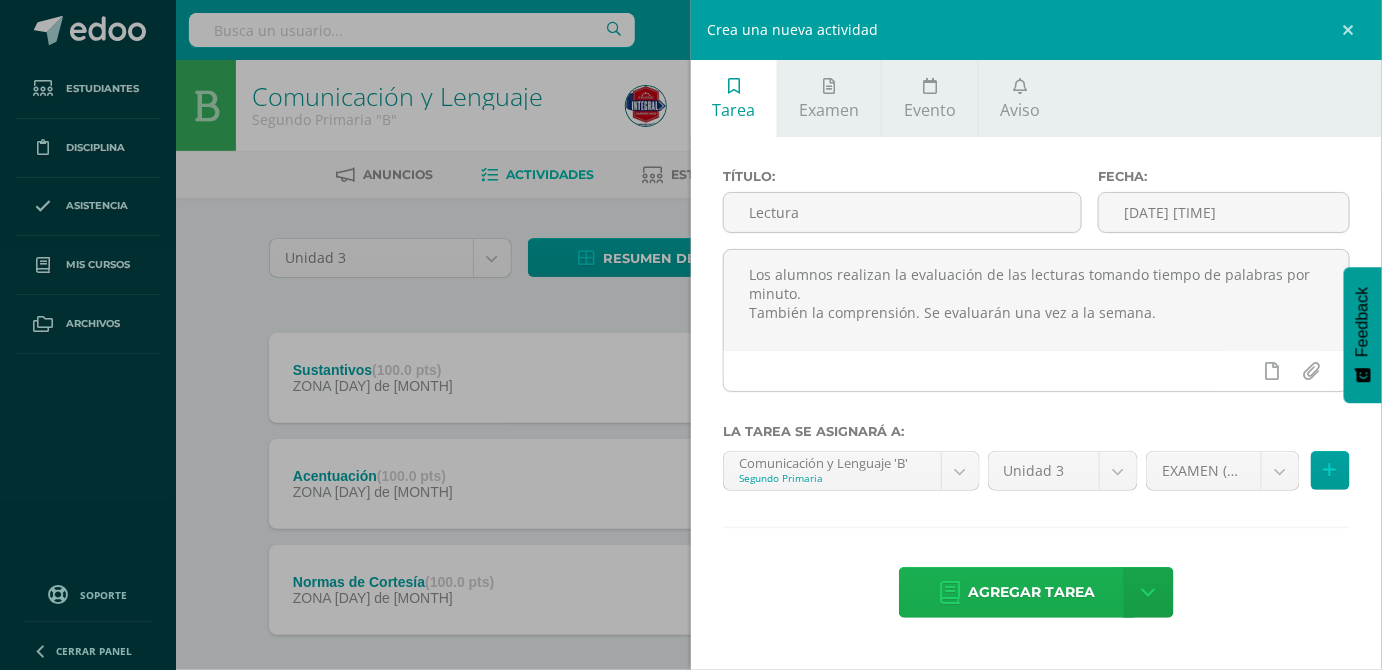 click on "Agregar tarea" at bounding box center [1031, 592] 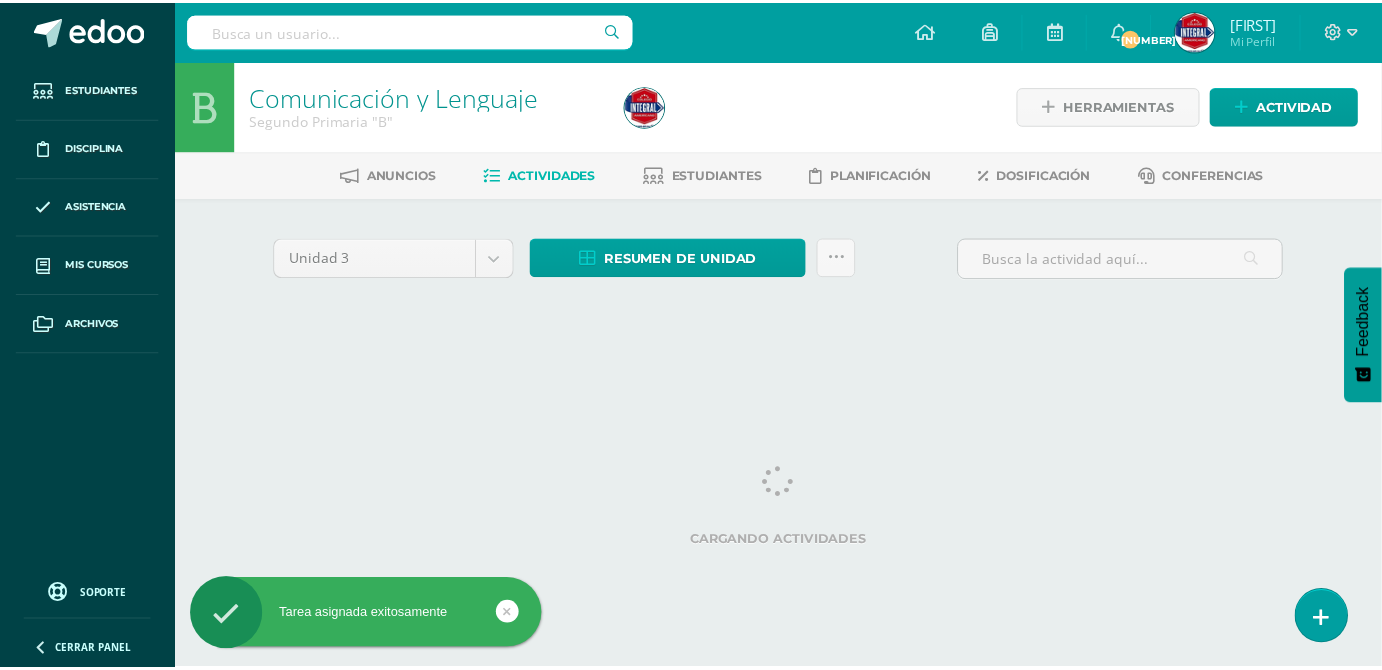 scroll, scrollTop: 0, scrollLeft: 0, axis: both 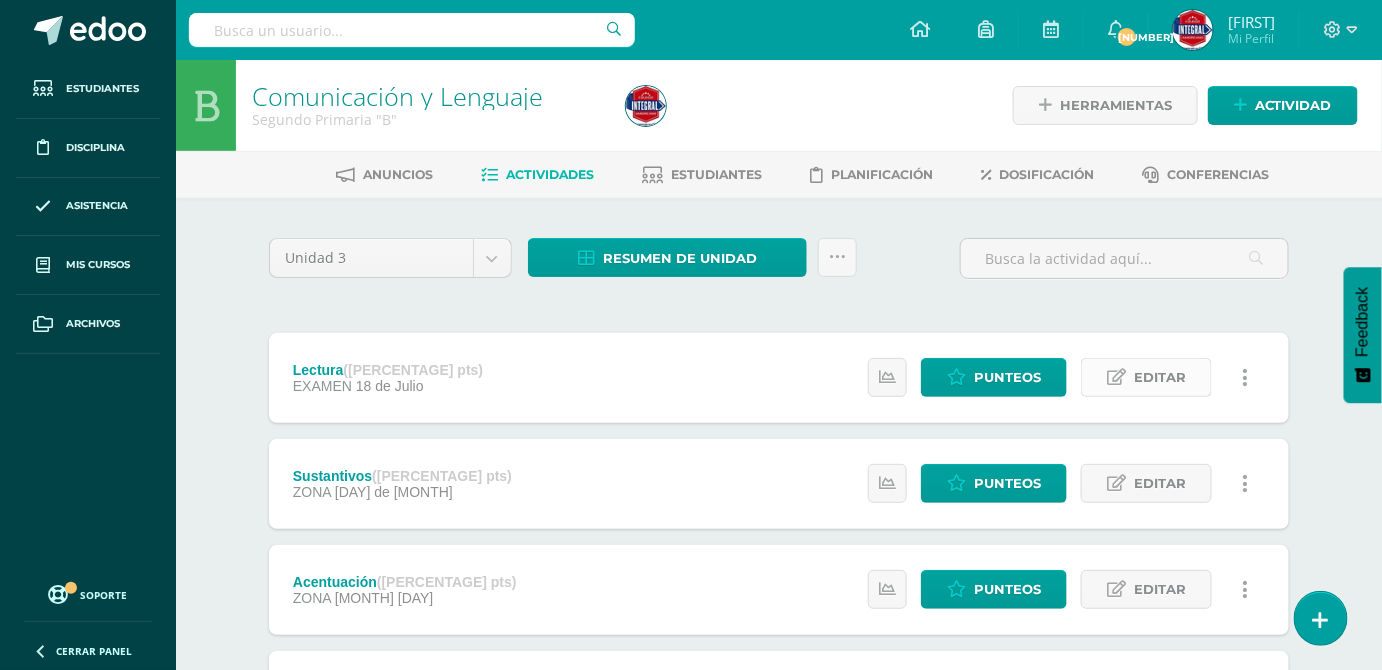 click at bounding box center (1116, 377) 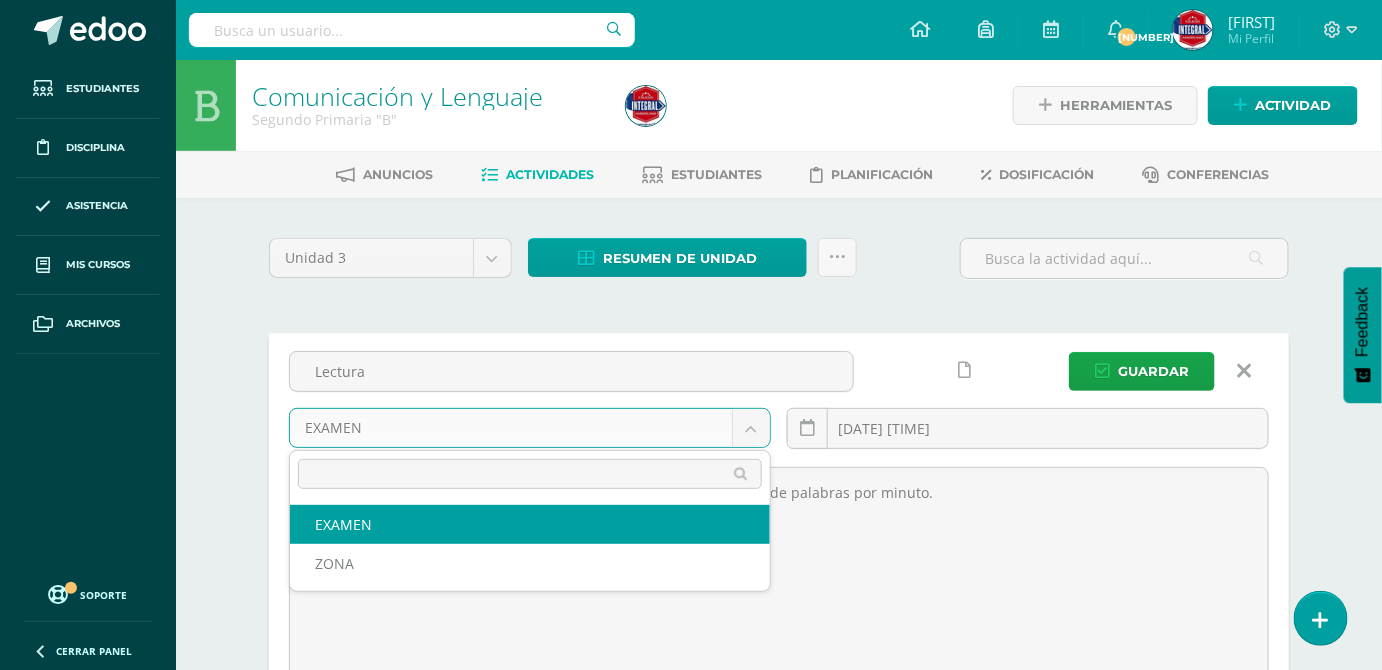 click on "Tarea asignada exitosamente         Estudiantes Disciplina Asistencia Mis cursos Archivos Soporte
Centro de ayuda
Últimas actualizaciones
10+ Cerrar panel
Administración Financiera
Segundo
Primaria
"B"
Actividades Estudiantes Planificación Dosificación
Ciencias Naturales
Segundo
Primaria
"B"
Actividades Estudiantes Planificación Dosificación
Ciencias Sociales
Segundo
Primaria
"B"
Actividades Estudiantes Planificación Dosificación Actividades Estudiantes Planificación Dosificación Actividades 0" at bounding box center [691, 580] 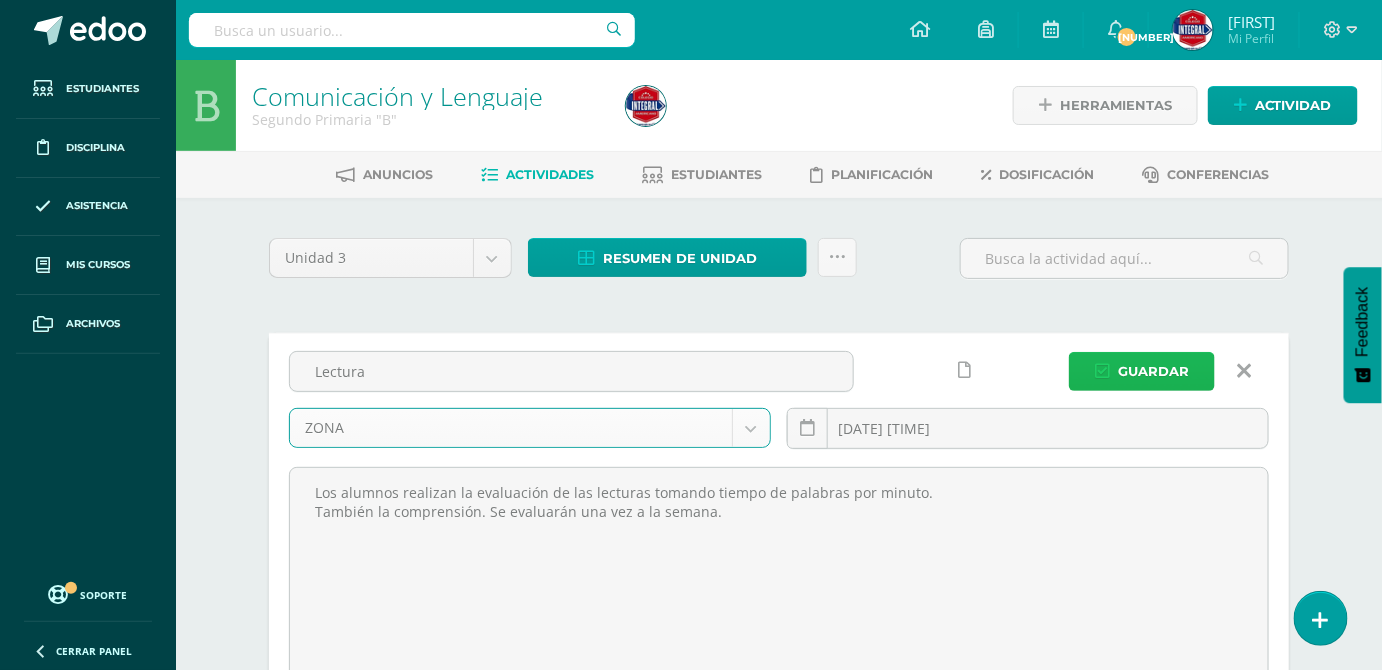 click on "Guardar" at bounding box center (1153, 371) 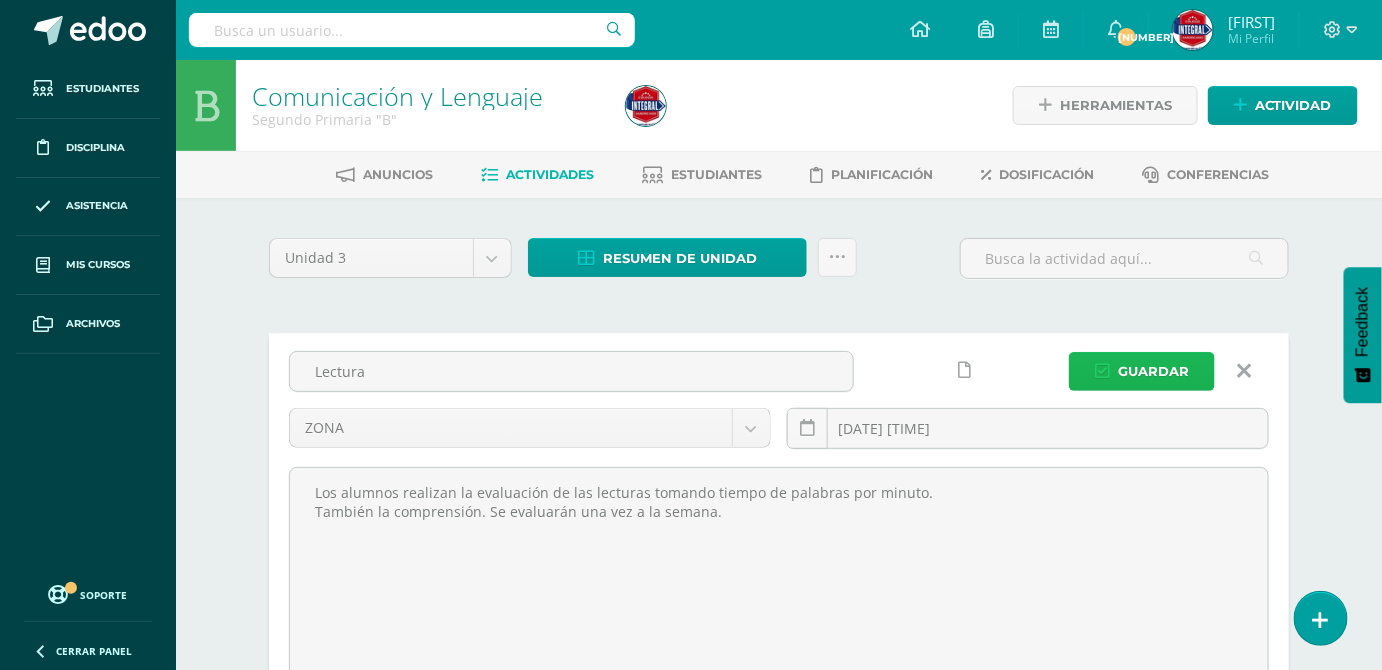 click on "Guardar" at bounding box center [1153, 371] 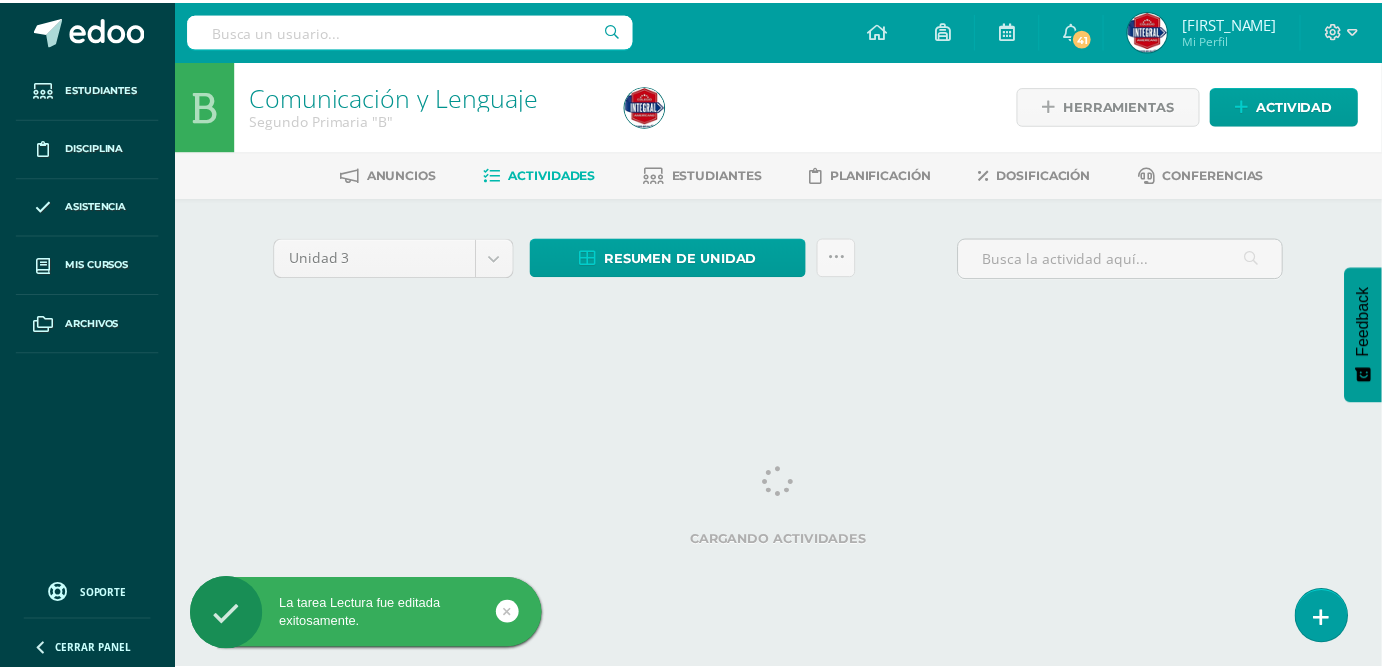 scroll, scrollTop: 0, scrollLeft: 0, axis: both 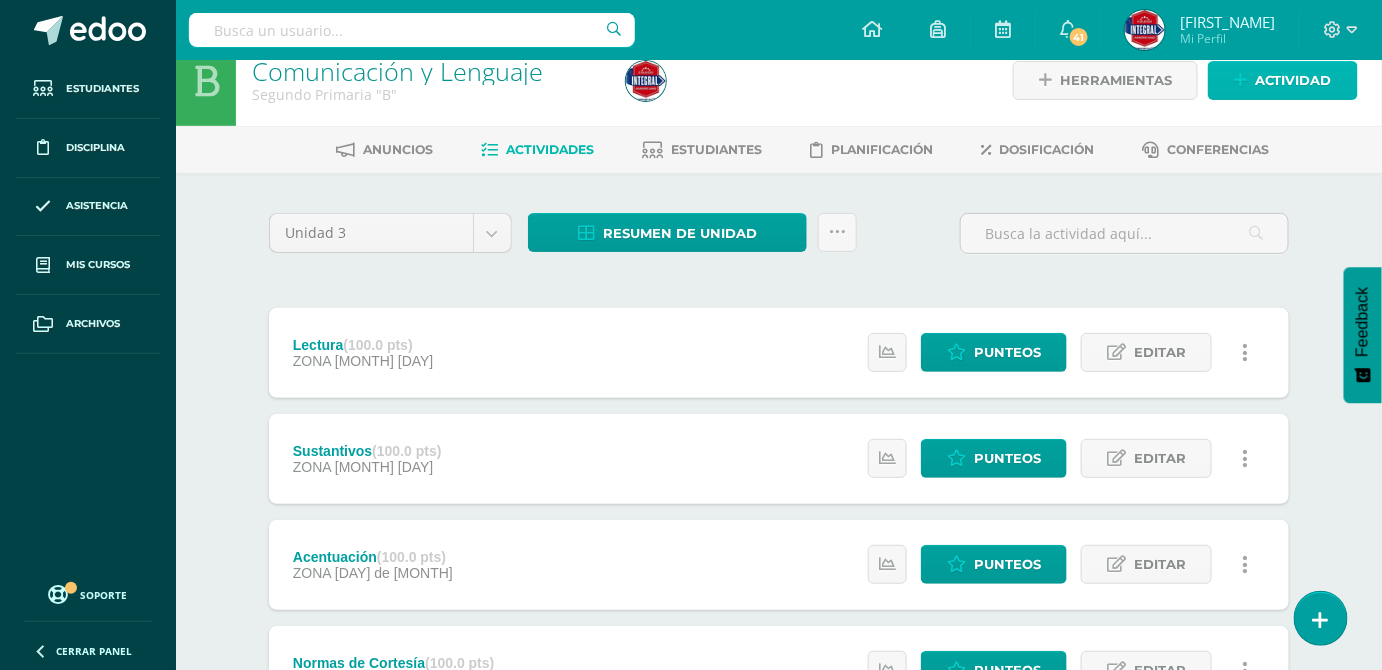 click on "Actividad" at bounding box center (1293, 80) 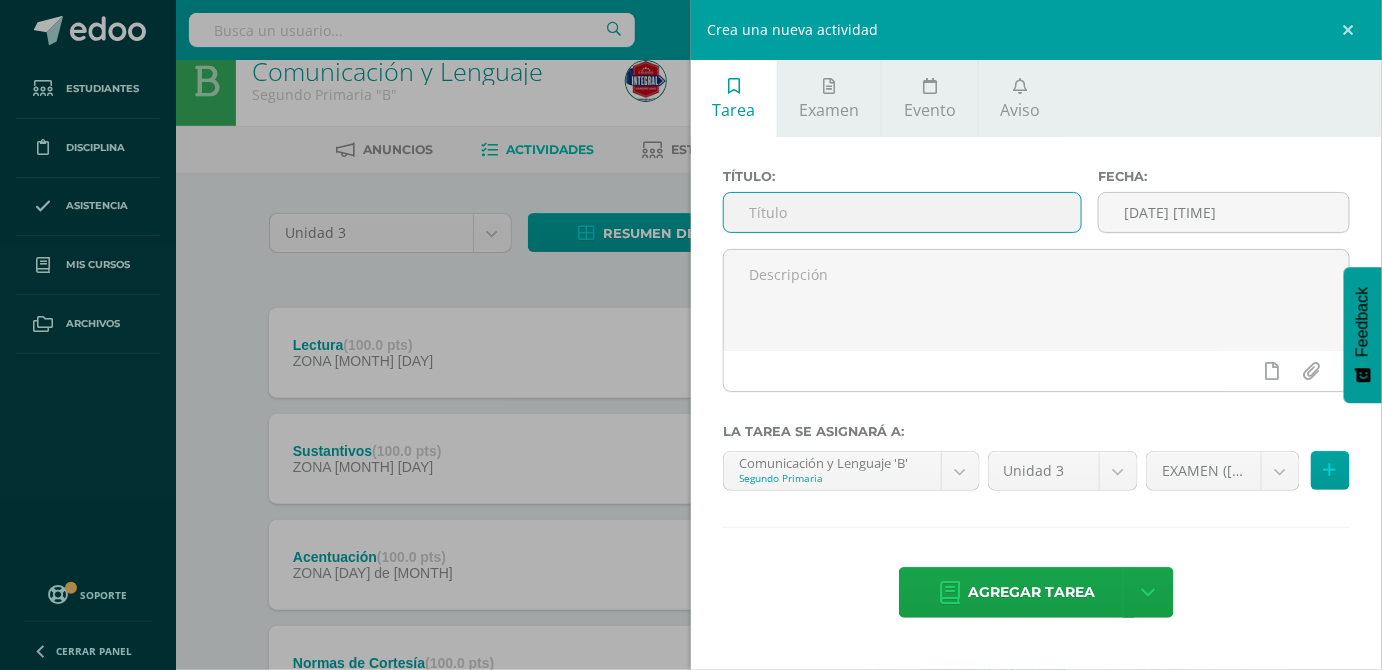 click at bounding box center (902, 212) 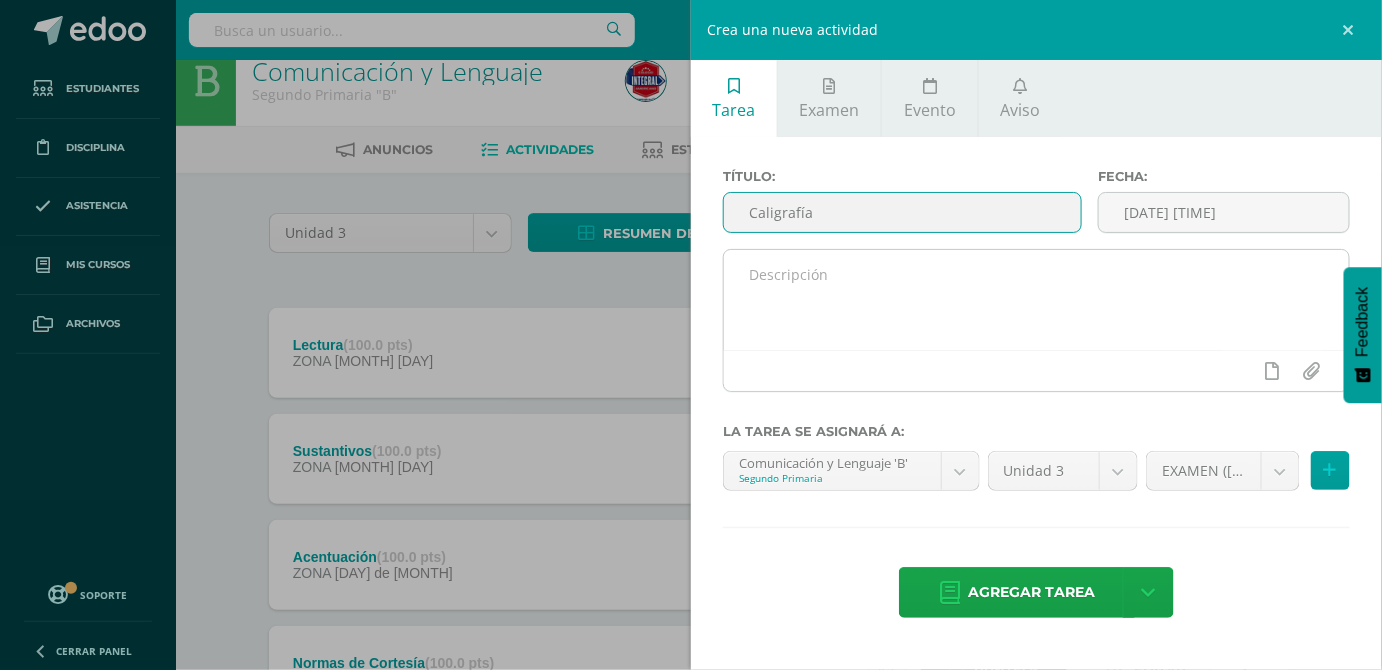 type on "Caligrafía" 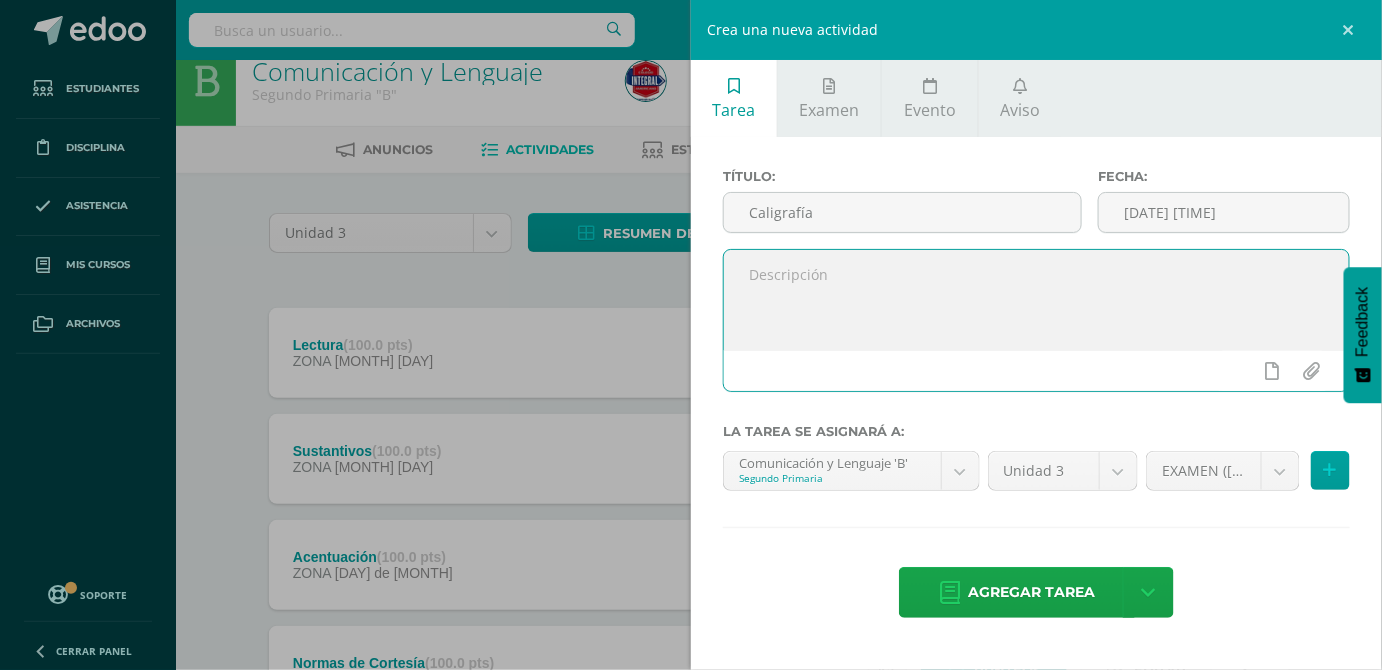 click at bounding box center [1036, 300] 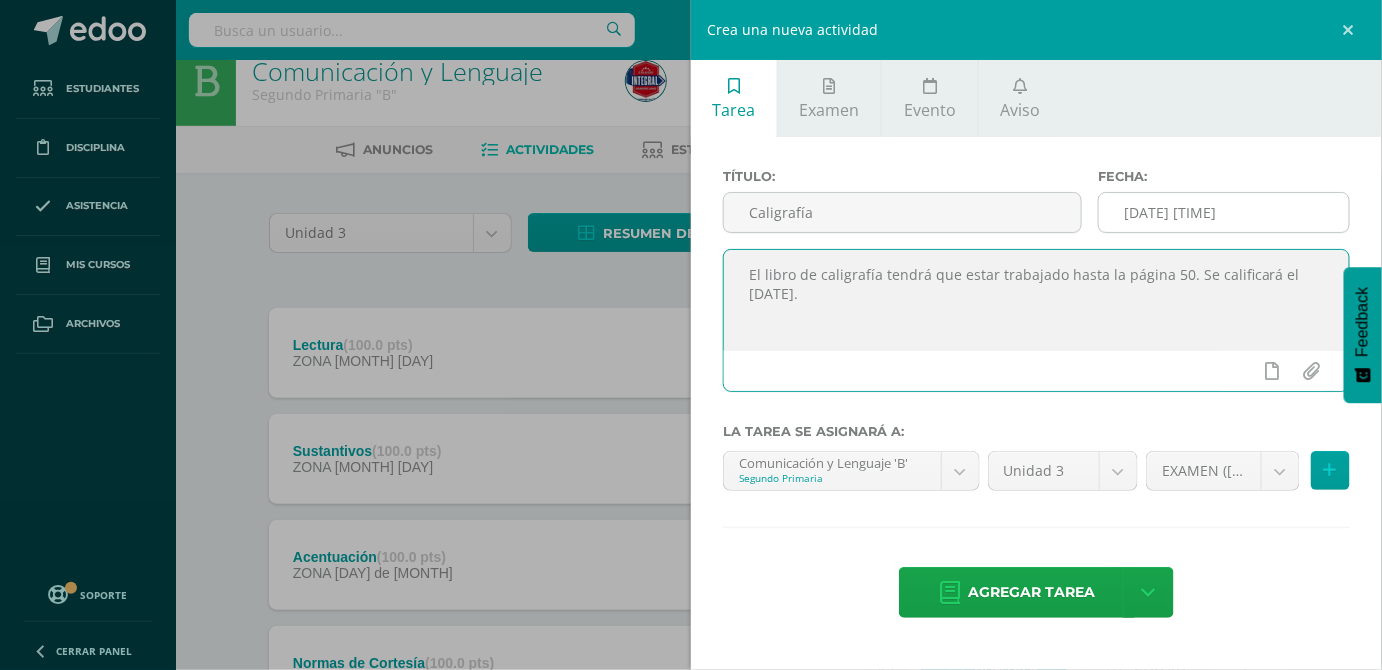 type on "El libro de caligrafía tendrá que estar trabajado hasta la página 50. Se calificará el 11 de julio." 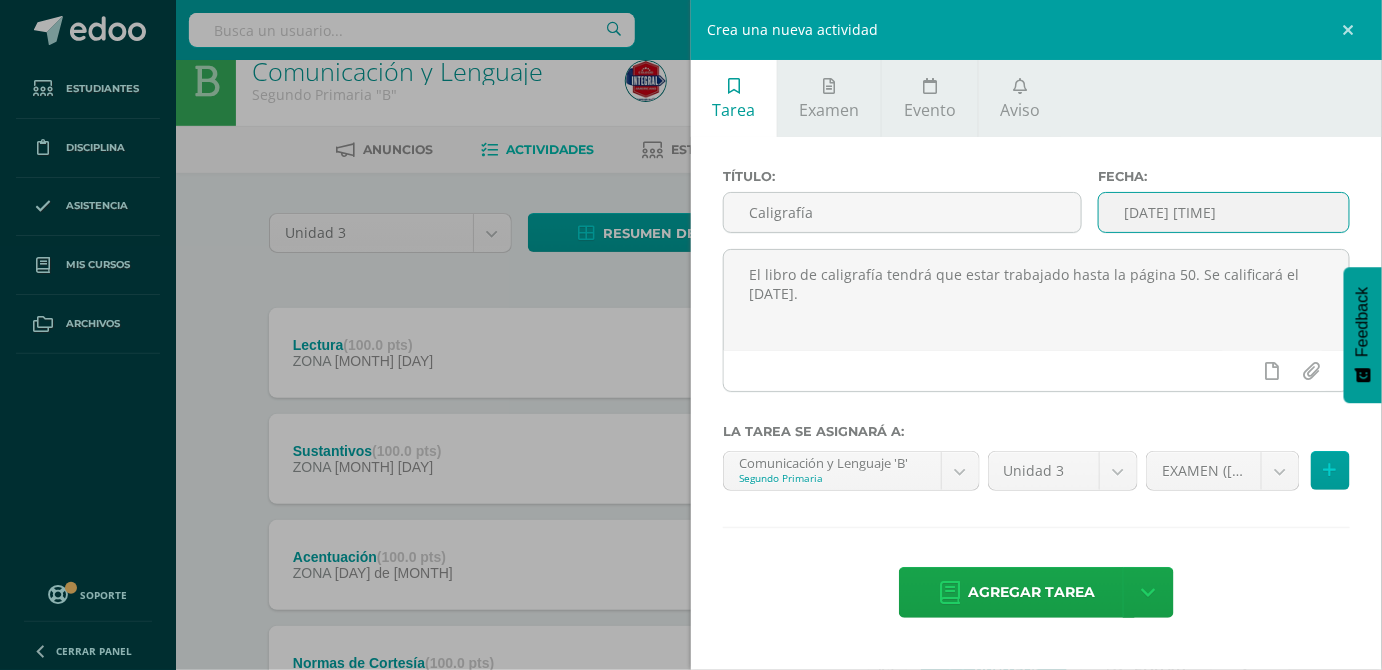 click on "2025-07-01 20:00:00" at bounding box center (1224, 212) 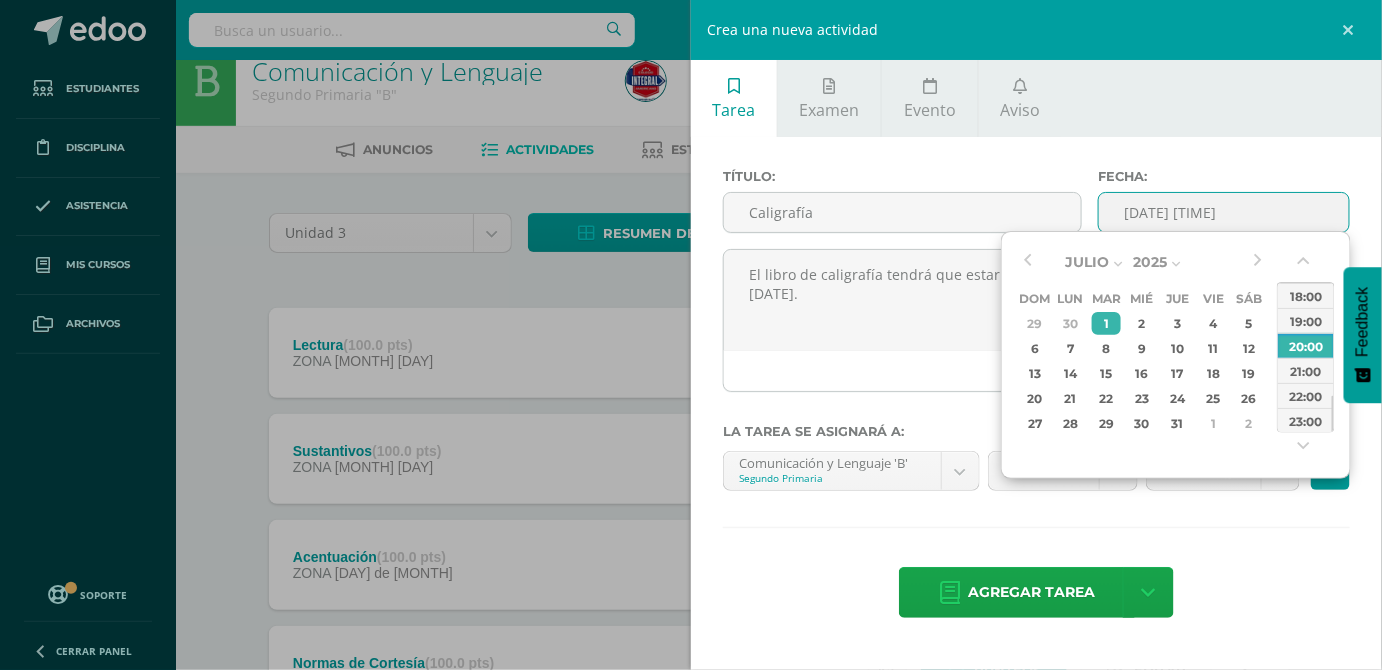 click on "Título: Caligrafía Fecha: 2025-07-01 20:00 El libro de caligrafía tendrá que estar trabajado hasta la página 50. Se calificará el 11 de julio. La tarea se asignará a:
Comunicación y Lenguaje 'B'
Segundo Primaria
Administración Financiera 'B'
Ciencias Naturales 'B'
Ciencias Sociales 'B'
Comunicación y Lenguaje 'B'
Formación Ciudadana 'B'
Idioma Maya 'B'
Matemáticas 'B'
Unidad 3
Unidad 1
Unidad 3
Unidad 4
EXAMEN (40.0%)
Agregar tarea" at bounding box center [1036, 395] 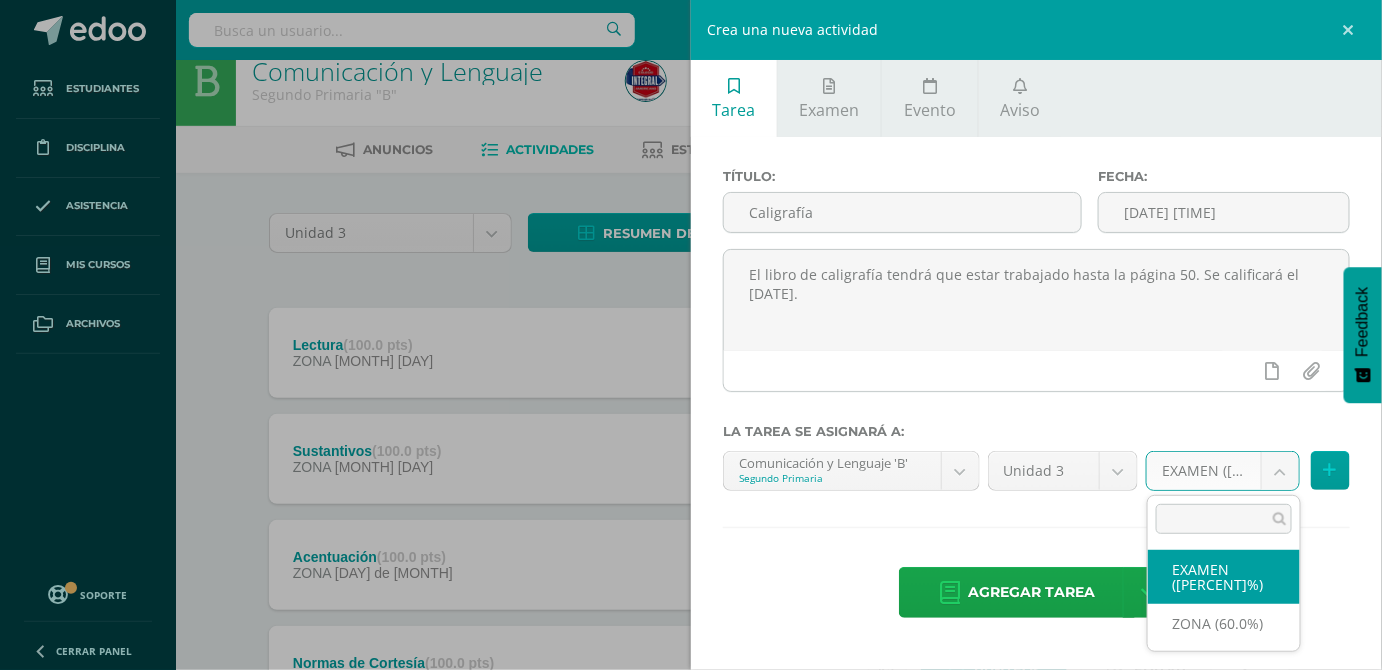 click on "La tarea Lectura fue editada exitosamente.         La tarea Lectura fue editada exitosamente.         Estudiantes Disciplina Asistencia Mis cursos Archivos Soporte
Centro de ayuda
Últimas actualizaciones
10+ Cerrar panel
Administración Financiera
Segundo
Primaria
"B"
Actividades Estudiantes Planificación Dosificación
Ciencias Naturales
Segundo
Primaria
"B"
Actividades Estudiantes Planificación Dosificación
Ciencias Sociales
Segundo
Primaria
"B"
Actividades Estudiantes Planificación Mi Perfil" at bounding box center (691, 412) 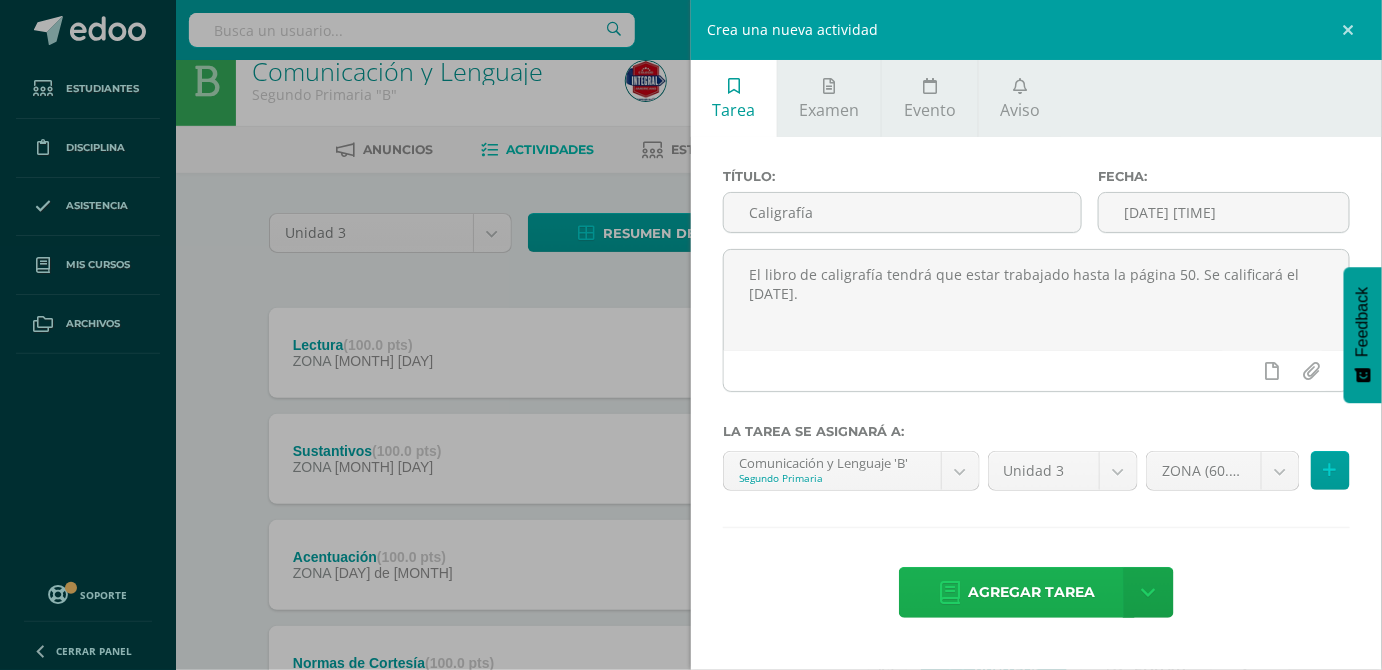 click on "Agregar tarea" at bounding box center (1031, 592) 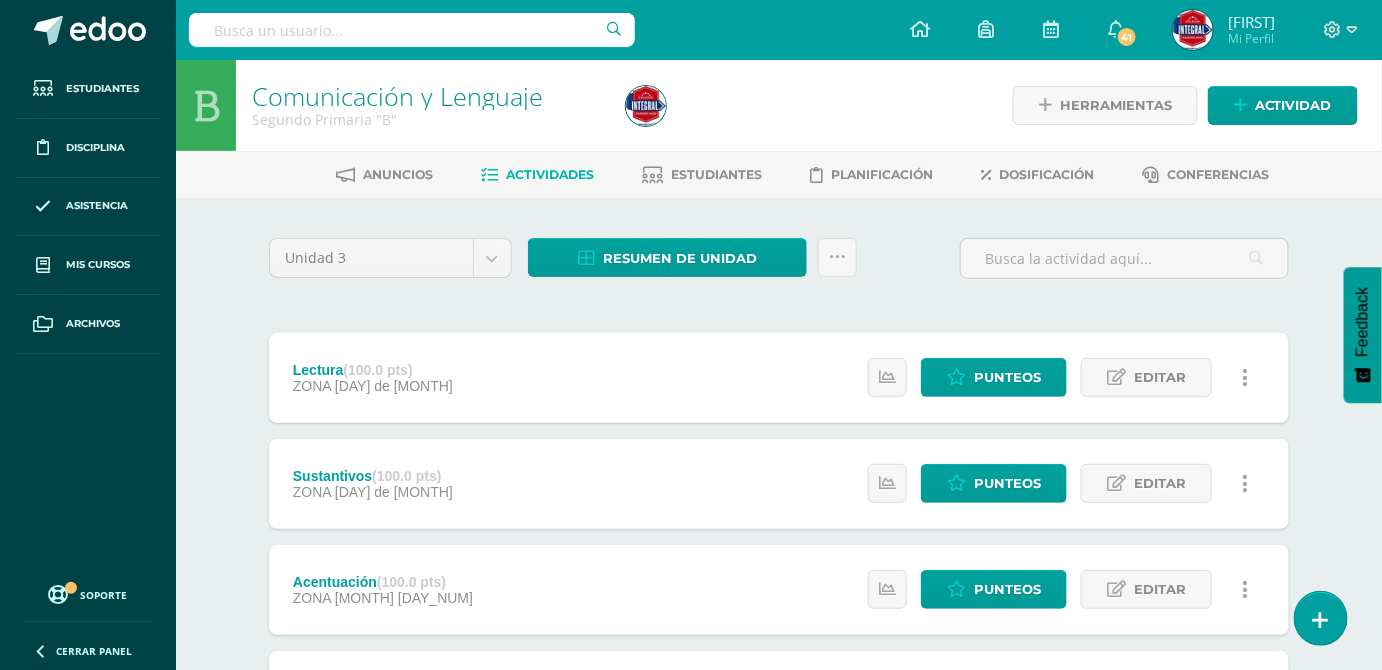 scroll, scrollTop: 0, scrollLeft: 0, axis: both 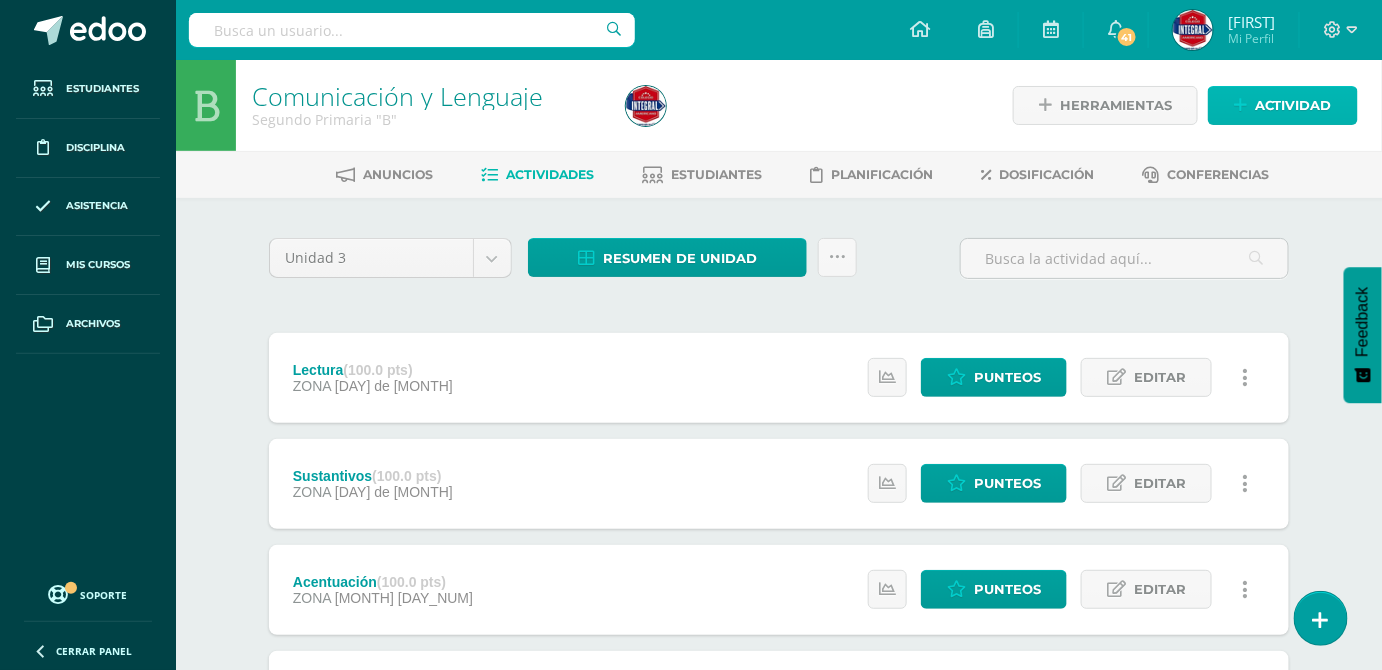 click on "Actividad" at bounding box center [1283, 105] 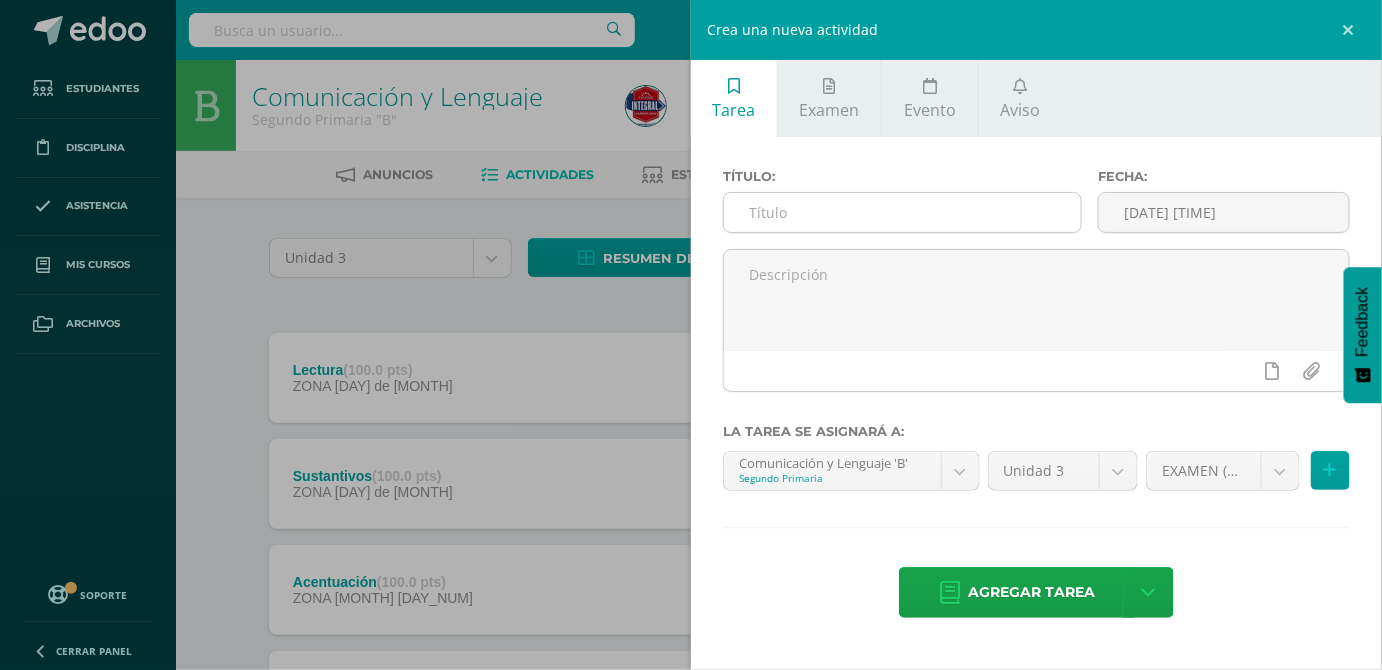 click at bounding box center [902, 212] 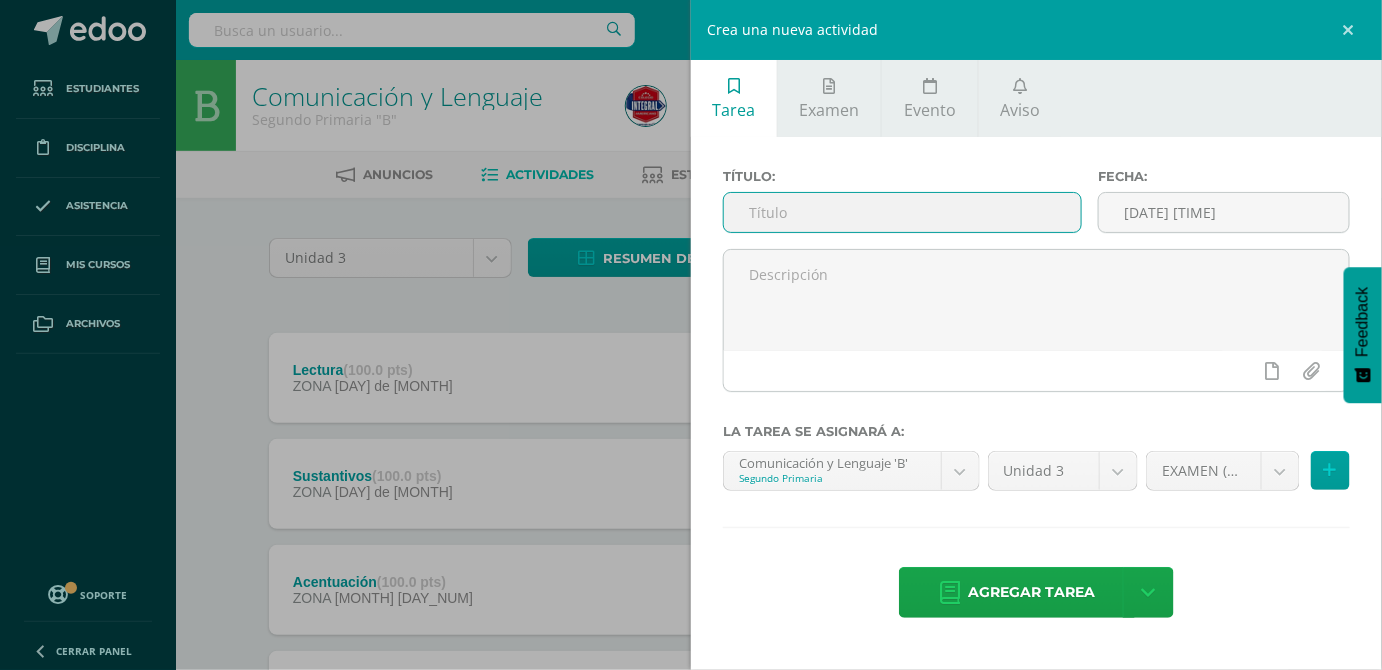 paste on "Dictados" 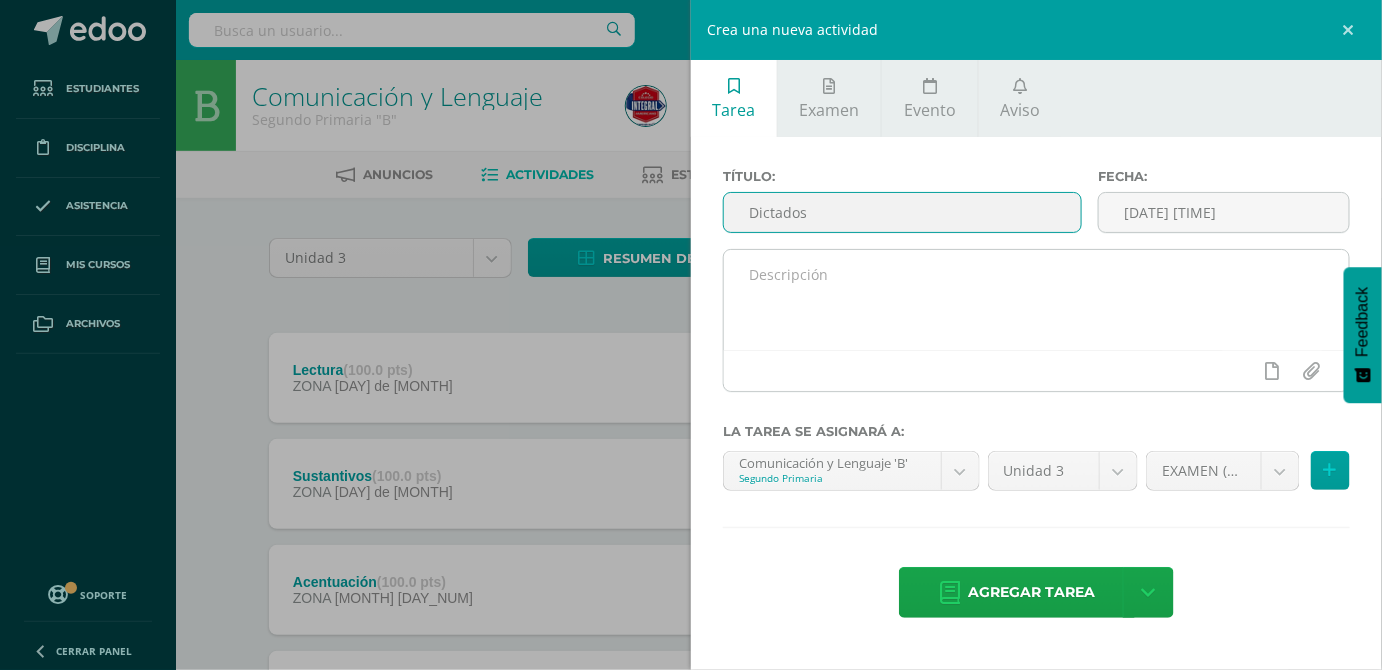 type on "Dictados" 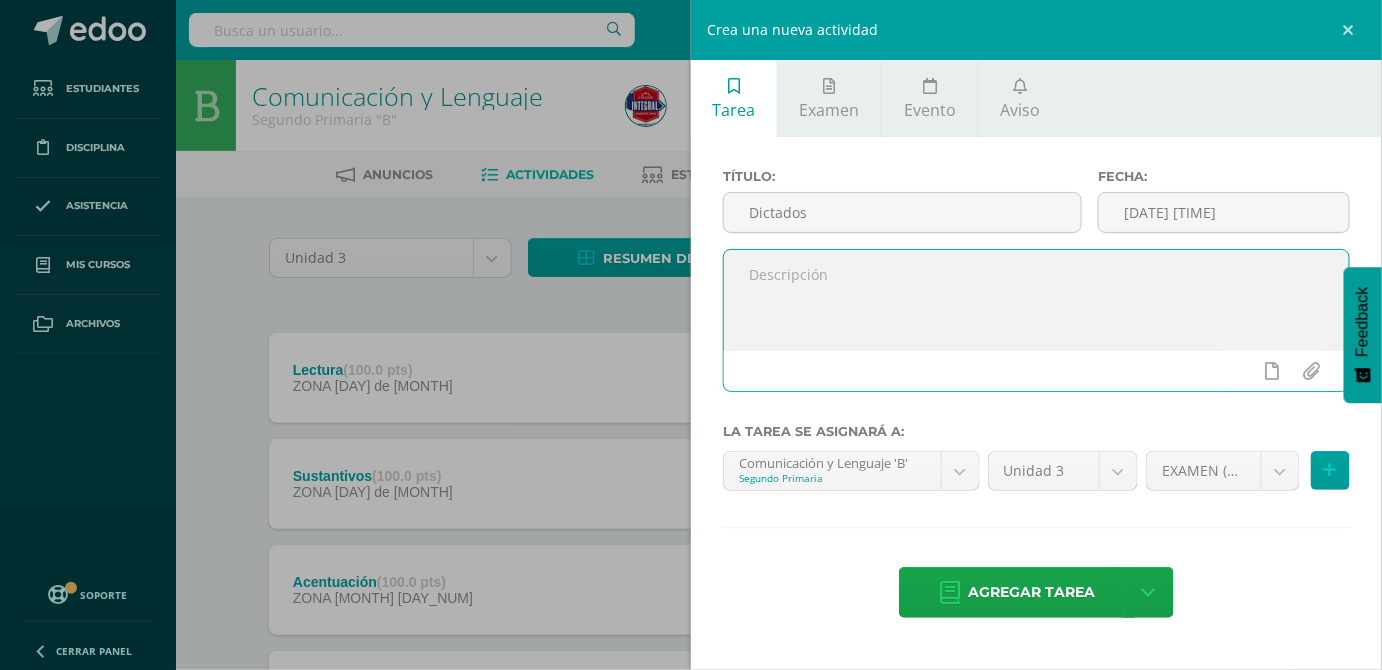 click at bounding box center (1036, 300) 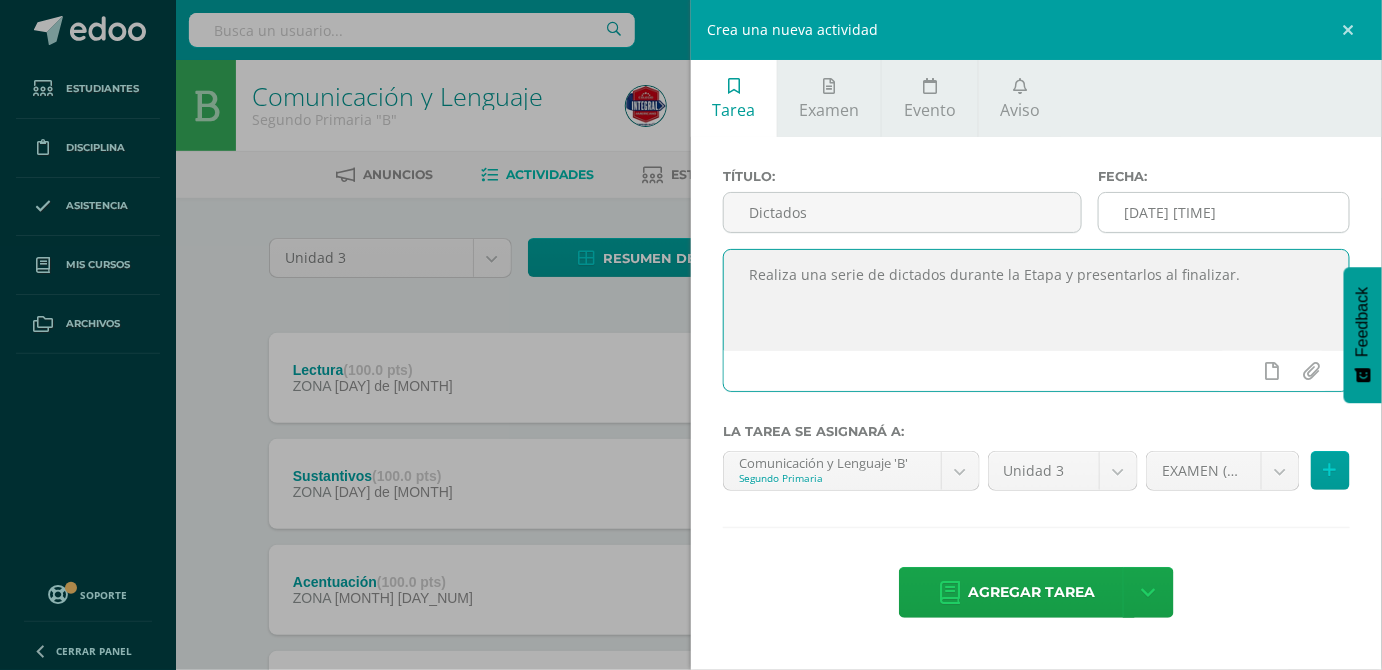 type on "Realiza una serie de dictados durante la Etapa y presentarlos al finalizar." 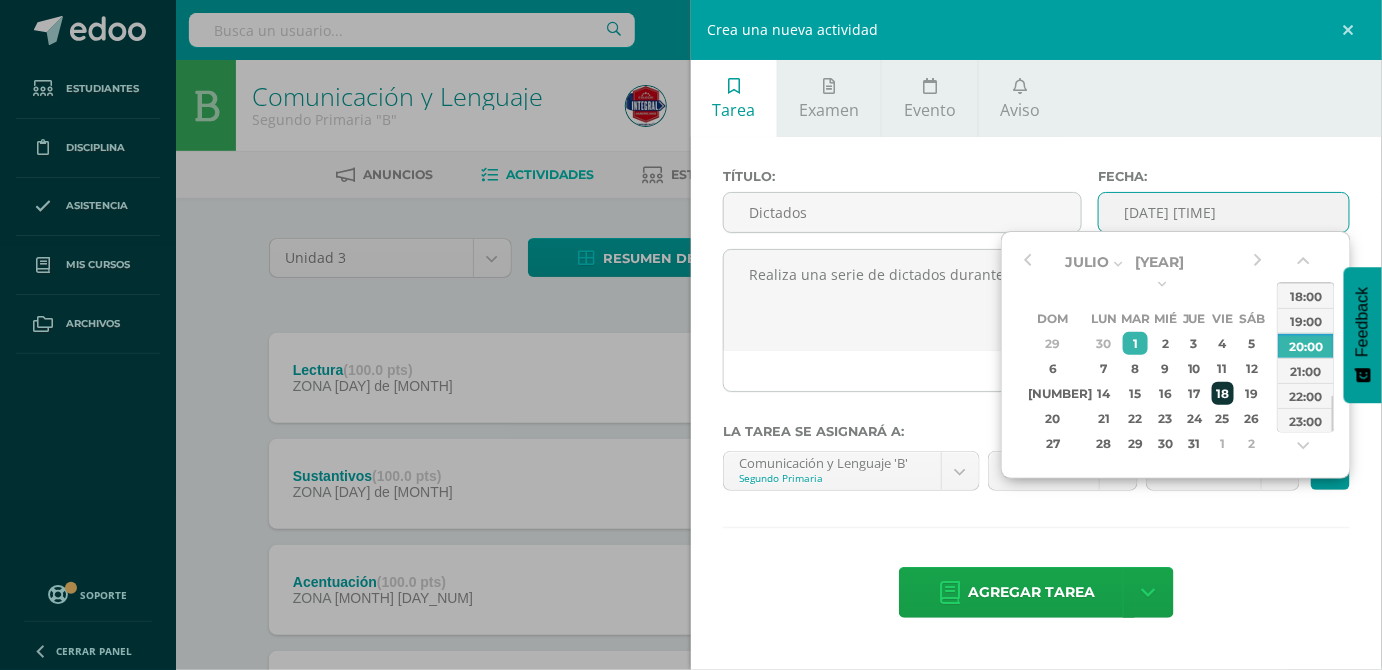 click on "18" at bounding box center [1223, 343] 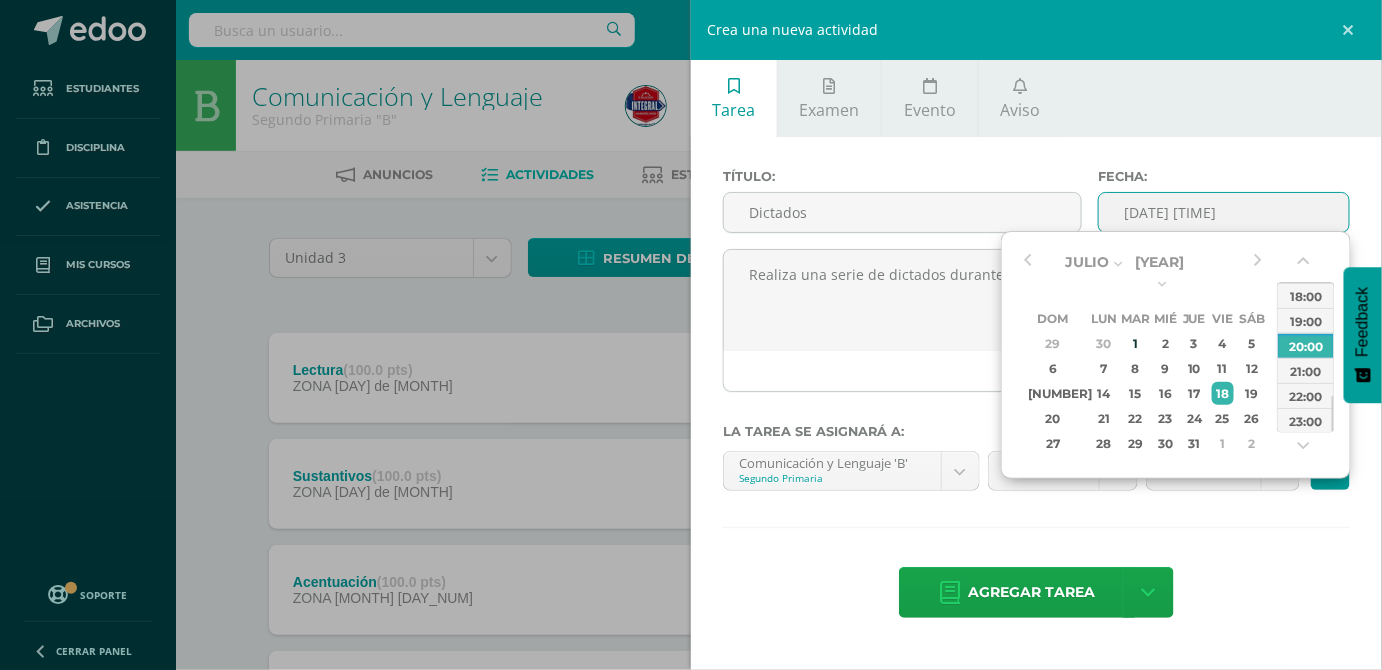 click on "Título: Dictados Fecha: 2025-07-18 20:00 Realiza una serie de dictados durante la Etapa y presentarlos al finalizar. La tarea se asignará a:
Comunicación y Lenguaje 'B'
Segundo Primaria
Administración Financiera 'B'
Ciencias Naturales 'B'
Ciencias Sociales 'B'
Comunicación y Lenguaje 'B'
Formación Ciudadana 'B'
Idioma Maya 'B'
Matemáticas 'B'
Unidad 3
Unidad 1
Unidad 3
Unidad 4
EXAMEN (40.0%)
EXAMEN (40.0%)" at bounding box center (1036, 395) 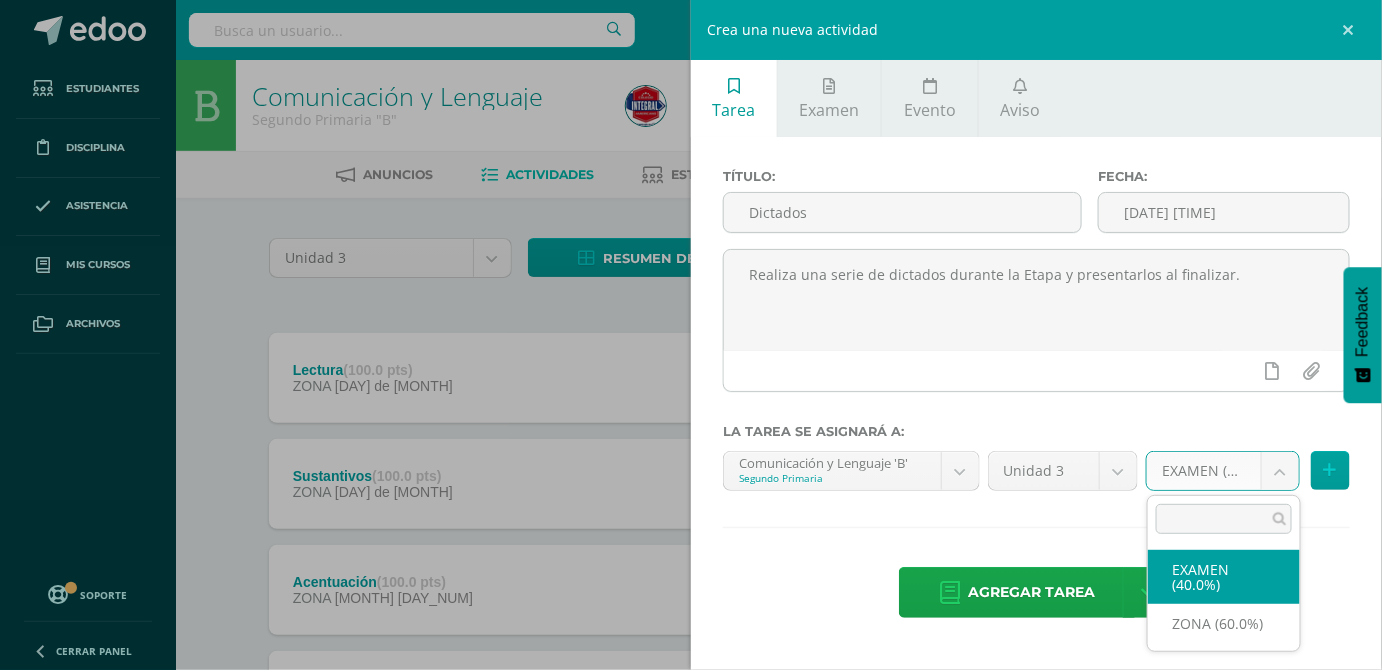click on "Tarea asignada exitosamente         Estudiantes Disciplina Asistencia Mis cursos Archivos Soporte
Centro de ayuda
Últimas actualizaciones
10+ Cerrar panel
Administración Financiera
Segundo
Primaria
"B"
Actividades Estudiantes Planificación Dosificación
Ciencias Naturales
Segundo
Primaria
"B"
Actividades Estudiantes Planificación Dosificación
Ciencias Sociales
Segundo
Primaria
"B"
Actividades Estudiantes Planificación Dosificación Actividades Estudiantes Planificación Dosificación Actividades 0" at bounding box center [691, 490] 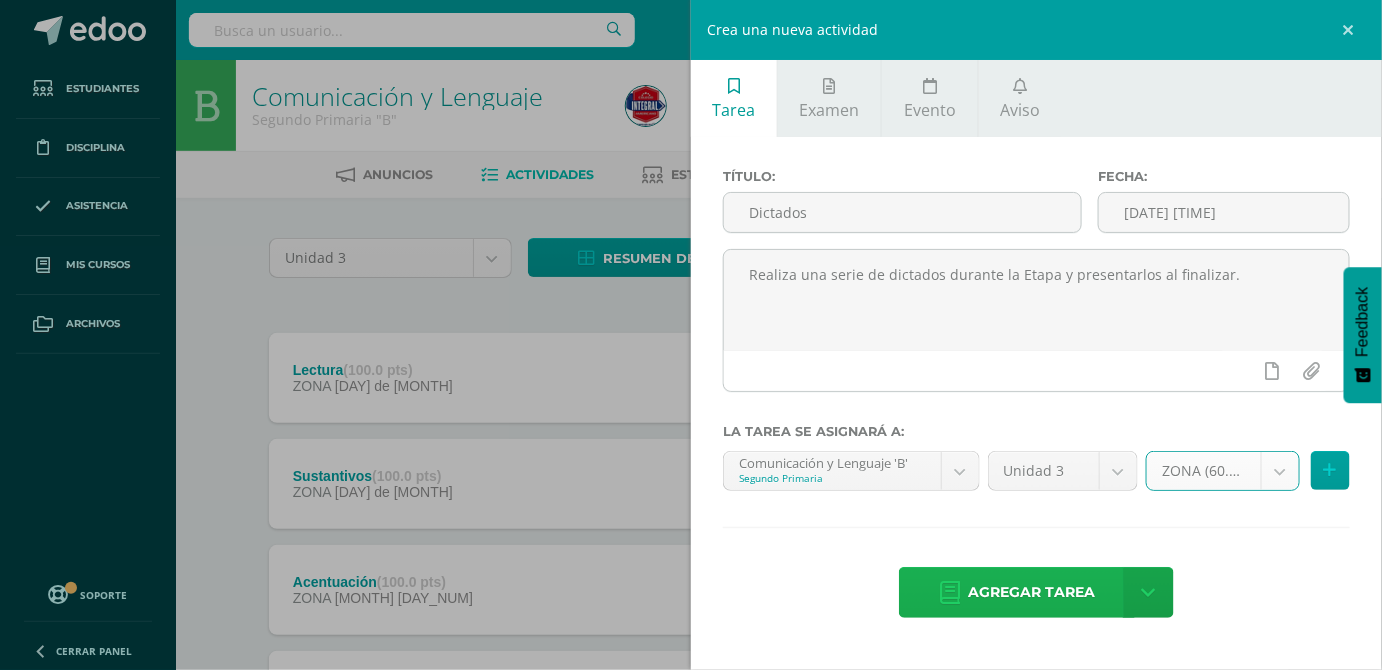 click on "Agregar tarea" at bounding box center (1031, 592) 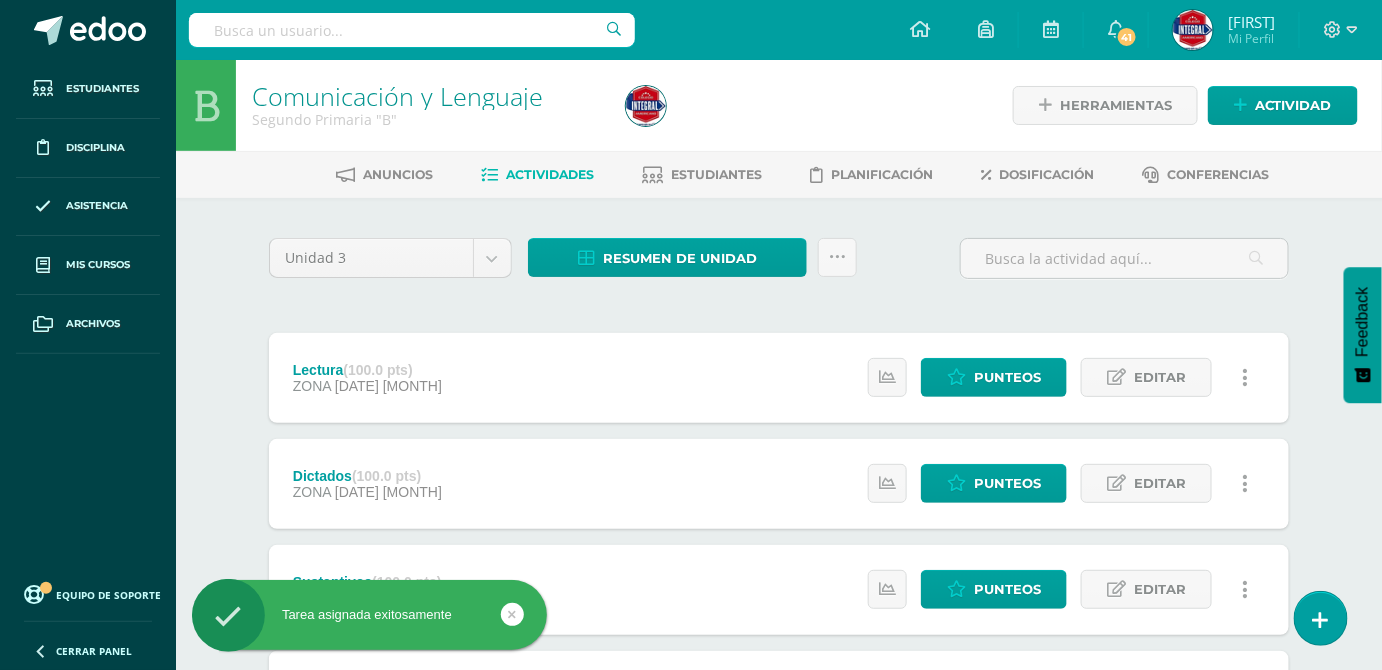 scroll, scrollTop: 0, scrollLeft: 0, axis: both 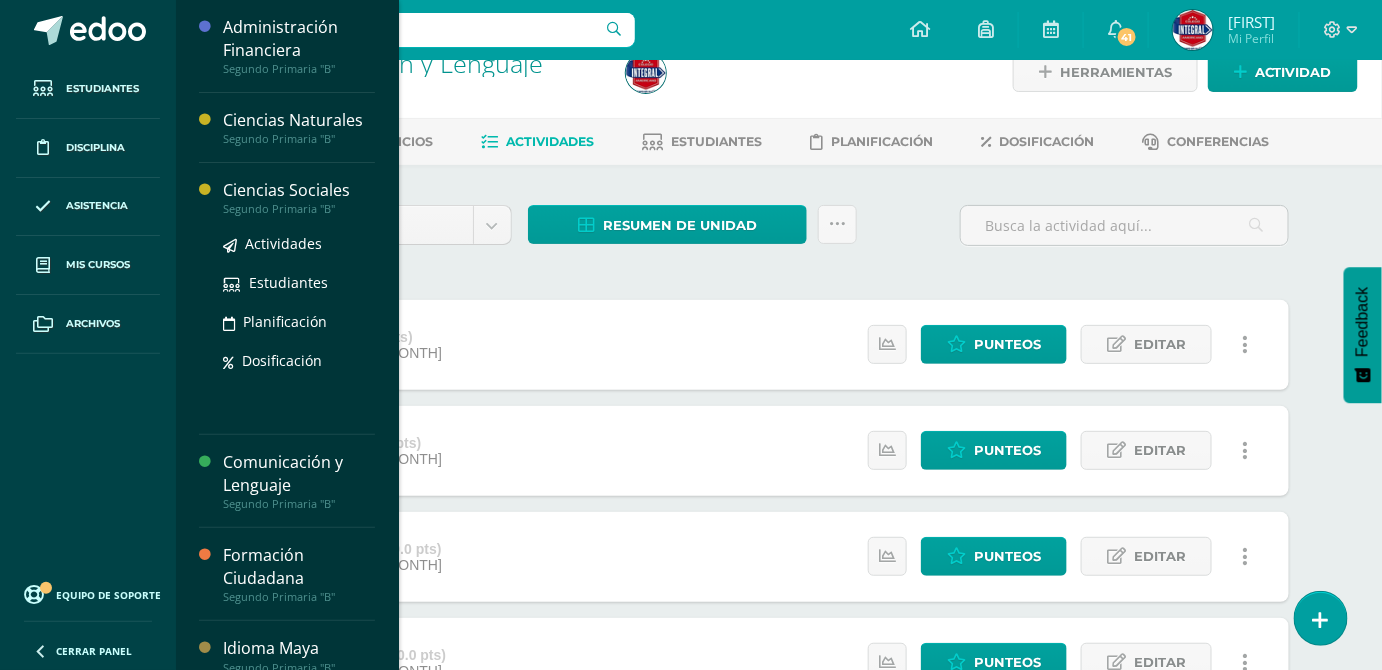 click on "Ciencias Sociales" at bounding box center (299, 190) 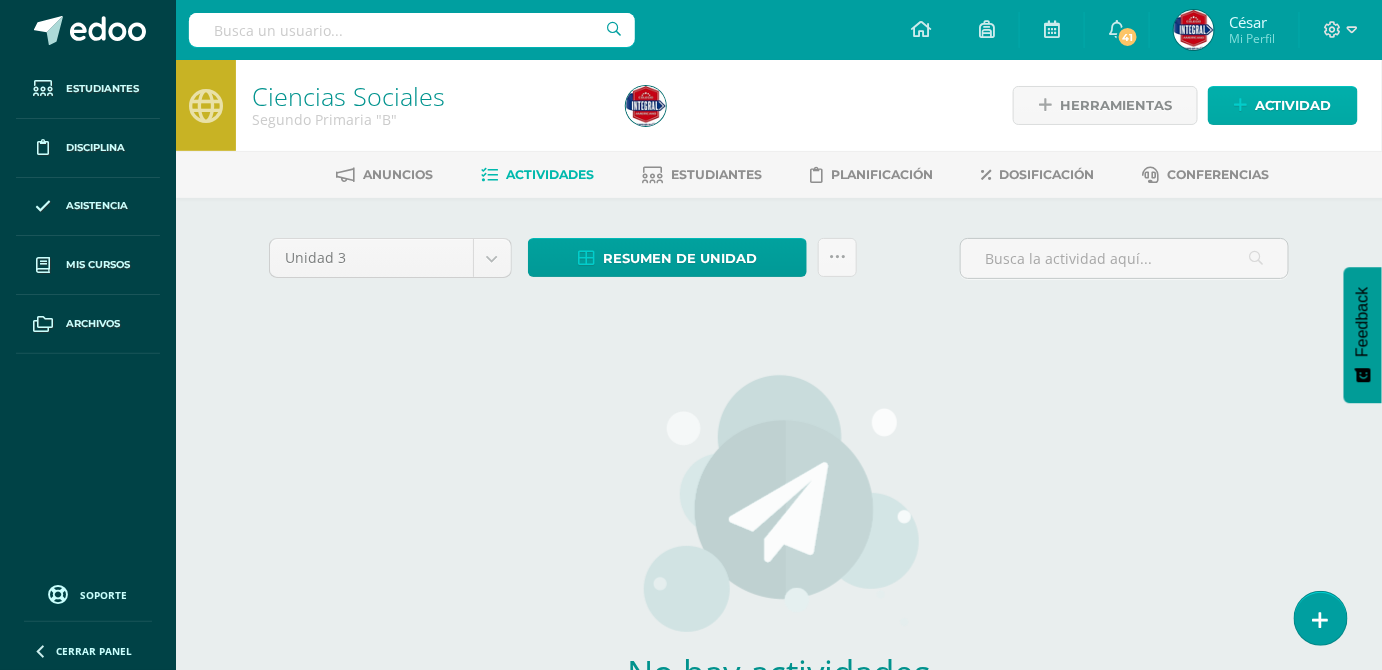 scroll, scrollTop: 0, scrollLeft: 0, axis: both 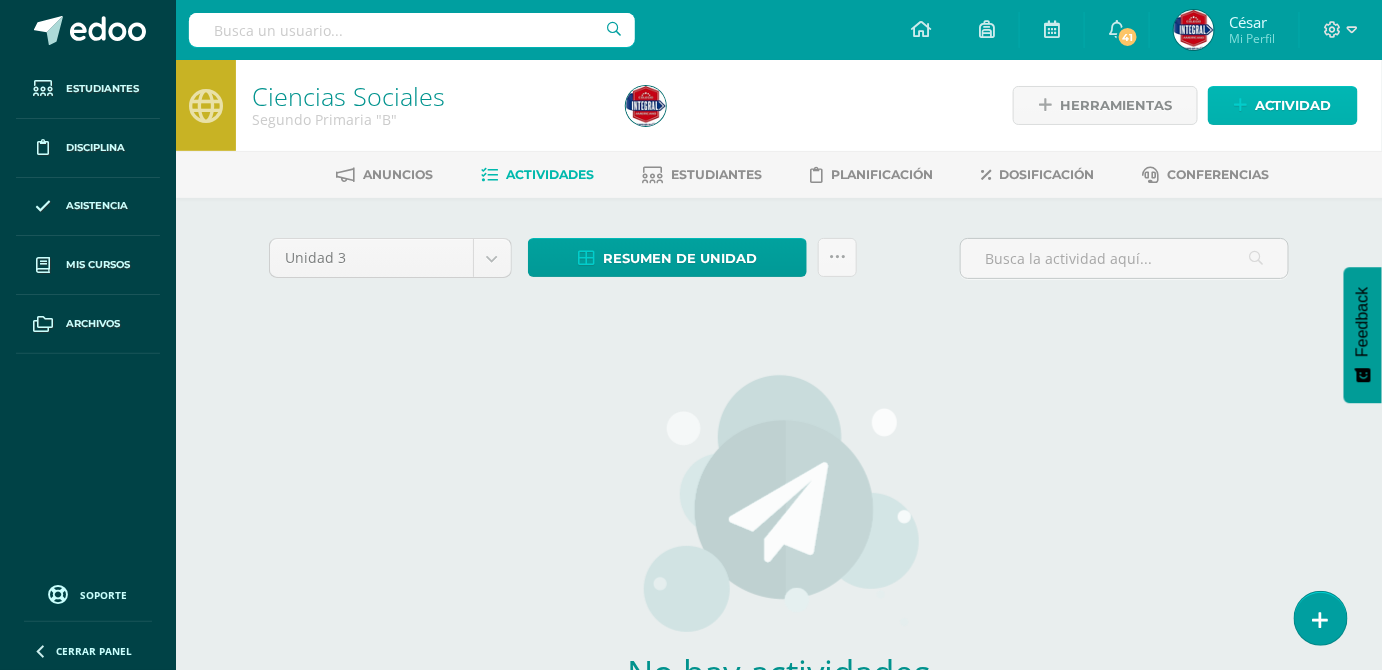 click on "Actividad" at bounding box center [1283, 105] 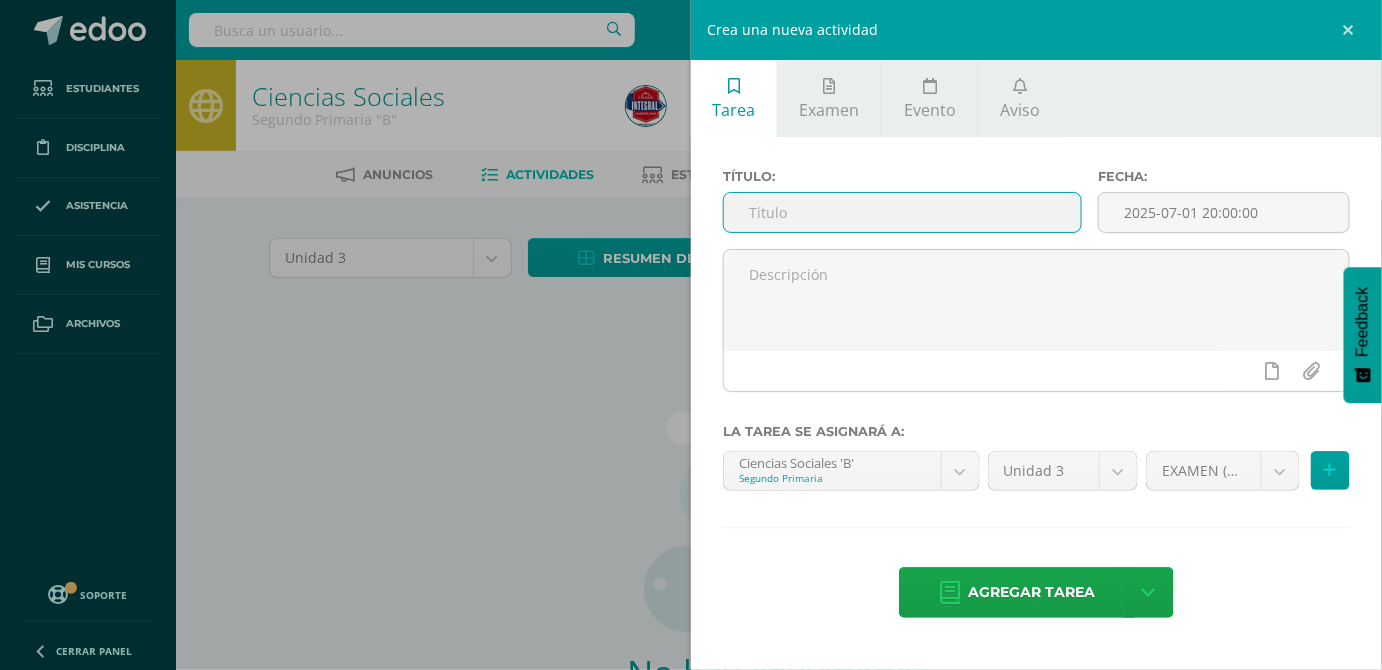 click at bounding box center [902, 212] 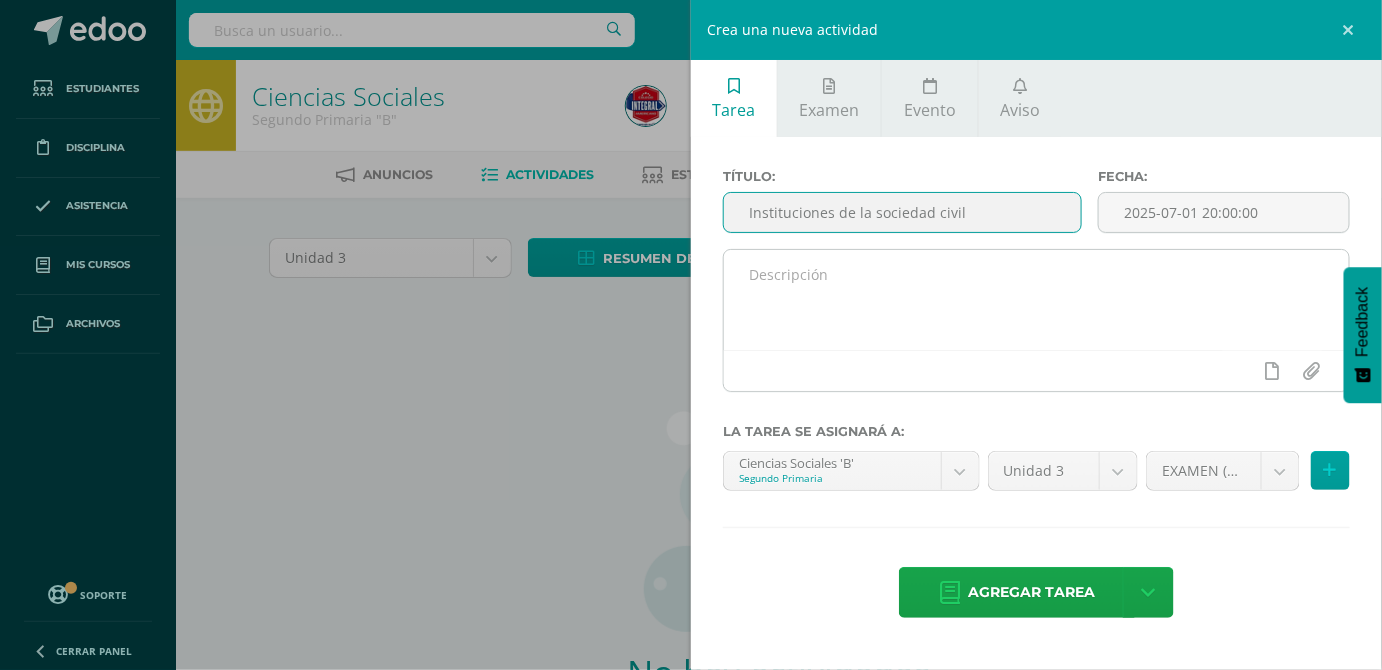 type on "Instituciones de la sociedad civil" 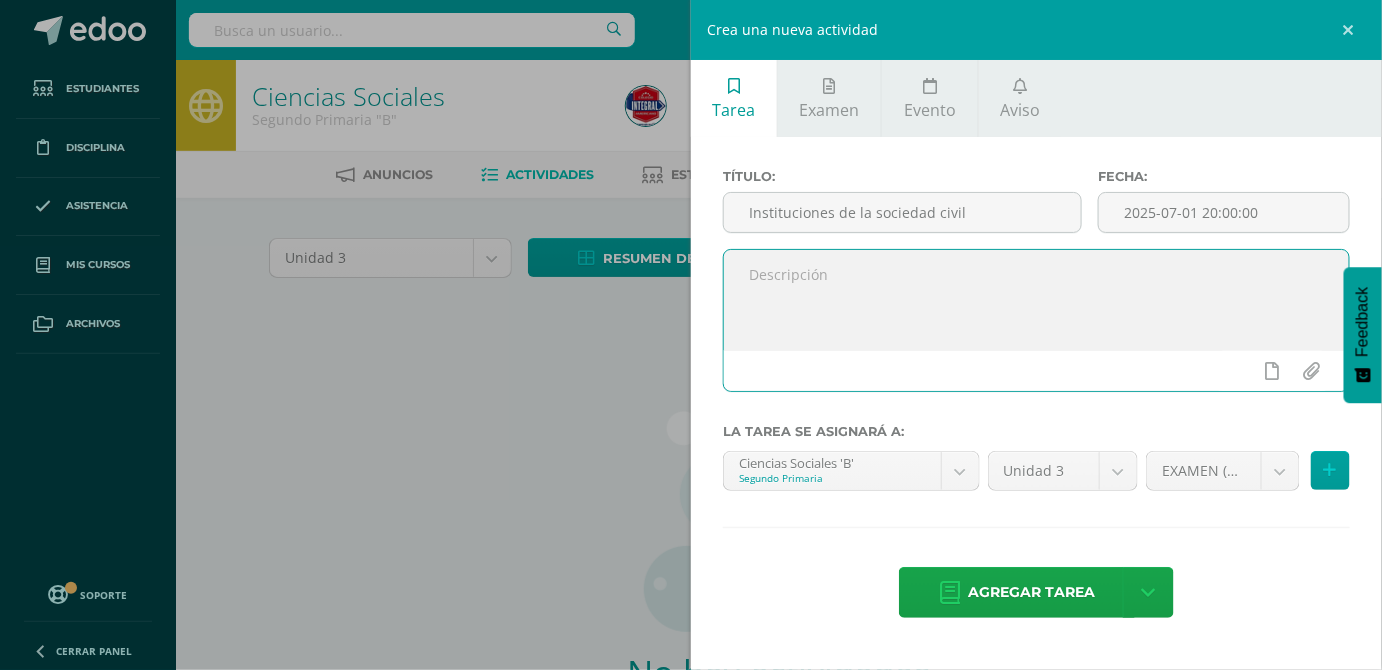 paste on "Collage: En parejas en clase realizarán un collage de las instituciones de la sociedad civil de [COUNTRY], deben presentar 15 recortes cada uno, goma y tijeras para realizarlo en clase." 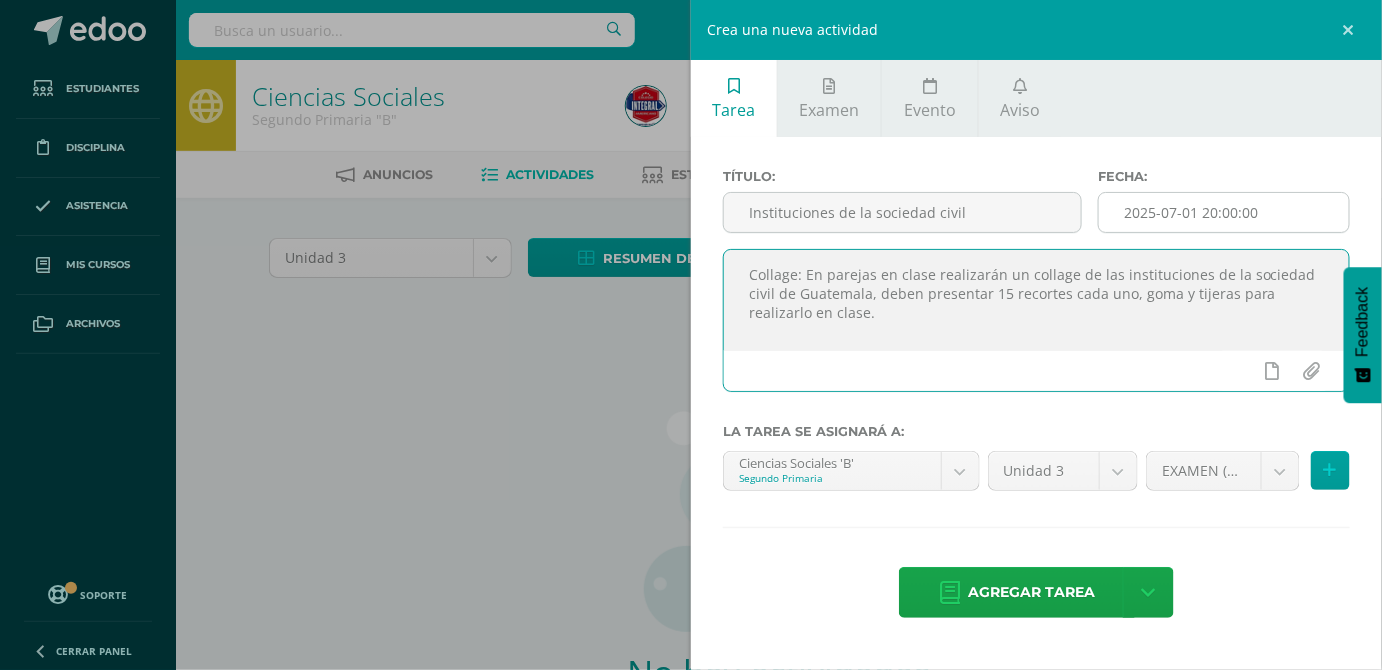 type on "Collage: En parejas en clase realizarán un collage de las instituciones de la sociedad civil de [COUNTRY], deben presentar 15 recortes cada uno, goma y tijeras para realizarlo en clase." 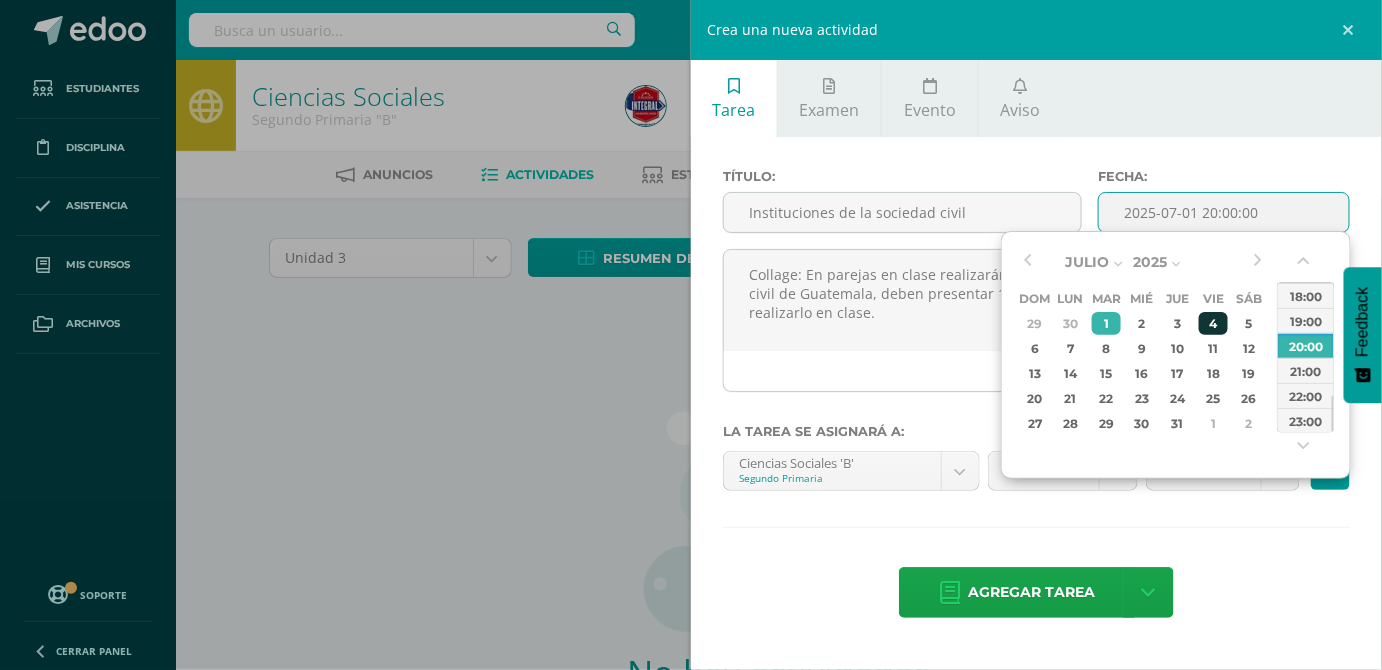 click on "4" at bounding box center [1213, 323] 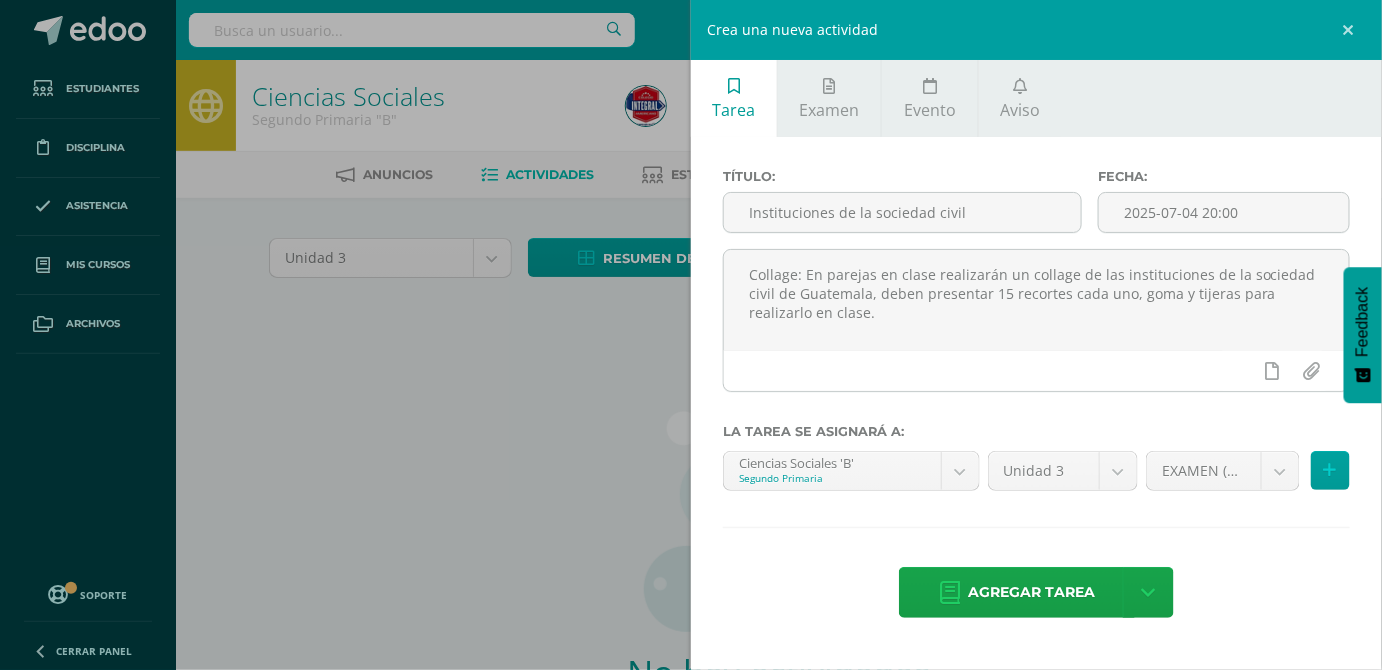 click on "Título: Instituciones de la sociedad civil Fecha: 2025-07-04 20:00 Collage: En parejas en clase realizarán un collage de las instituciones de la sociedad civil de Guatemala, deben presentar 15 recortes cada uno, goma y tijeras para realizarlo en clase. La tarea se asignará a:
Ciencias Sociales 'B'
Segundo Primaria
Administración Financiera 'B'
Ciencias Naturales 'B'
Ciencias Sociales 'B'
Comunicación y Lenguaje 'B'
Formación Ciudadana 'B'
Idioma Maya 'B'
Matemáticas 'B'
Unidad 3
Unidad 1
Unidad 3
Unidad 4" at bounding box center [1036, 395] 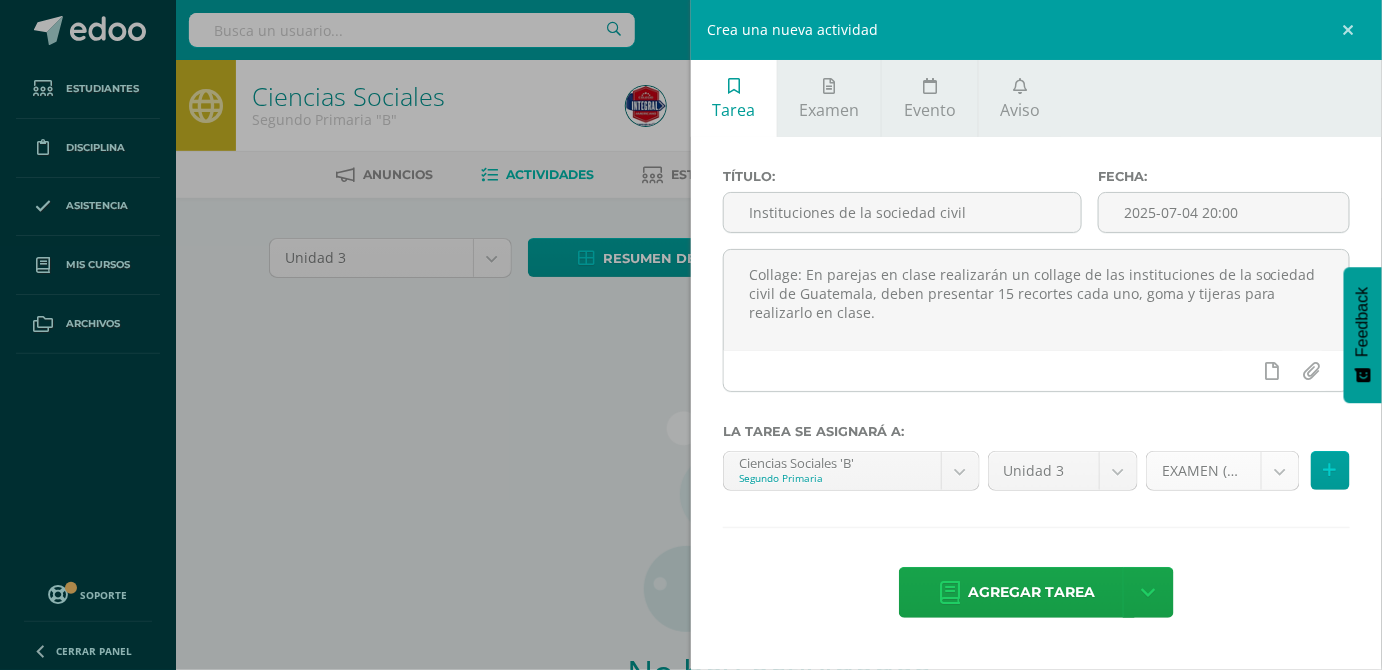click on "Estudiantes Disciplina Asistencia Mis cursos Archivos Soporte
Centro de ayuda
Últimas actualizaciones
10+ Cerrar panel
Administración Financiera
Segundo
Primaria
"B"
Actividades Estudiantes Planificación Dosificación
Ciencias Naturales
Segundo
Primaria
"B"
Actividades Estudiantes Planificación Dosificación
Ciencias Sociales
Segundo
Primaria
"B"
Actividades Estudiantes Planificación Dosificación
Comunicación y Lenguaje
Actividades Estudiantes Actividades" at bounding box center [691, 429] 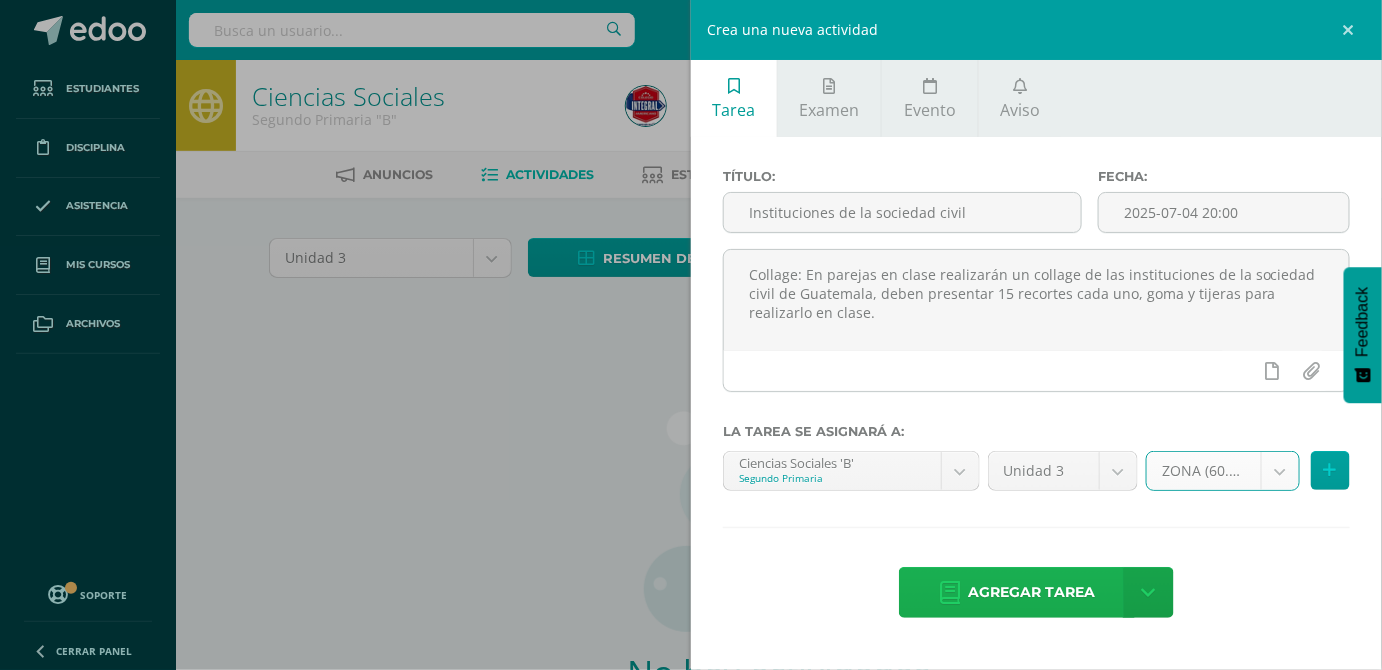 click on "Agregar tarea" at bounding box center [1031, 592] 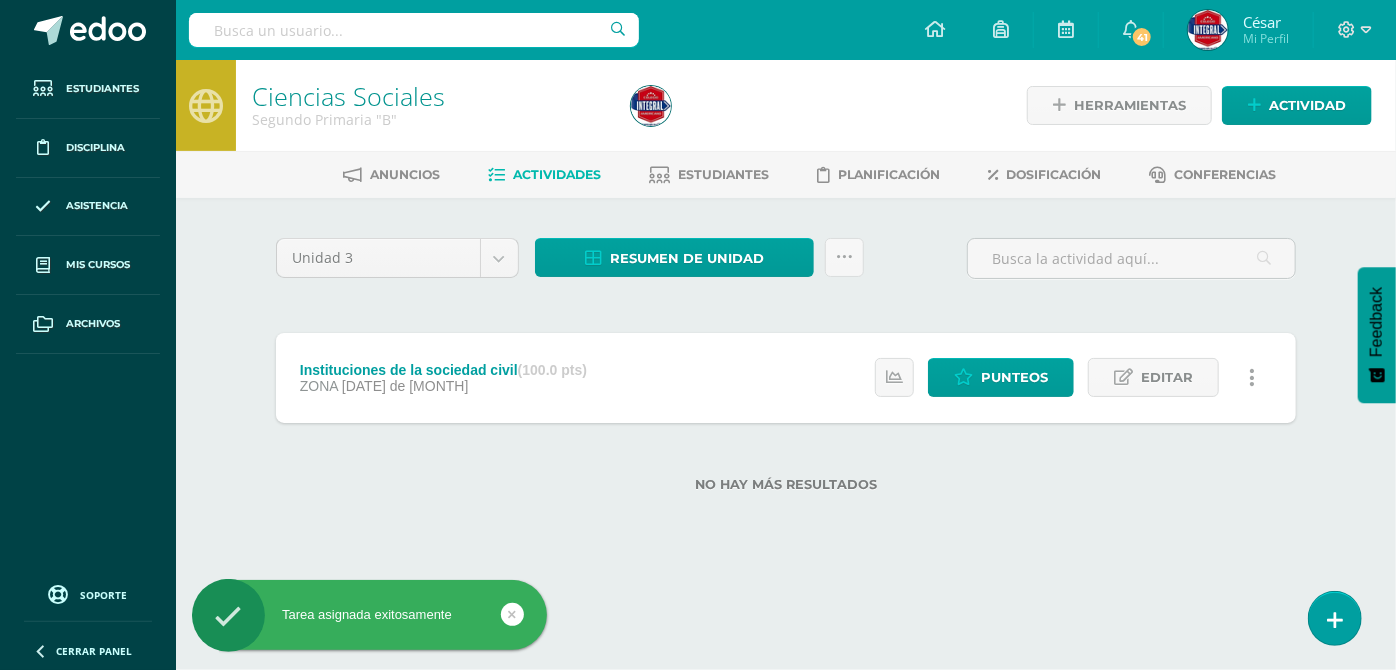 scroll, scrollTop: 0, scrollLeft: 0, axis: both 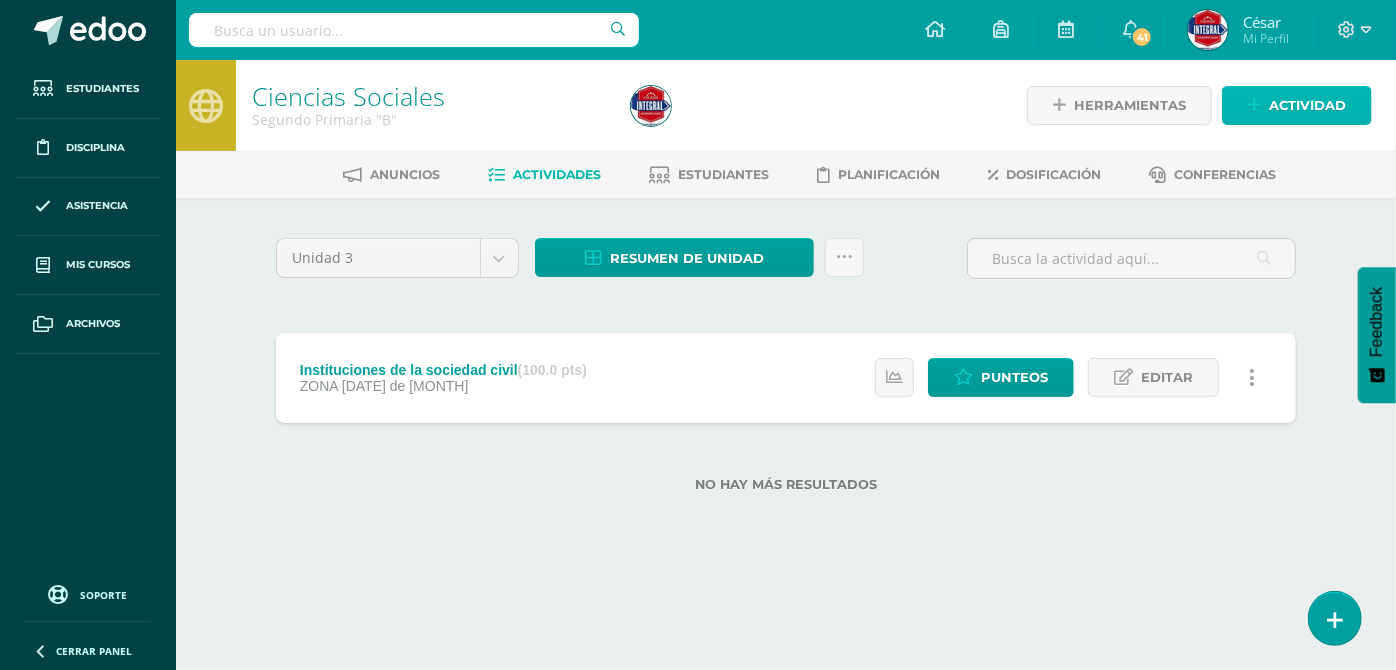 click on "Actividad" at bounding box center (1307, 105) 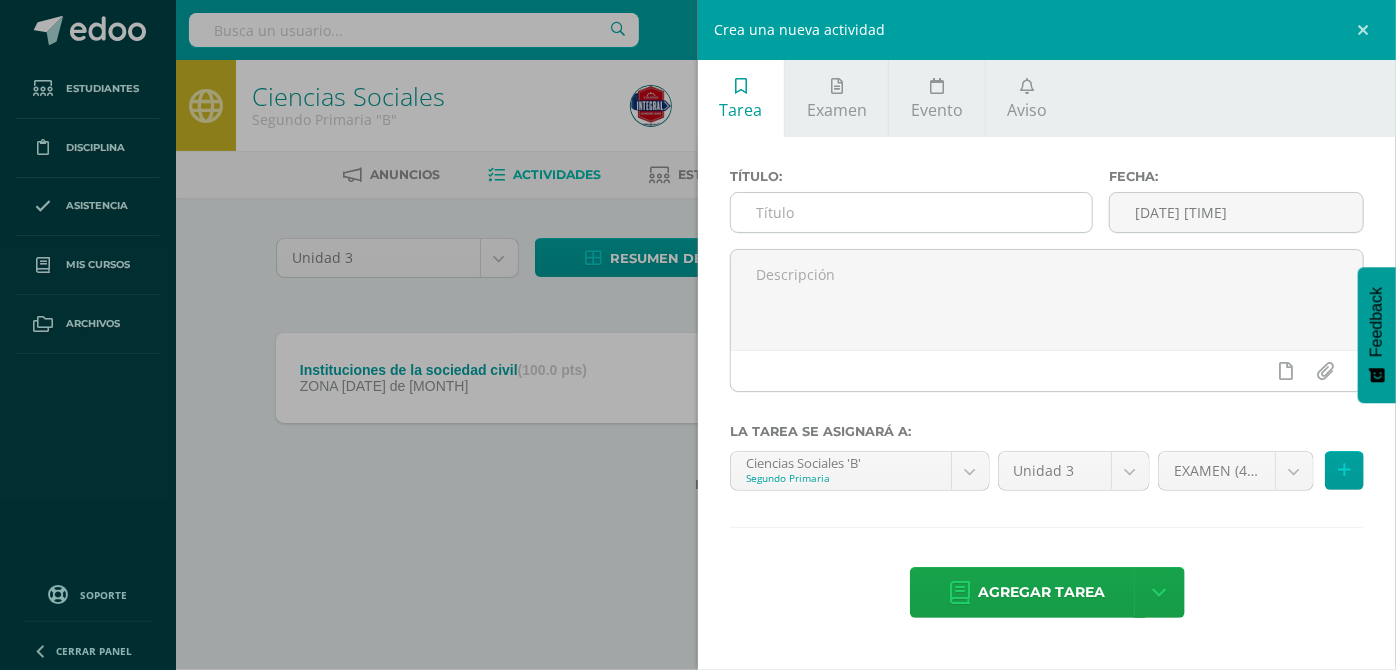 click at bounding box center (911, 212) 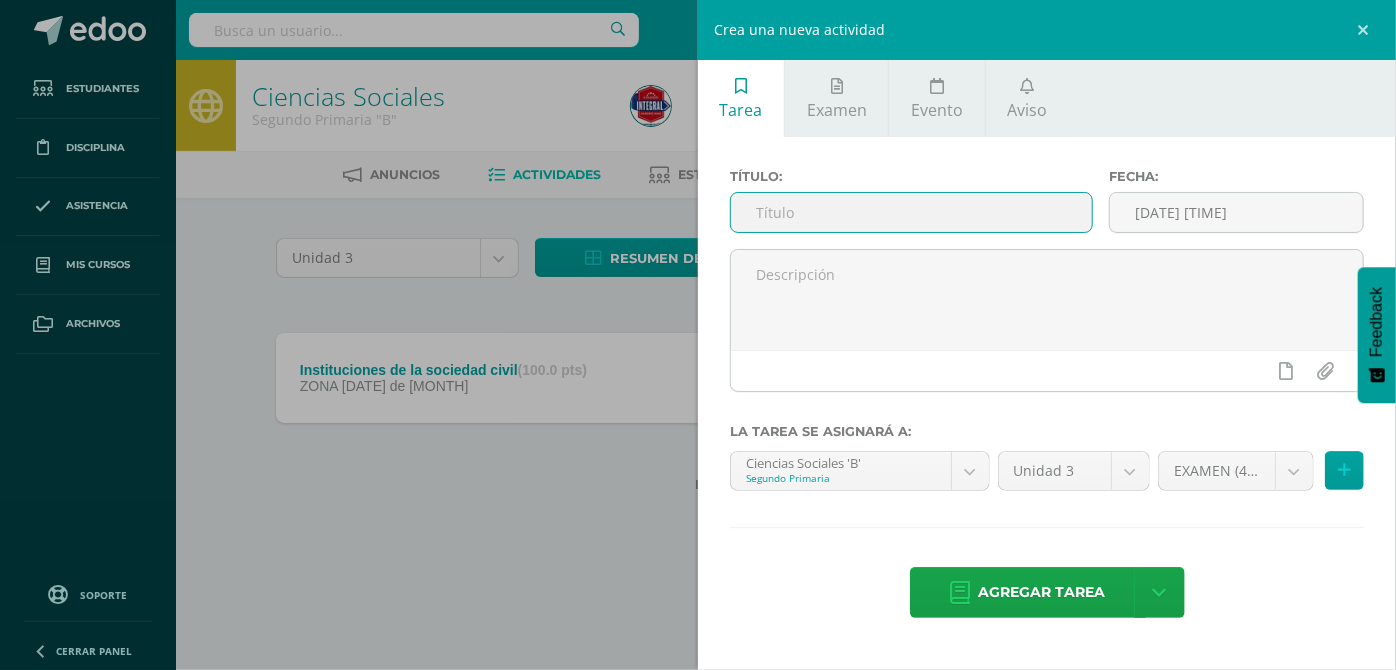 paste on "Historia de Guatemala" 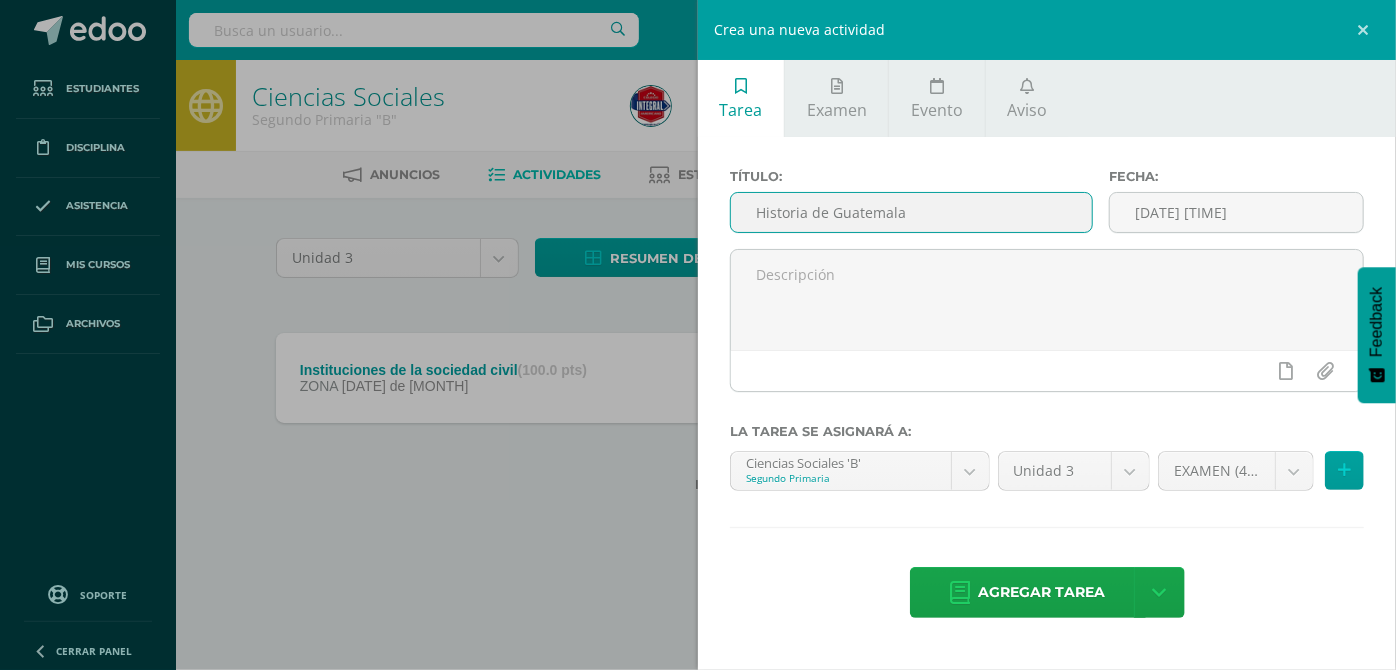 type on "Historia de Guatemala" 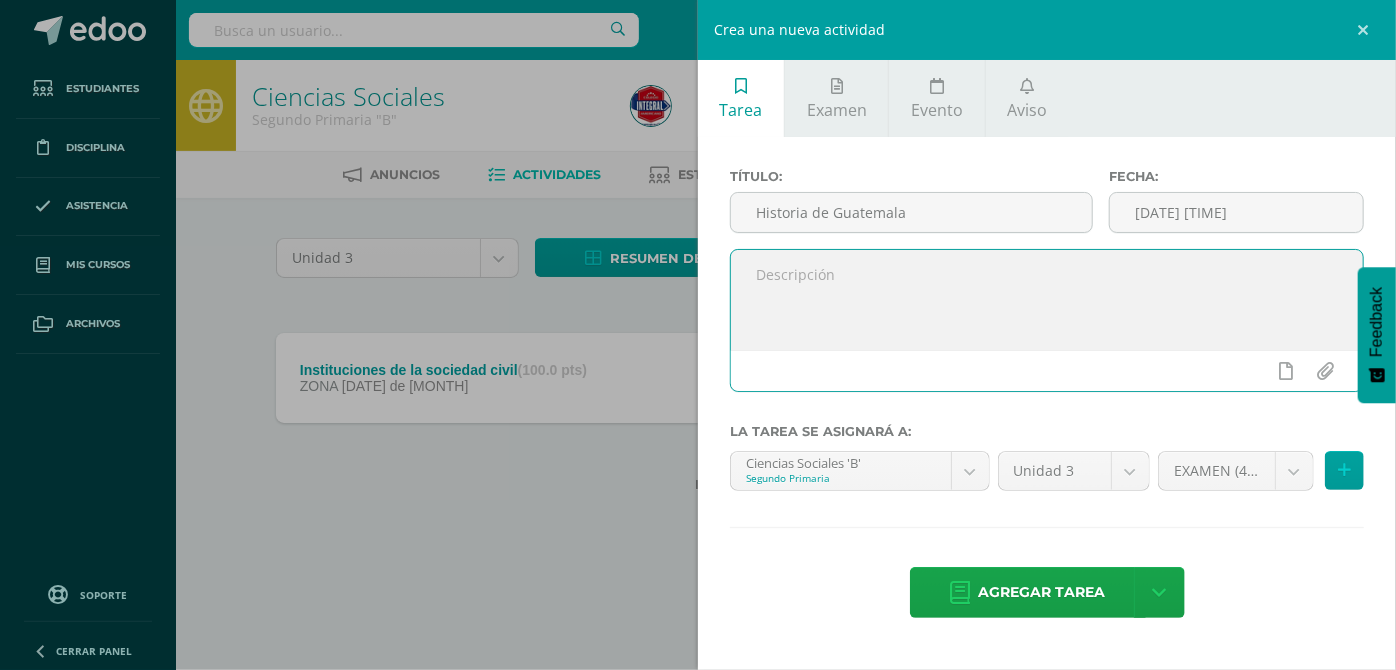 click at bounding box center (1047, 300) 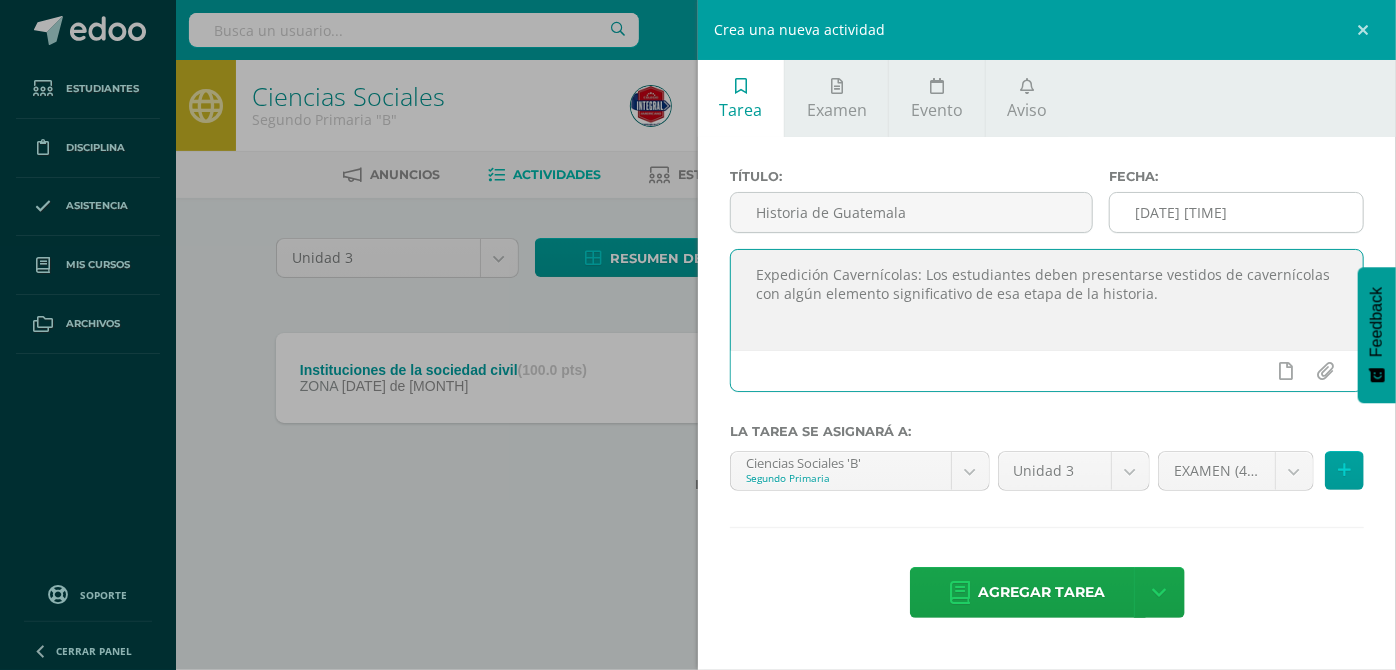 type on "Expedición Cavernícolas: Los estudiantes deben presentarse vestidos de cavernícolas con algún elemento significativo de esa etapa de la historia." 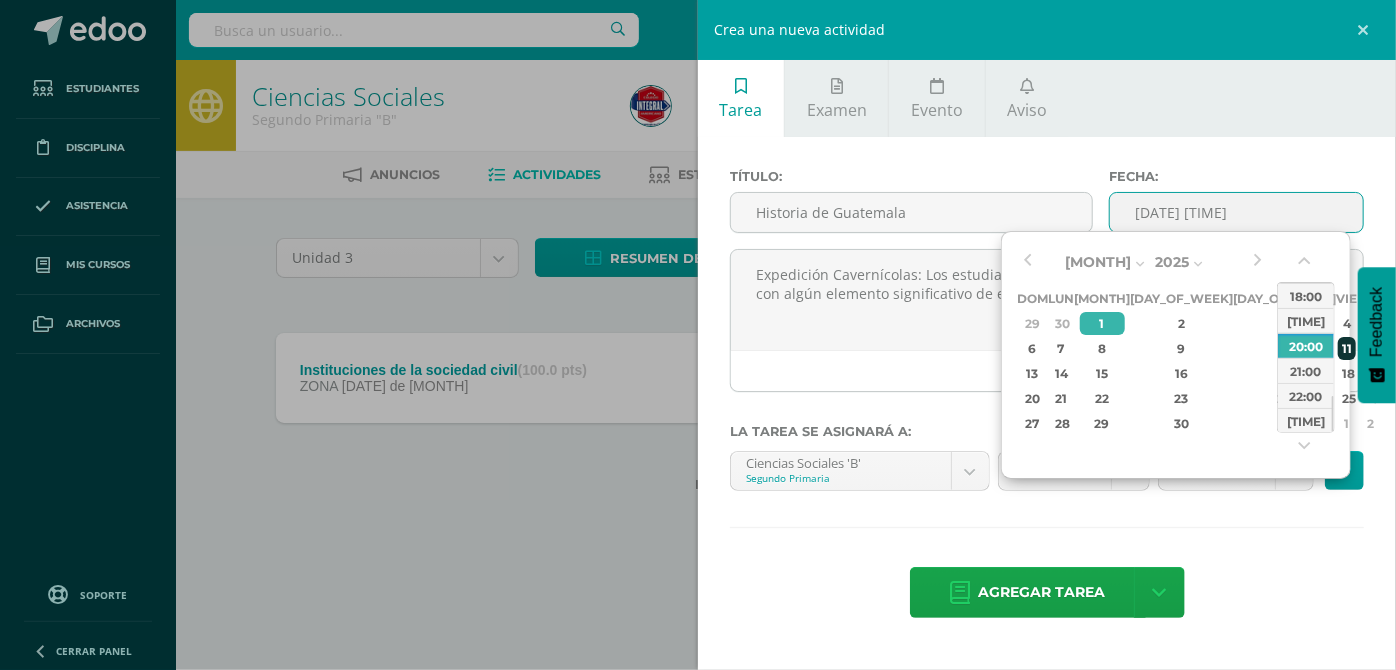 click on "11" at bounding box center (1347, 323) 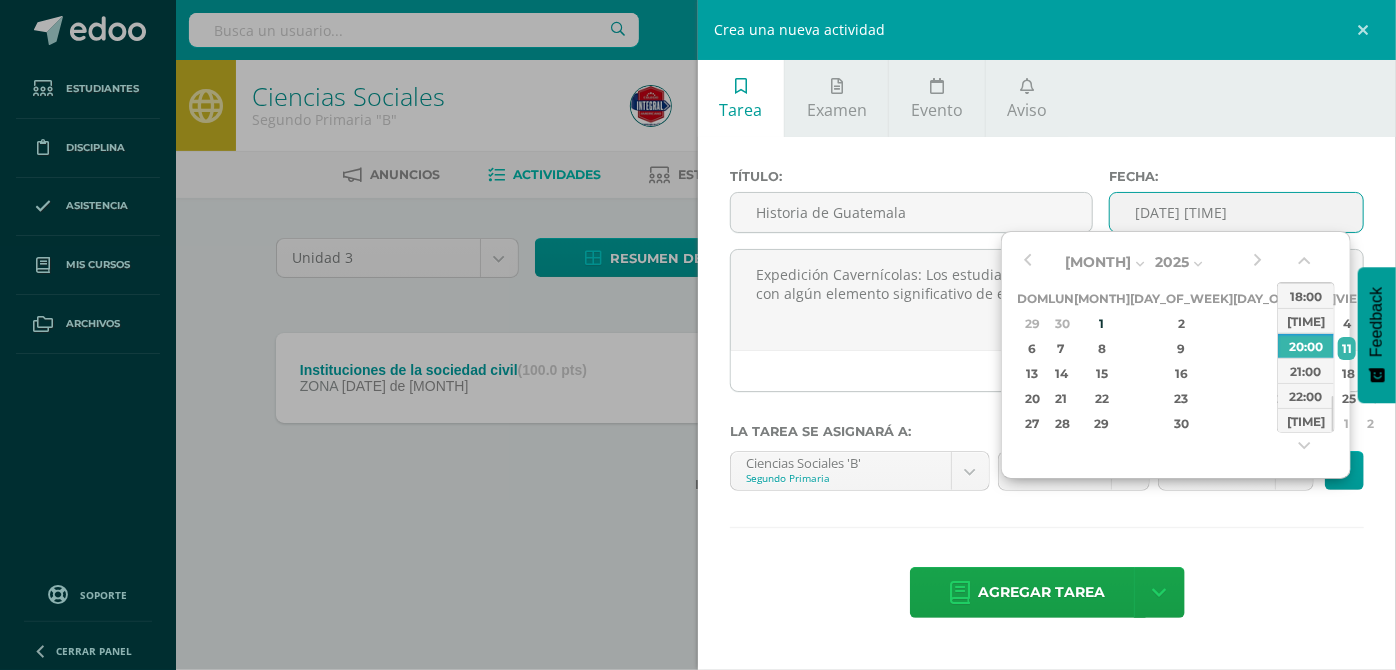 click on "Título: Historia de Guatemala Fecha: 2025-07-11 20:00 Expedición Cavernícolas: Los estudiantes deben presentarse vestidos de cavernícolas con algún elemento significativo de esa etapa de la historia. La tarea se asignará a:
Ciencias Sociales 'B'
Segundo Primaria
Administración Financiera 'B'
Ciencias Naturales 'B'
Ciencias Sociales 'B'
Comunicación y Lenguaje 'B'
Formación Ciudadana 'B'
Idioma Maya 'B'
Matemáticas 'B'
Unidad 3
Unidad 1
Unidad 3
Unidad 4
EXAMEN (40.0%)" at bounding box center [1047, 395] 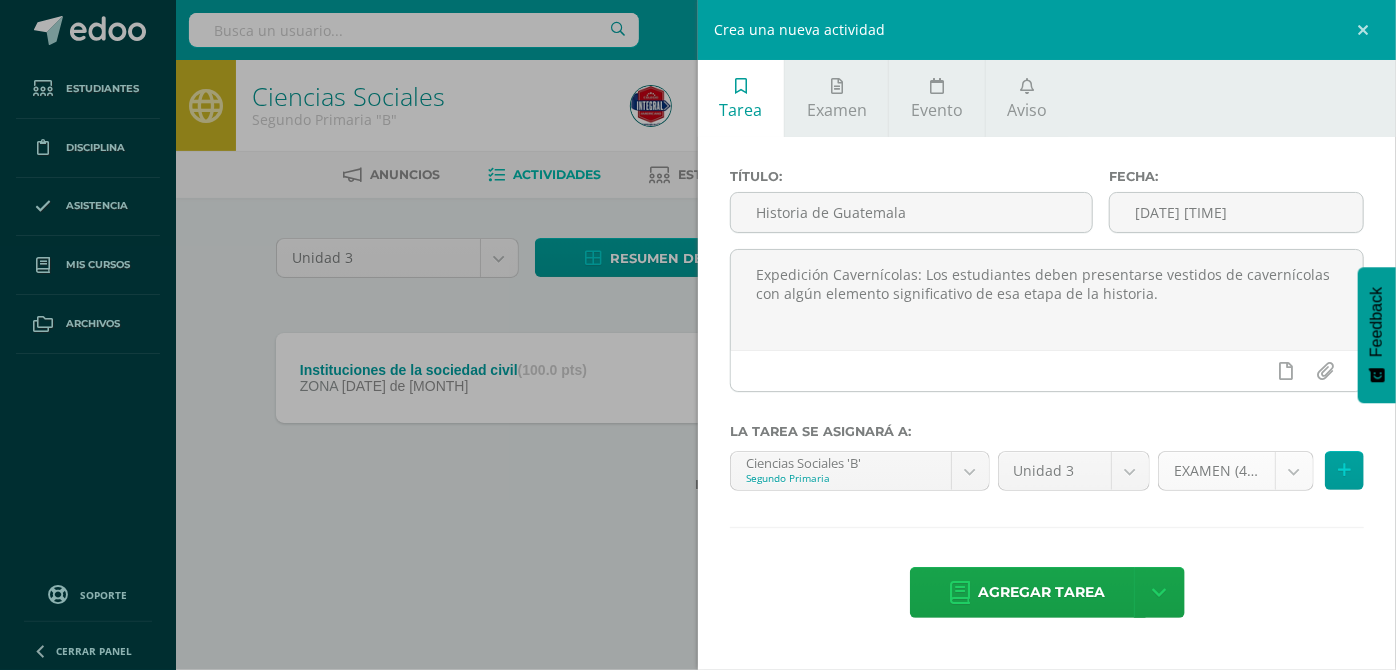 click on "Tarea asignada exitosamente         Estudiantes Disciplina Asistencia Mis cursos Archivos Soporte
Centro de ayuda
Últimas actualizaciones
10+ Cerrar panel
Administración Financiera
Segundo
Primaria
"B"
Actividades Estudiantes Planificación Dosificación
Ciencias Naturales
Segundo
Primaria
"B"
Actividades Estudiantes Planificación Dosificación
Ciencias Sociales
Segundo
Primaria
"B"
Actividades Estudiantes Planificación Dosificación Actividades Estudiantes Planificación Dosificación Actividades 0" at bounding box center (698, 278) 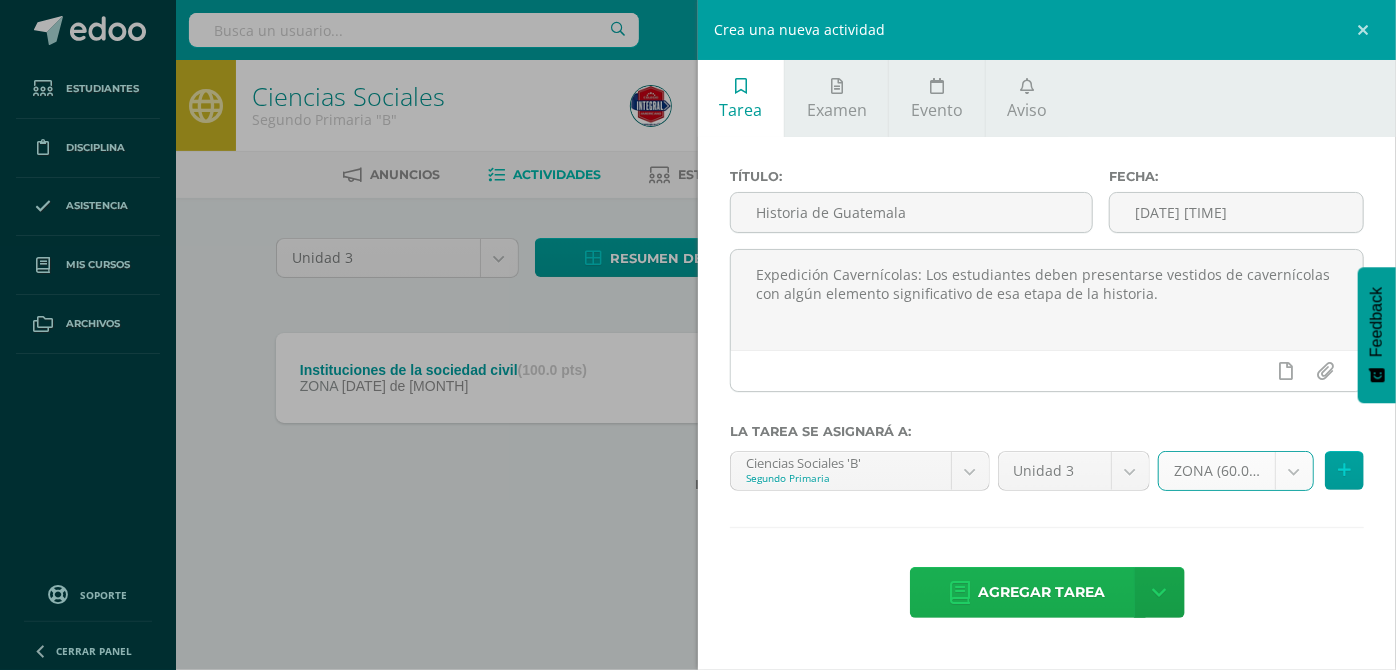 click on "Agregar tarea" at bounding box center (1042, 592) 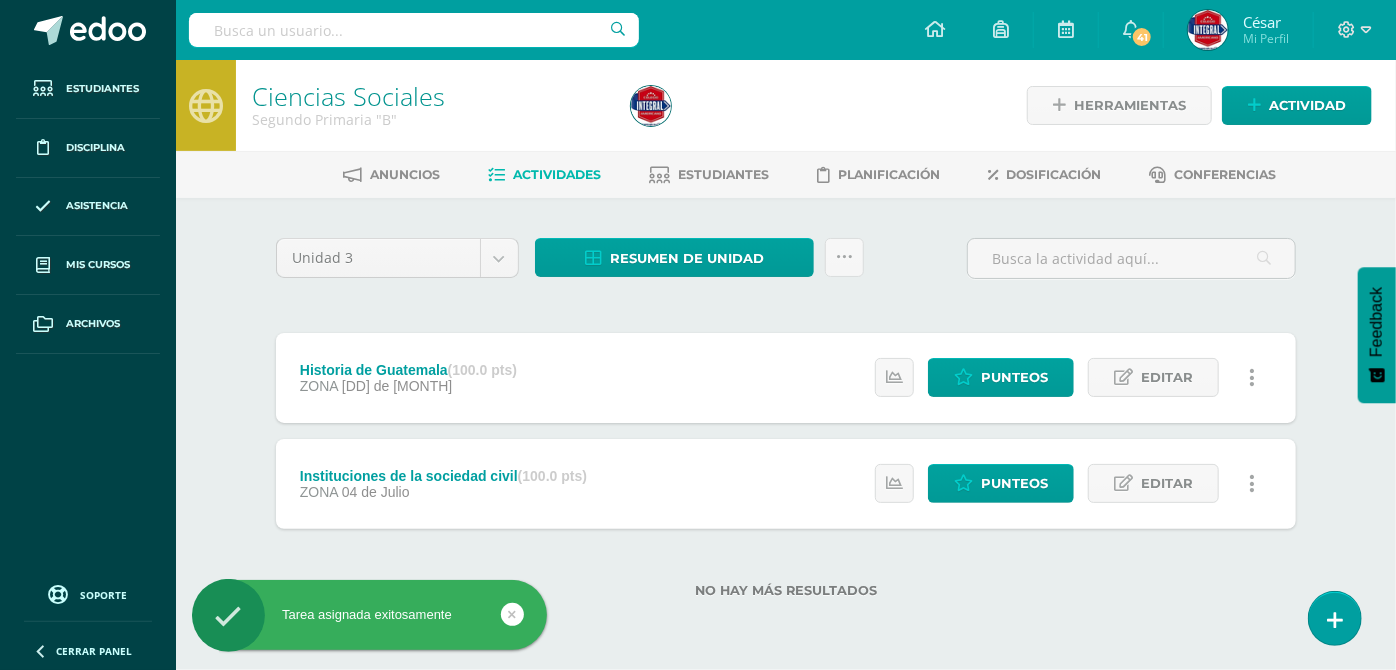 scroll, scrollTop: 0, scrollLeft: 0, axis: both 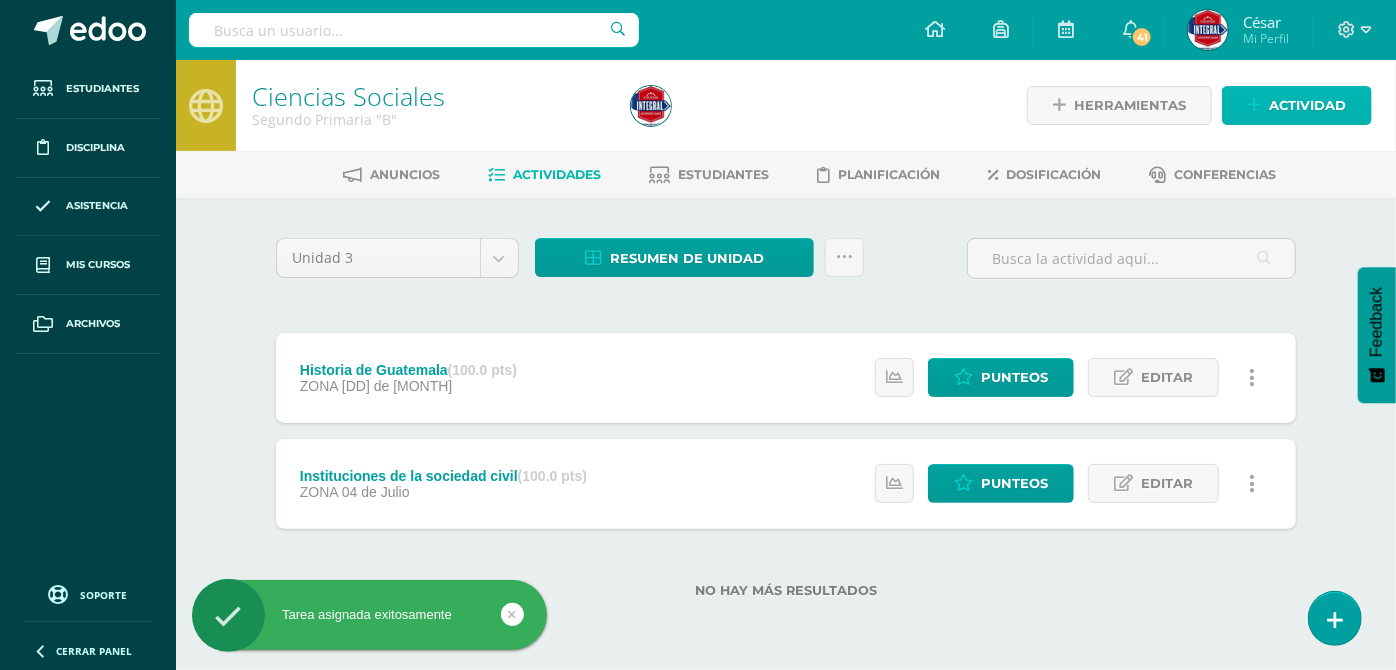 click on "Actividad" at bounding box center [1307, 105] 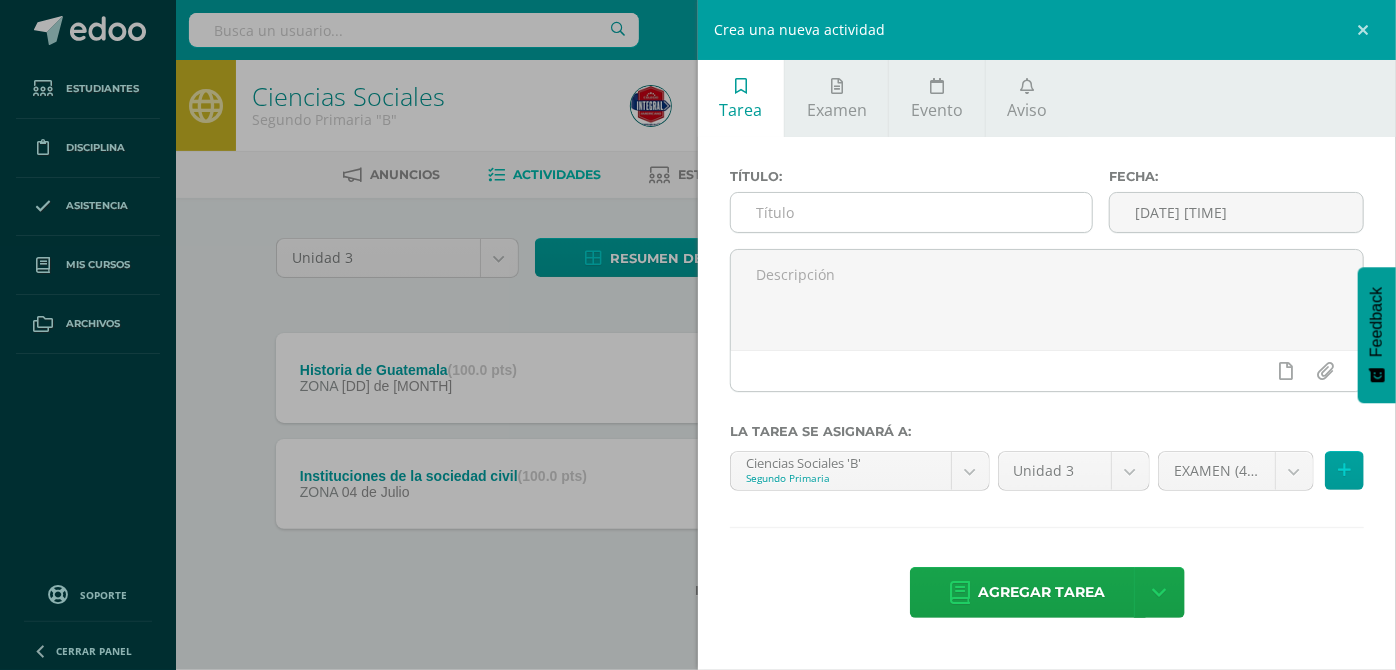 click at bounding box center [911, 212] 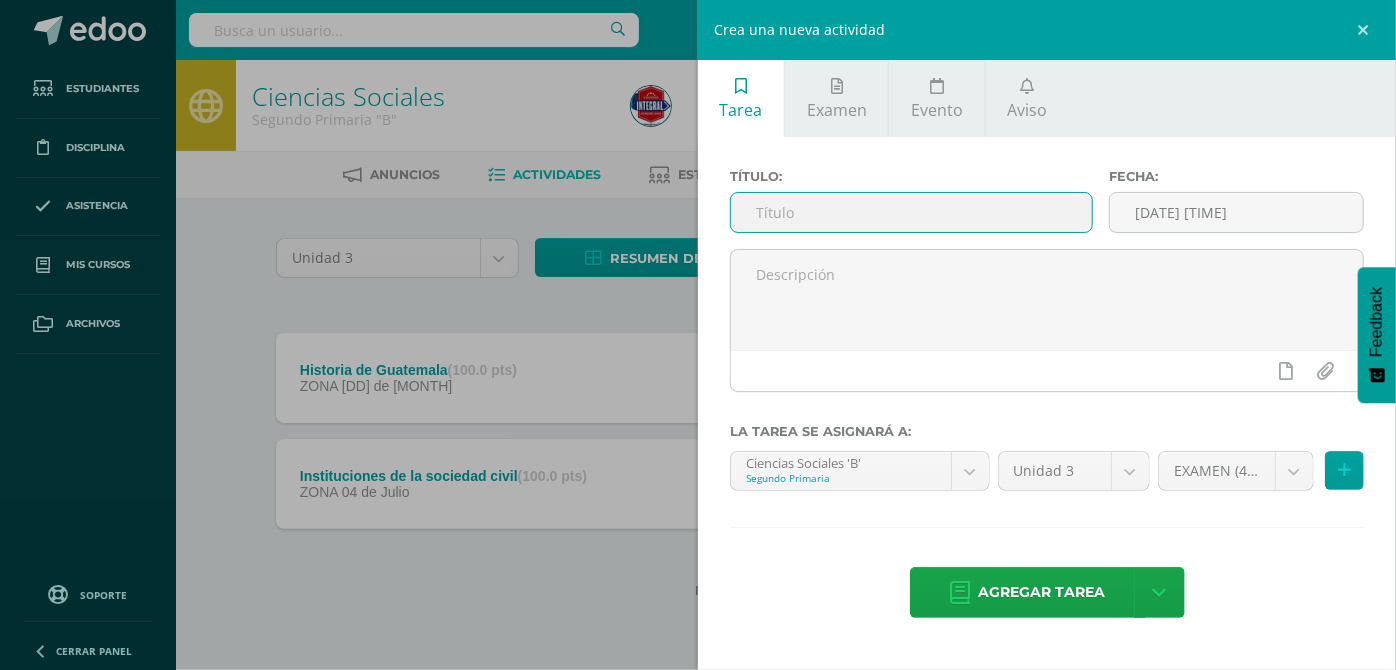 paste on "Pueblos Originarios" 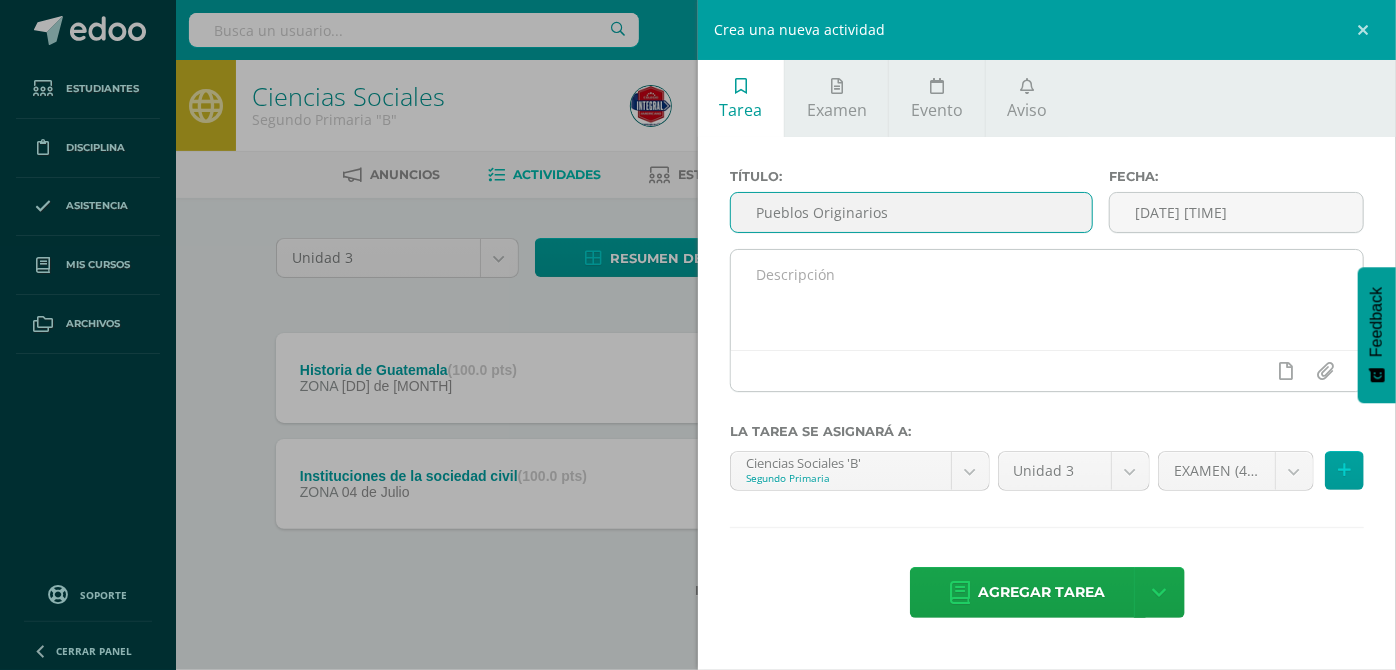 type on "Pueblos Originarios" 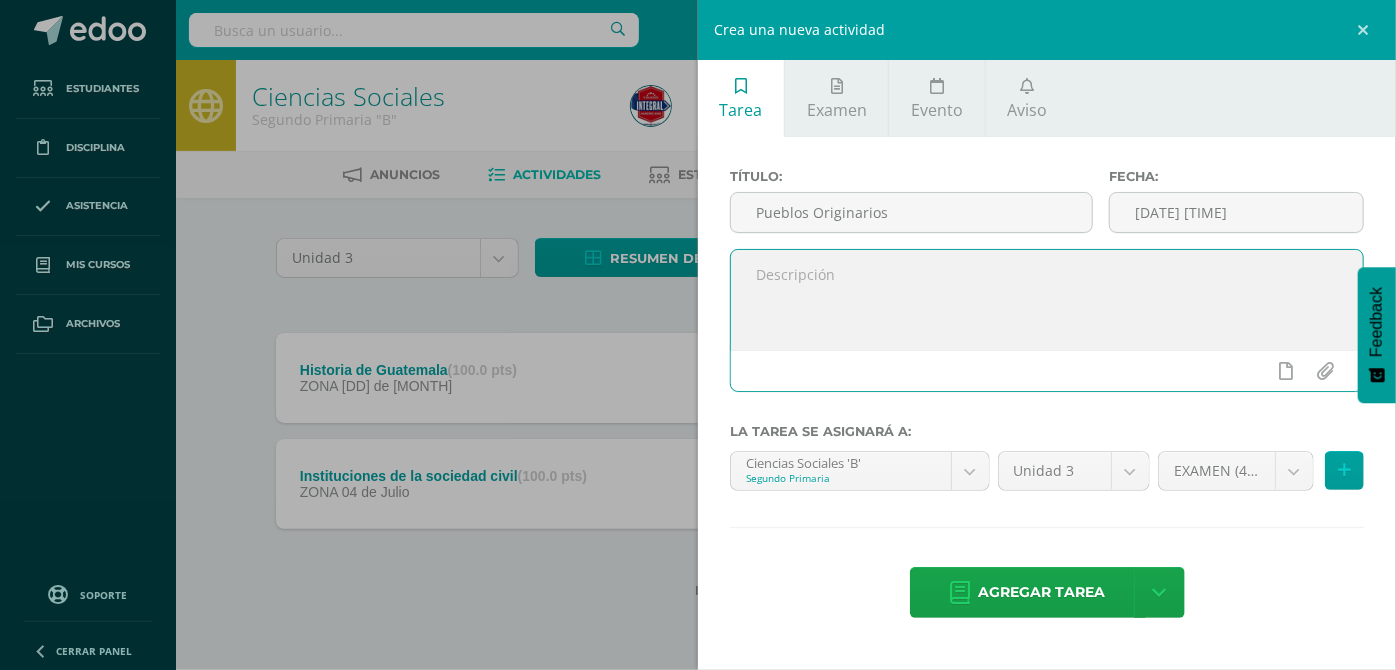 click at bounding box center [1047, 300] 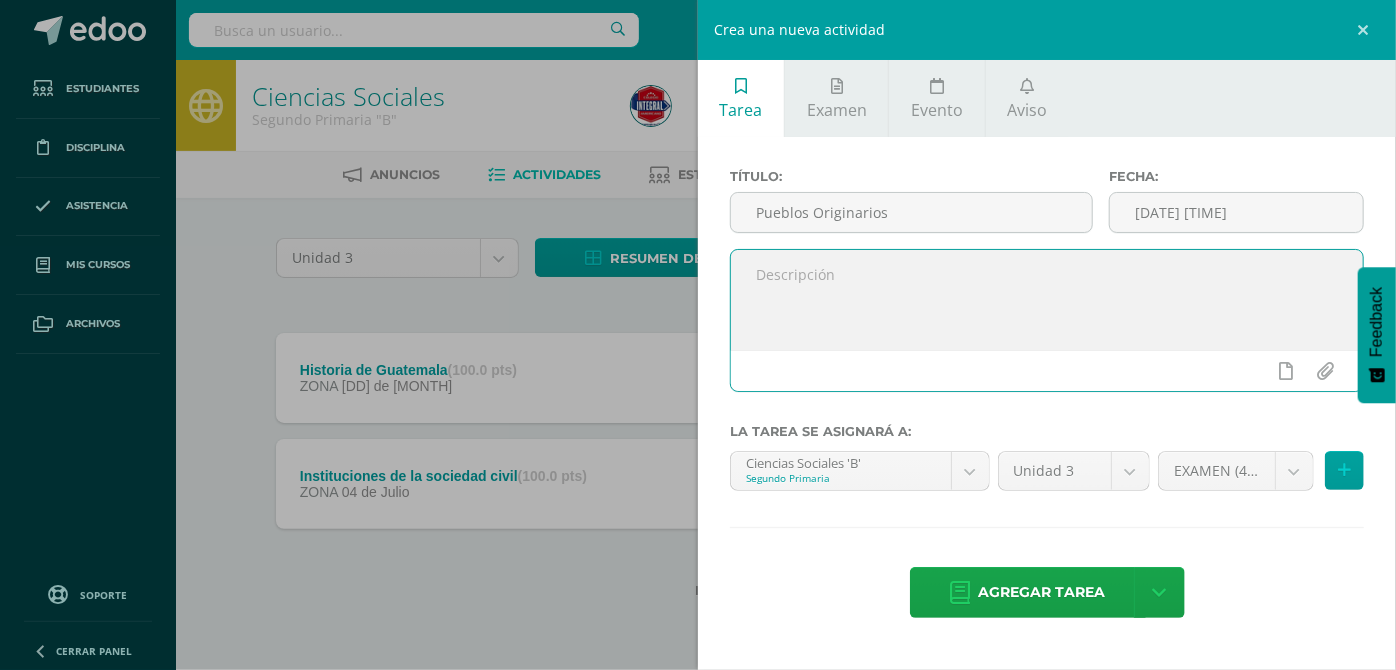 paste on "Cabezas Colosales: Presentar una marqueta de plasticina gris en clase modelarán una Cabeza Colosal." 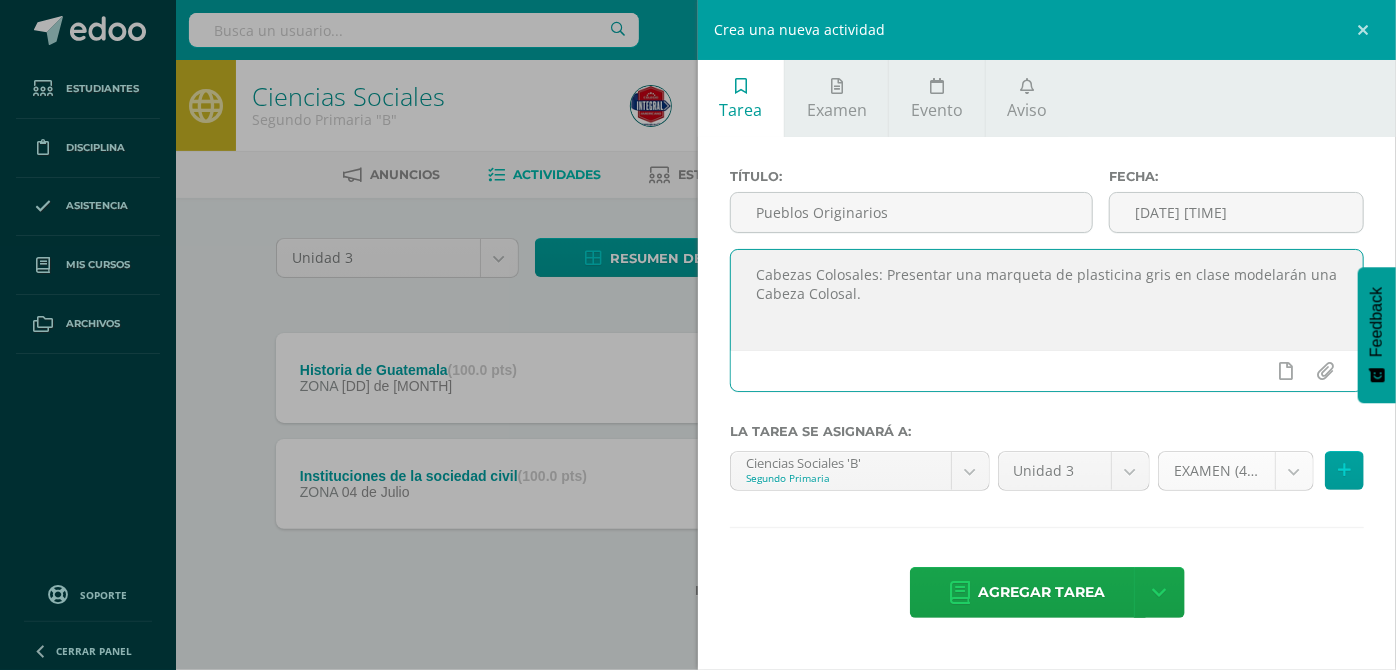 type on "Cabezas Colosales: Presentar una marqueta de plasticina gris en clase modelarán una Cabeza Colosal." 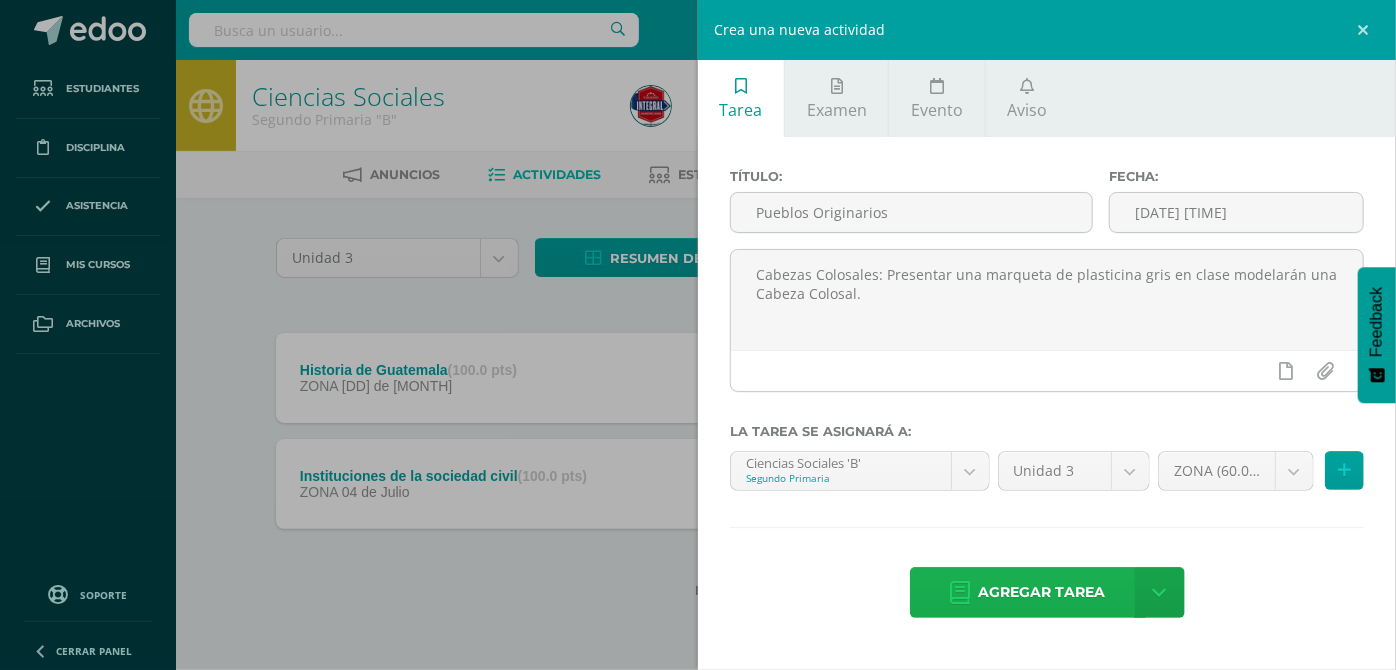 click on "Agregar tarea" at bounding box center (1042, 592) 